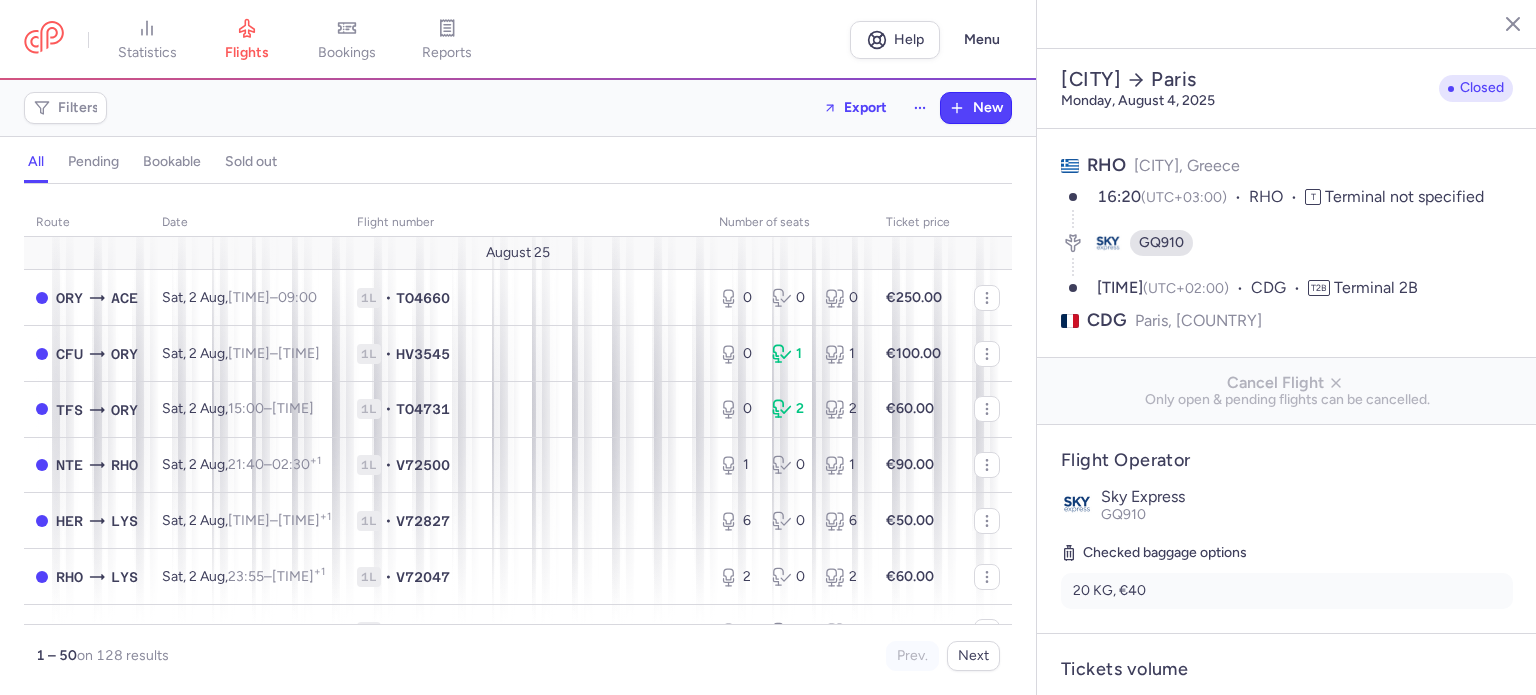 select on "days" 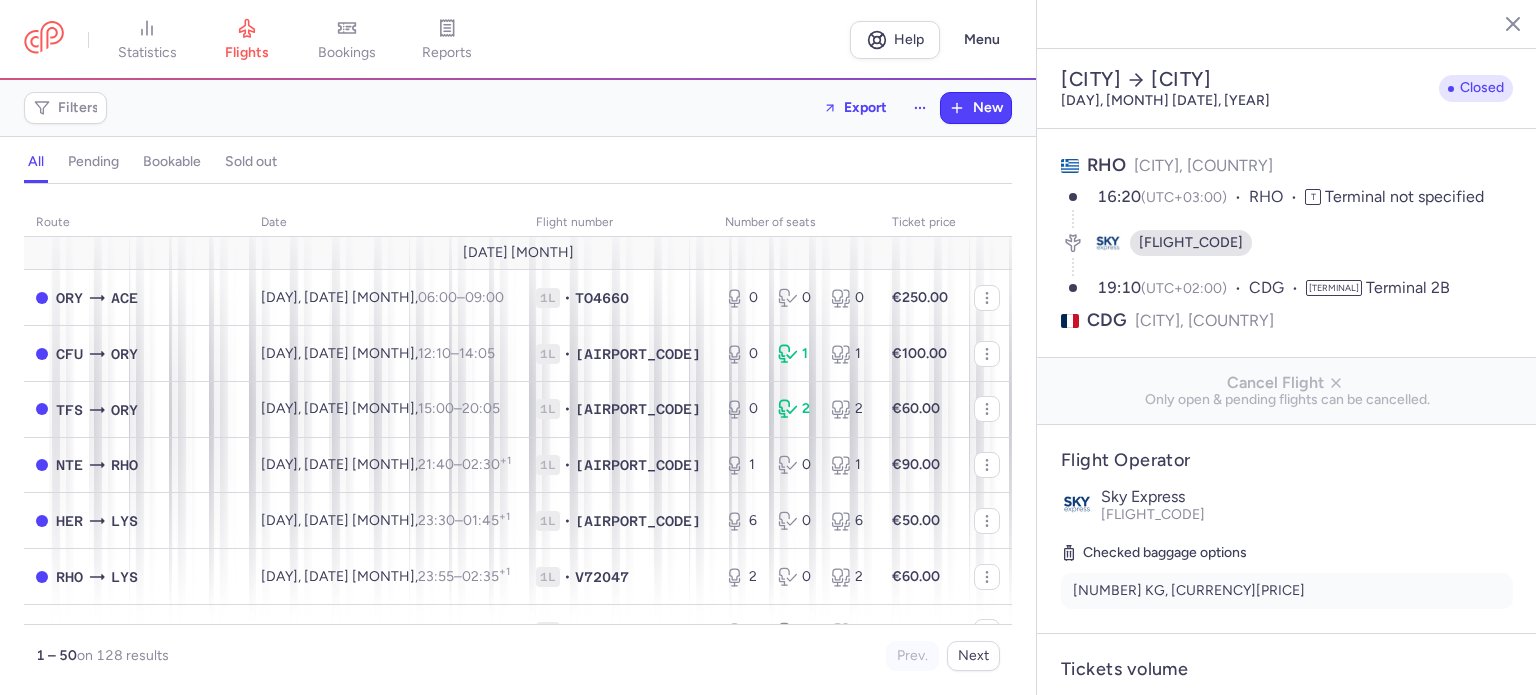 select on "days" 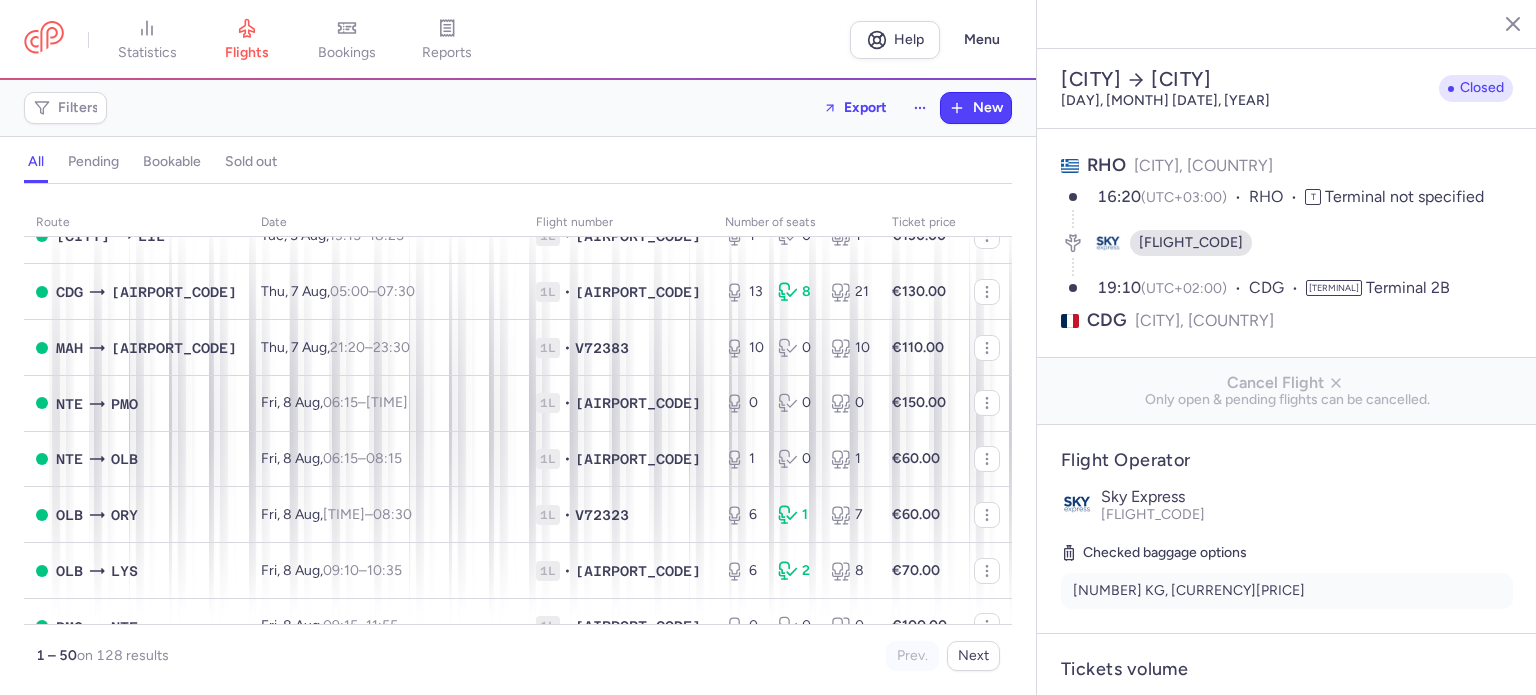 scroll, scrollTop: 1300, scrollLeft: 0, axis: vertical 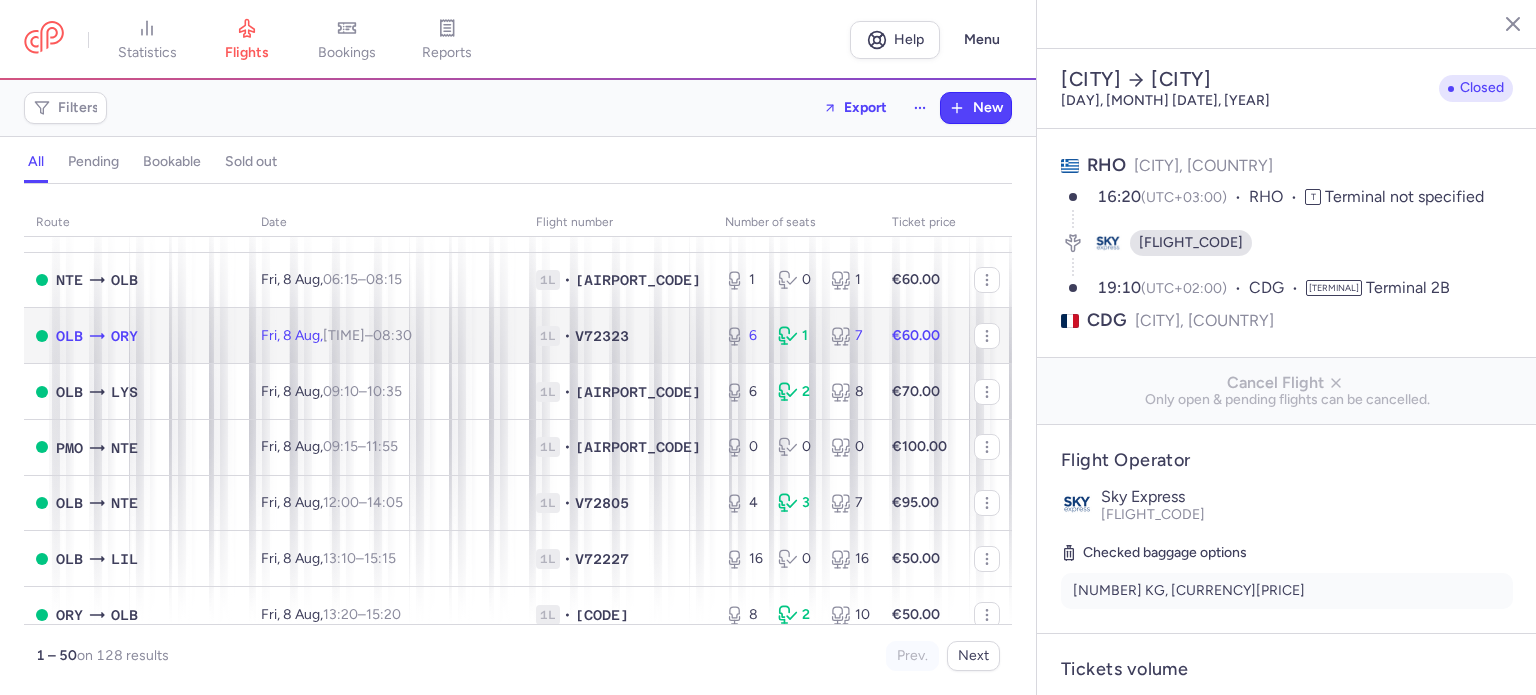 click on "[LUGGAGE_TYPE] • [AIRPORT_CODE]" at bounding box center [618, 336] 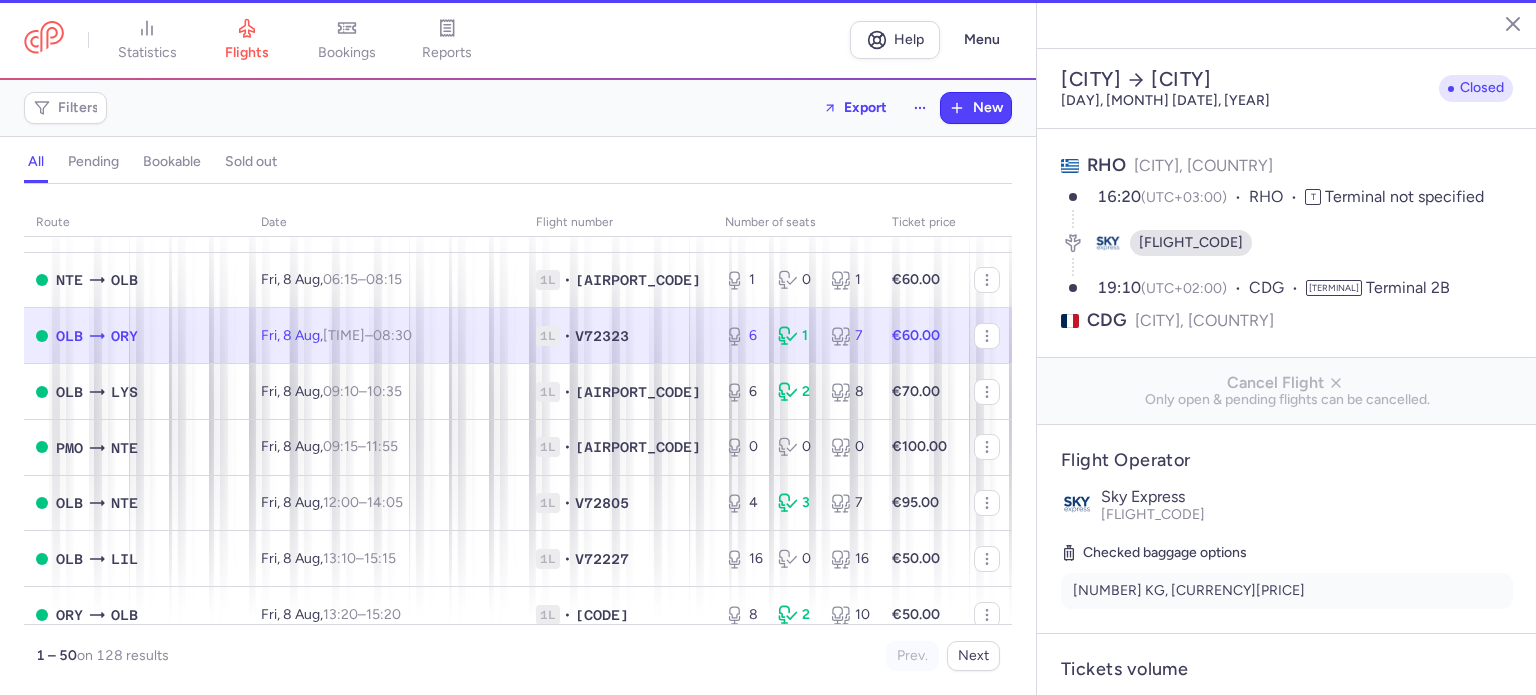 type on "6" 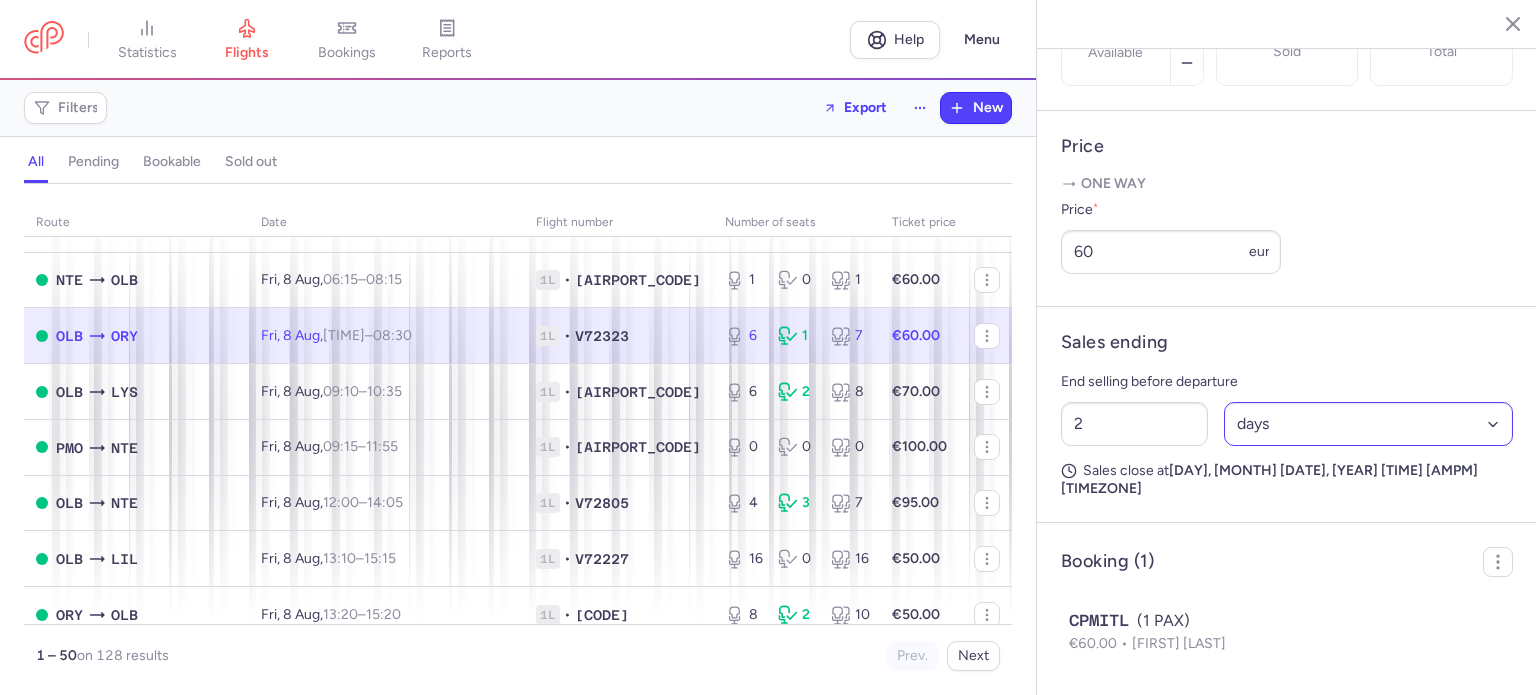 scroll, scrollTop: 735, scrollLeft: 0, axis: vertical 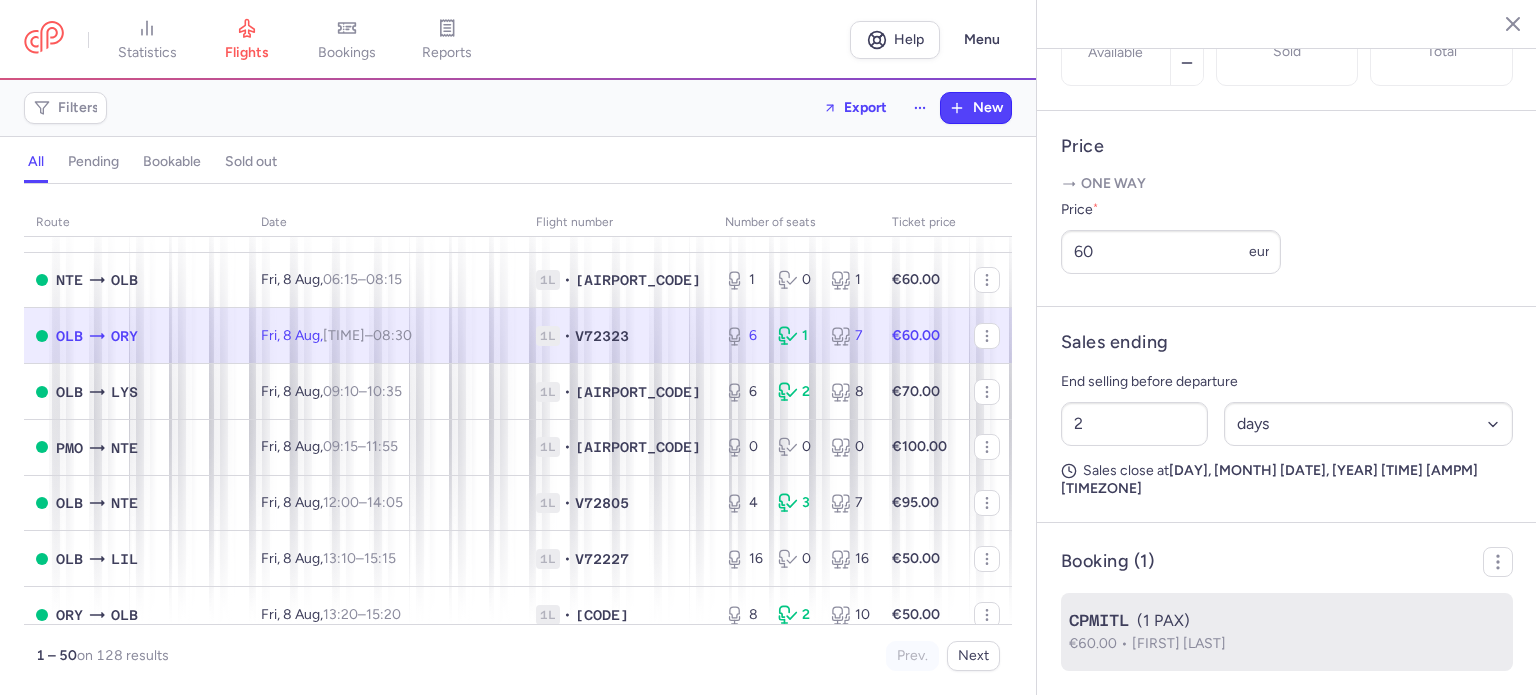 click on "CPMITL  (1 PAX)" at bounding box center (1287, 621) 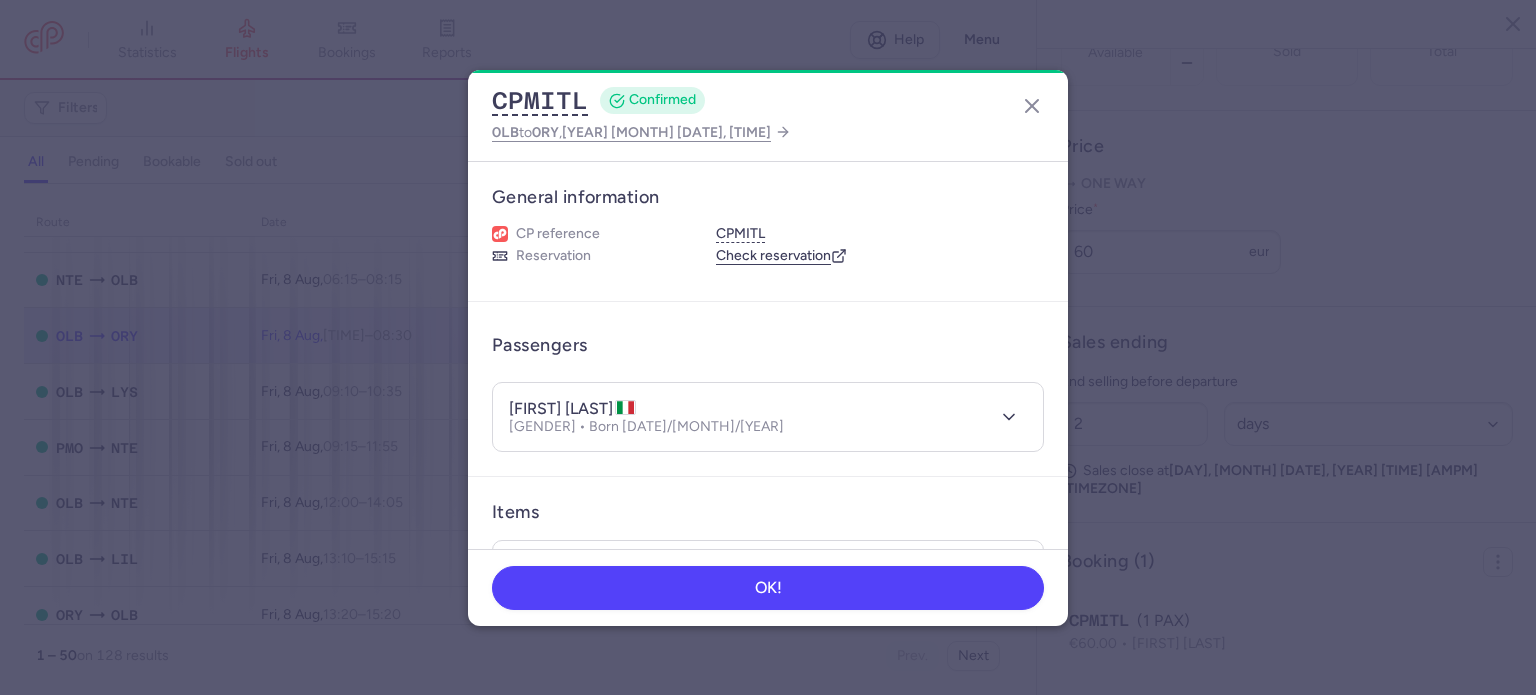 drag, startPoint x: 561, startPoint y: 407, endPoint x: 644, endPoint y: 406, distance: 83.00603 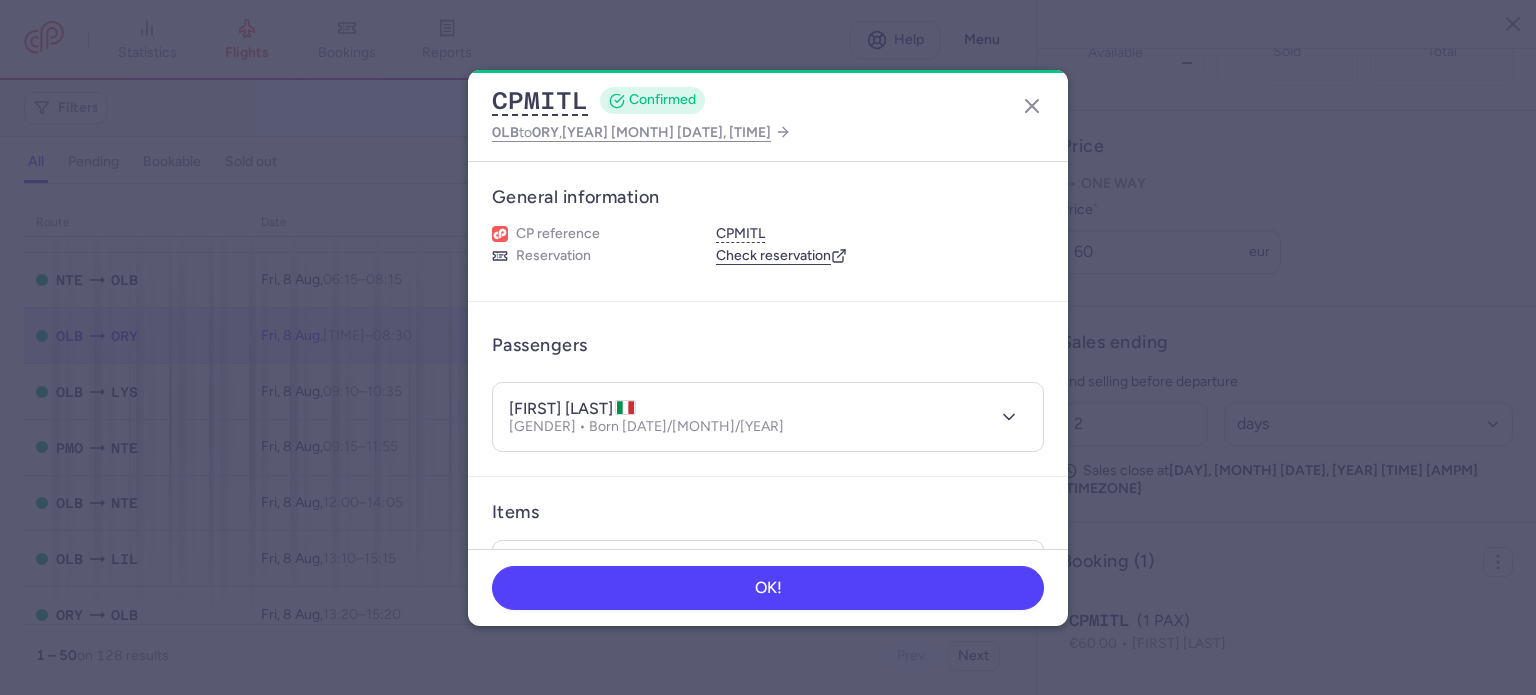 click on "[FIRST] [LAST]" at bounding box center (572, 409) 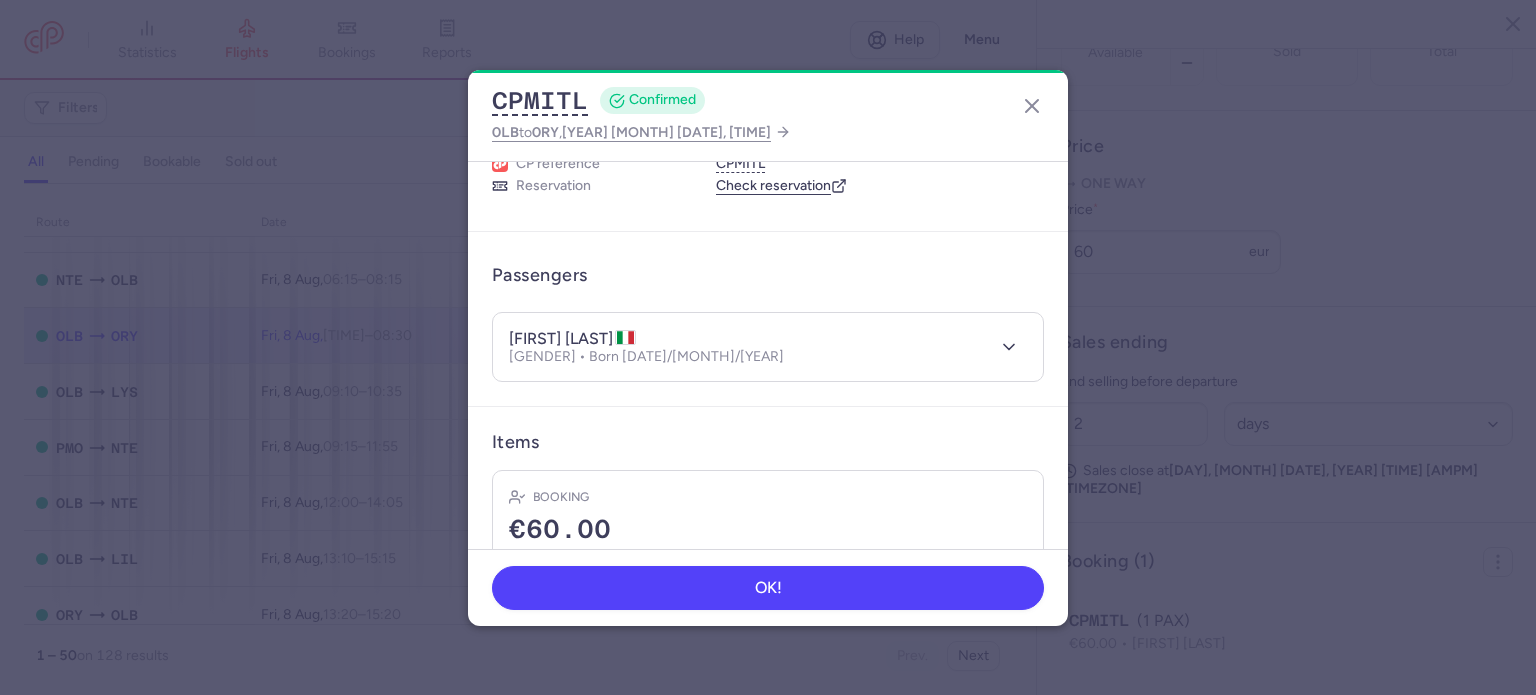 scroll, scrollTop: 0, scrollLeft: 0, axis: both 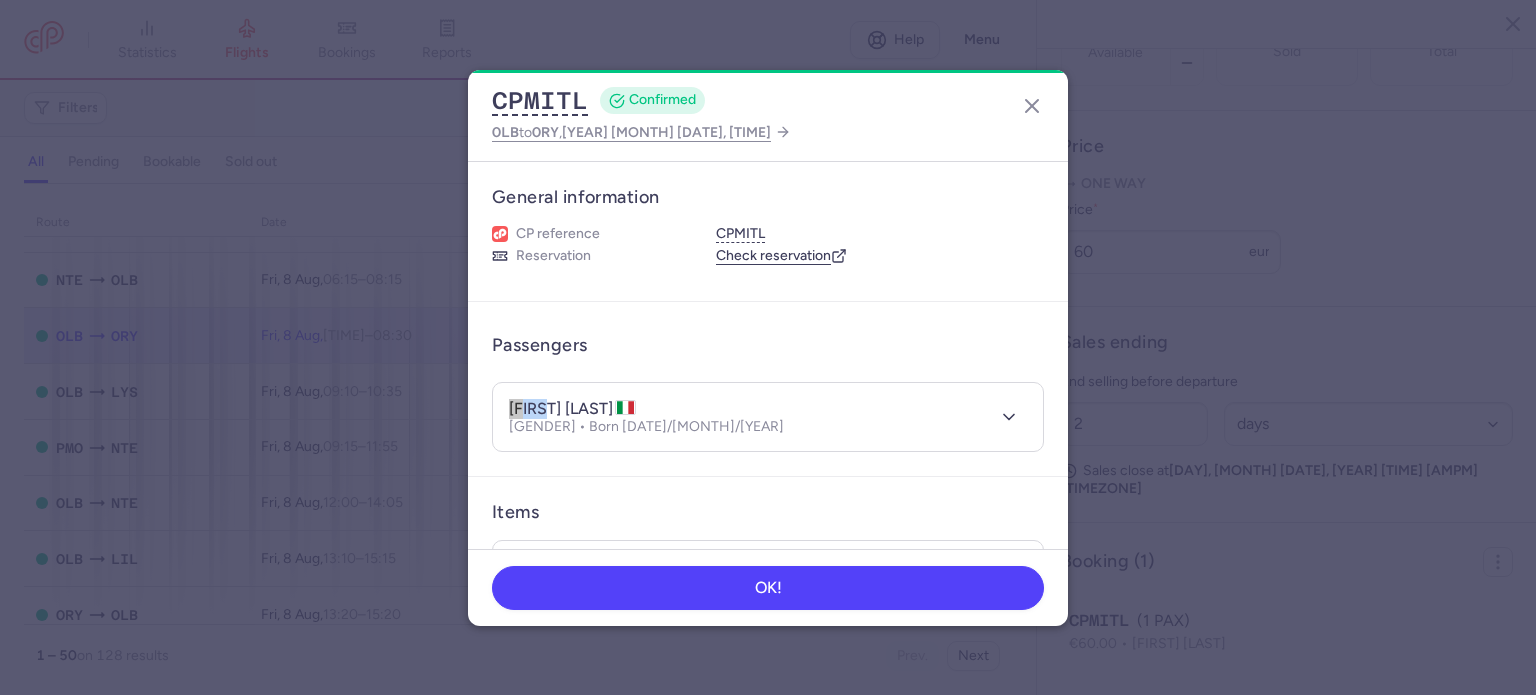 drag, startPoint x: 554, startPoint y: 410, endPoint x: 471, endPoint y: 408, distance: 83.02409 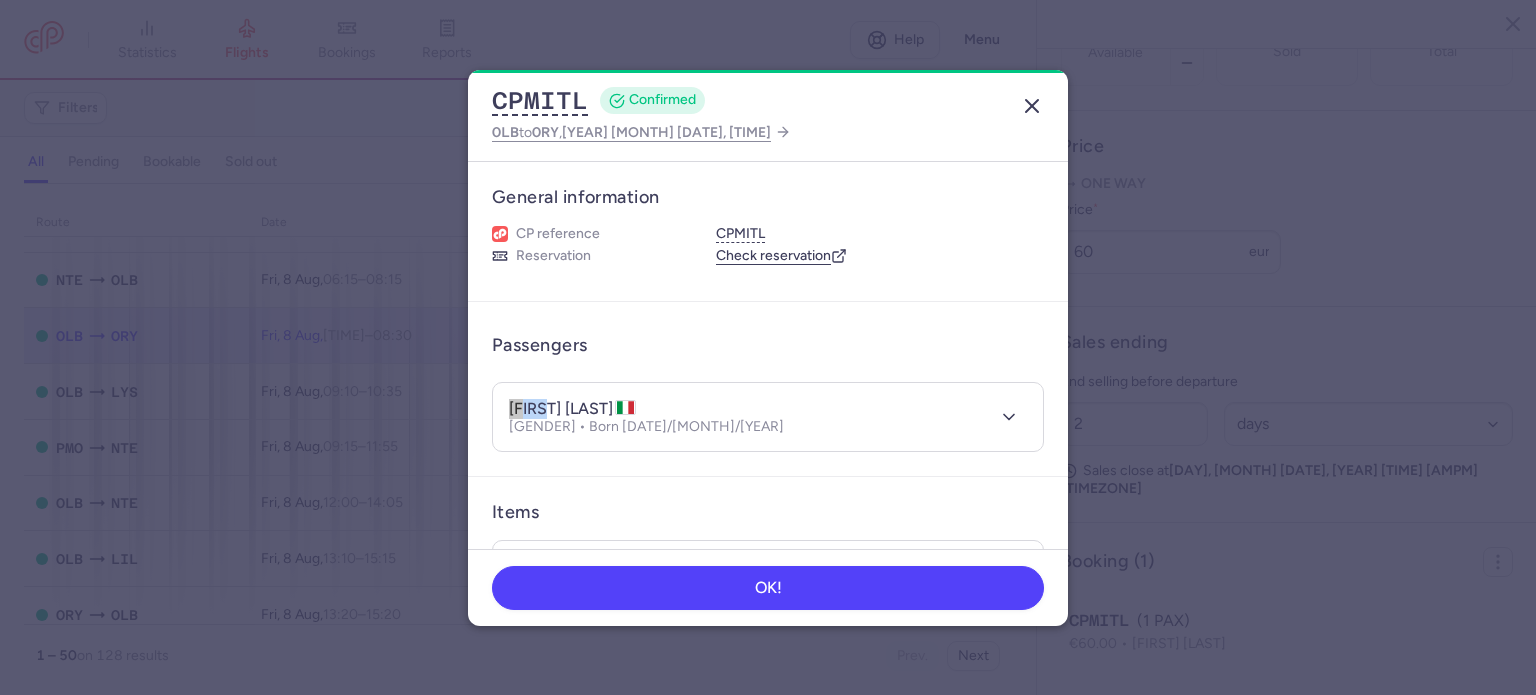 click 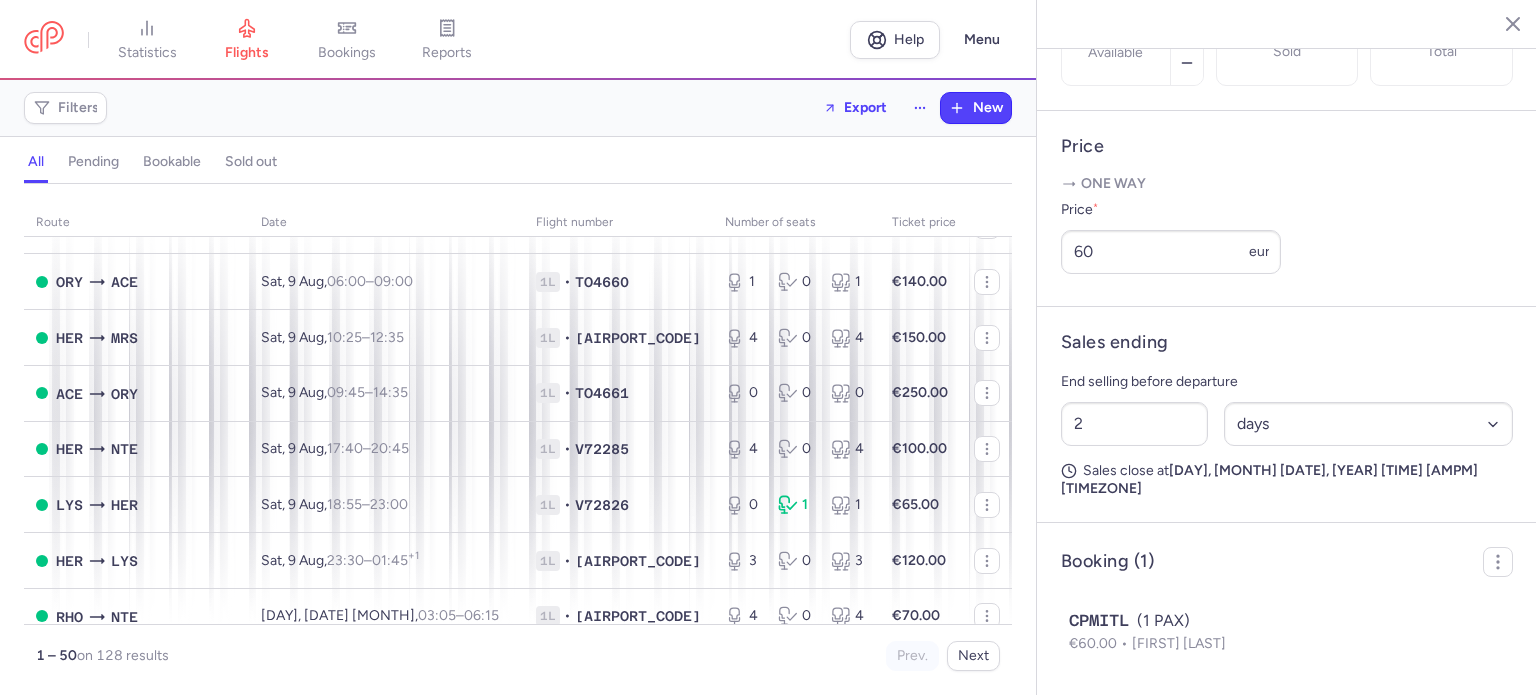 scroll, scrollTop: 2000, scrollLeft: 0, axis: vertical 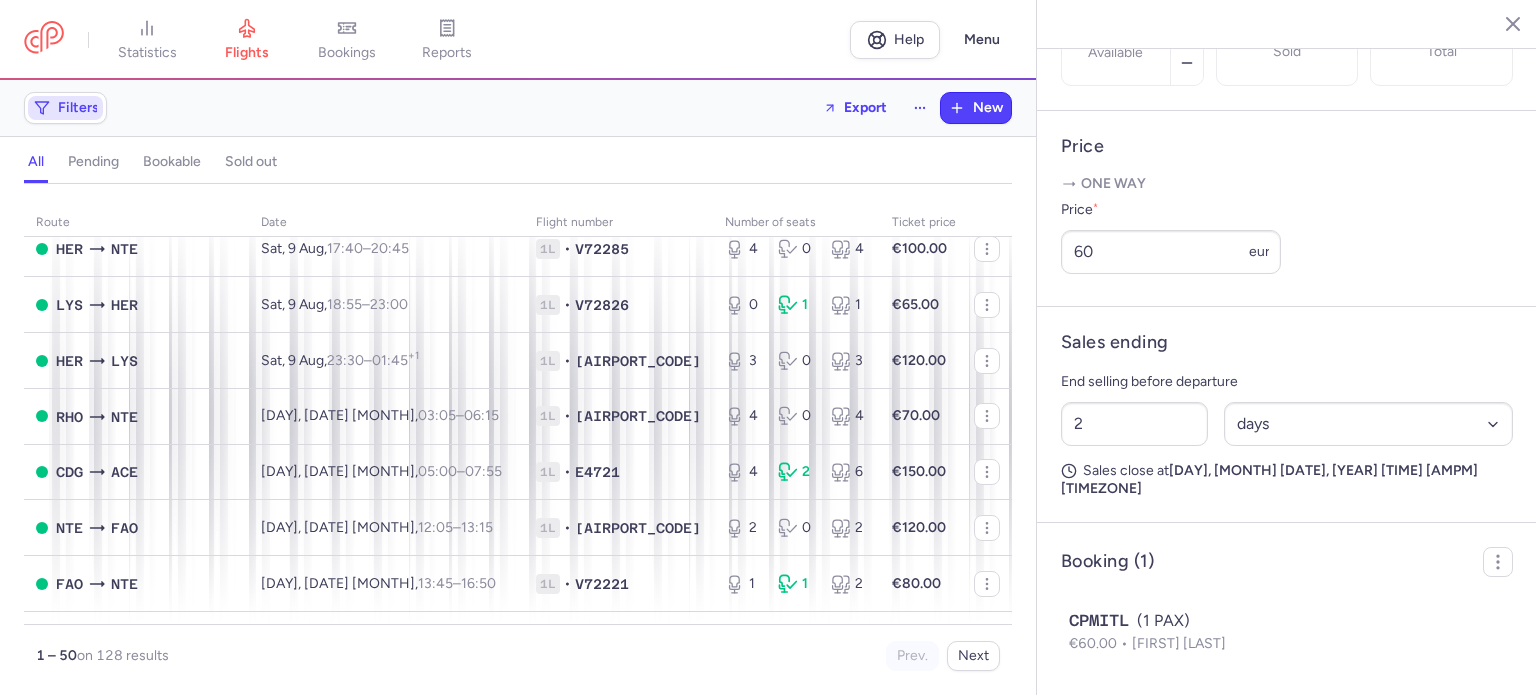 click on "Filters" at bounding box center [78, 108] 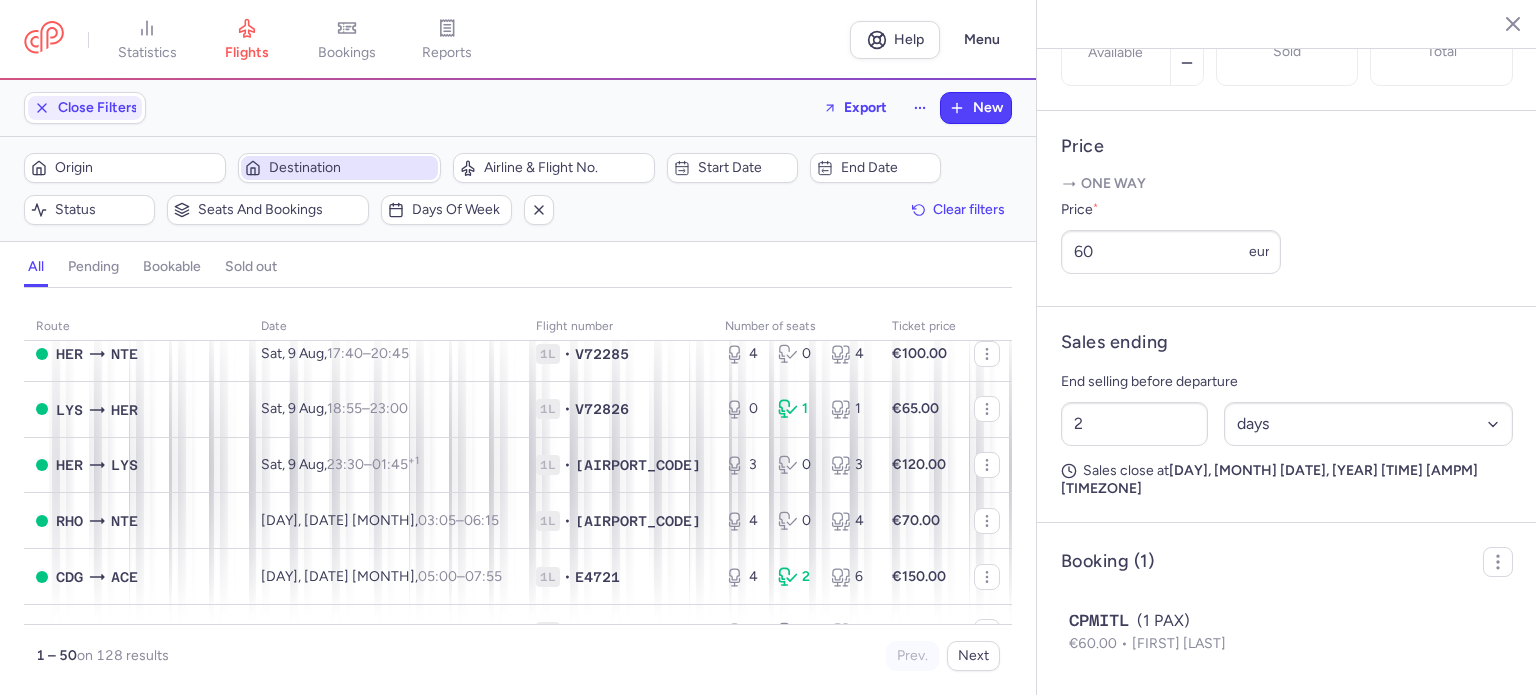 scroll, scrollTop: 0, scrollLeft: 0, axis: both 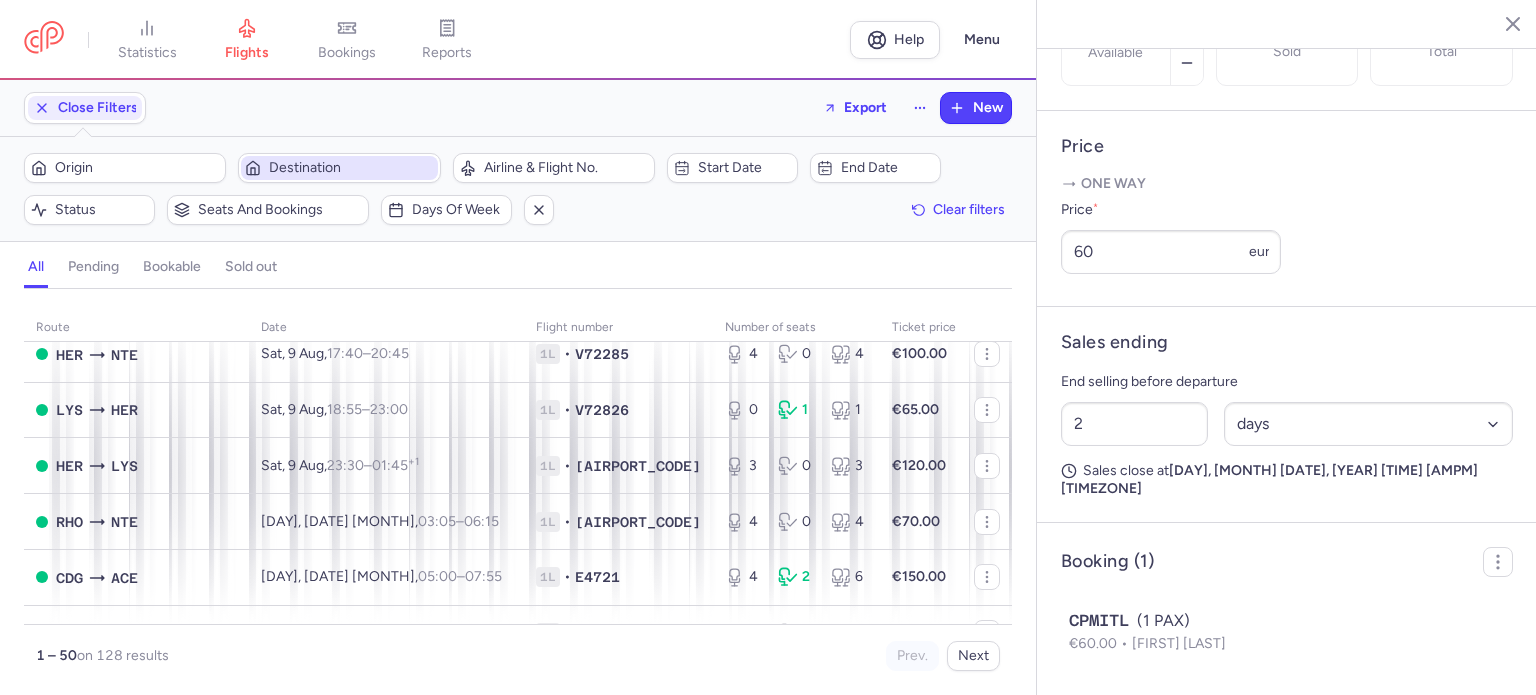 click on "Destination" at bounding box center (351, 168) 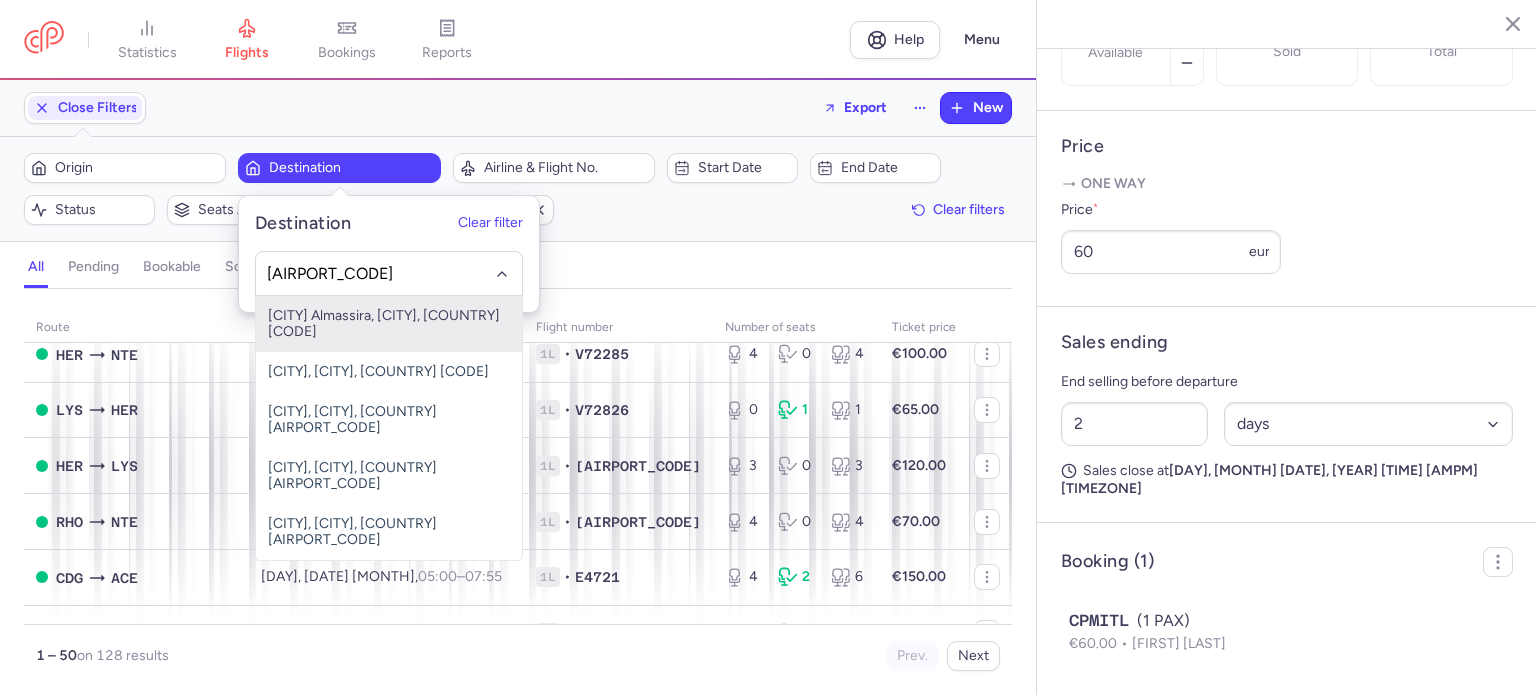 click on "[CITY] Almassira, [CITY], [COUNTRY] [CODE]" at bounding box center [389, 324] 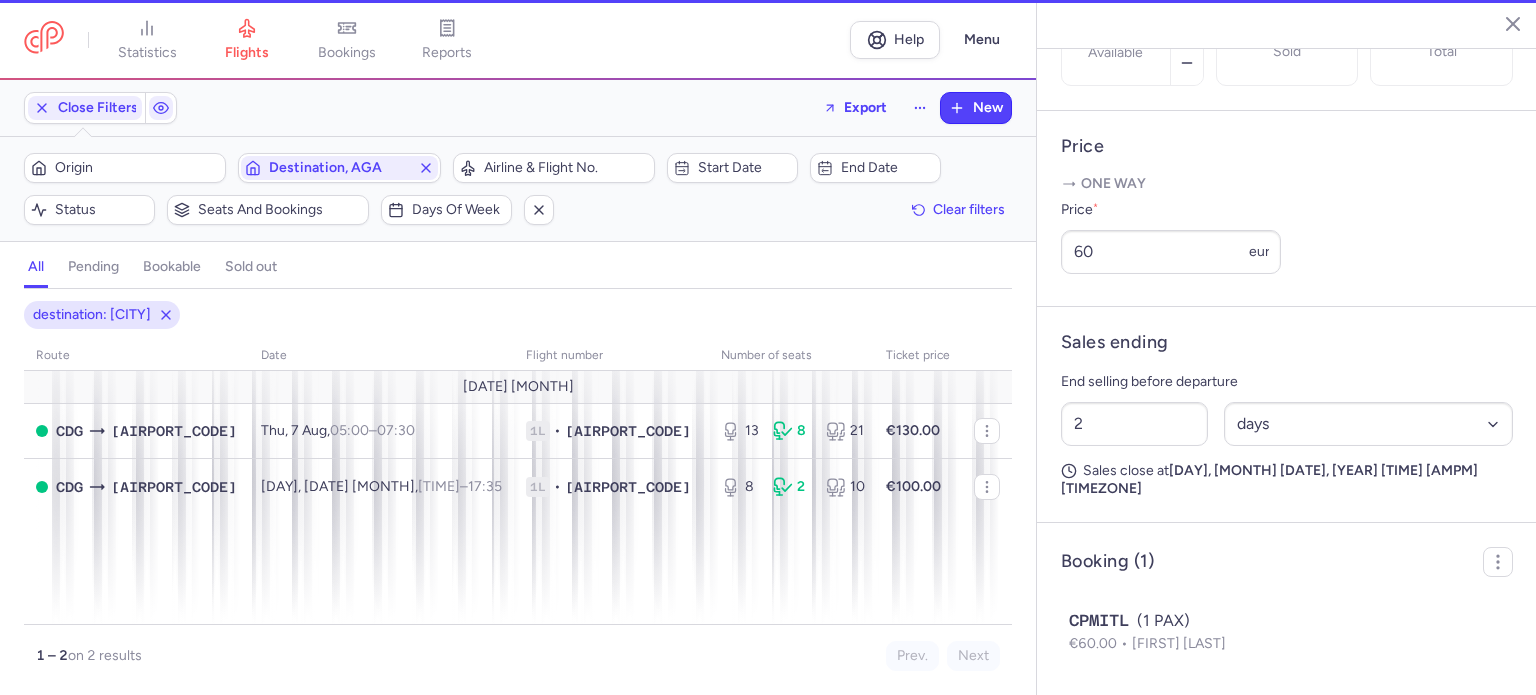 scroll, scrollTop: 0, scrollLeft: 0, axis: both 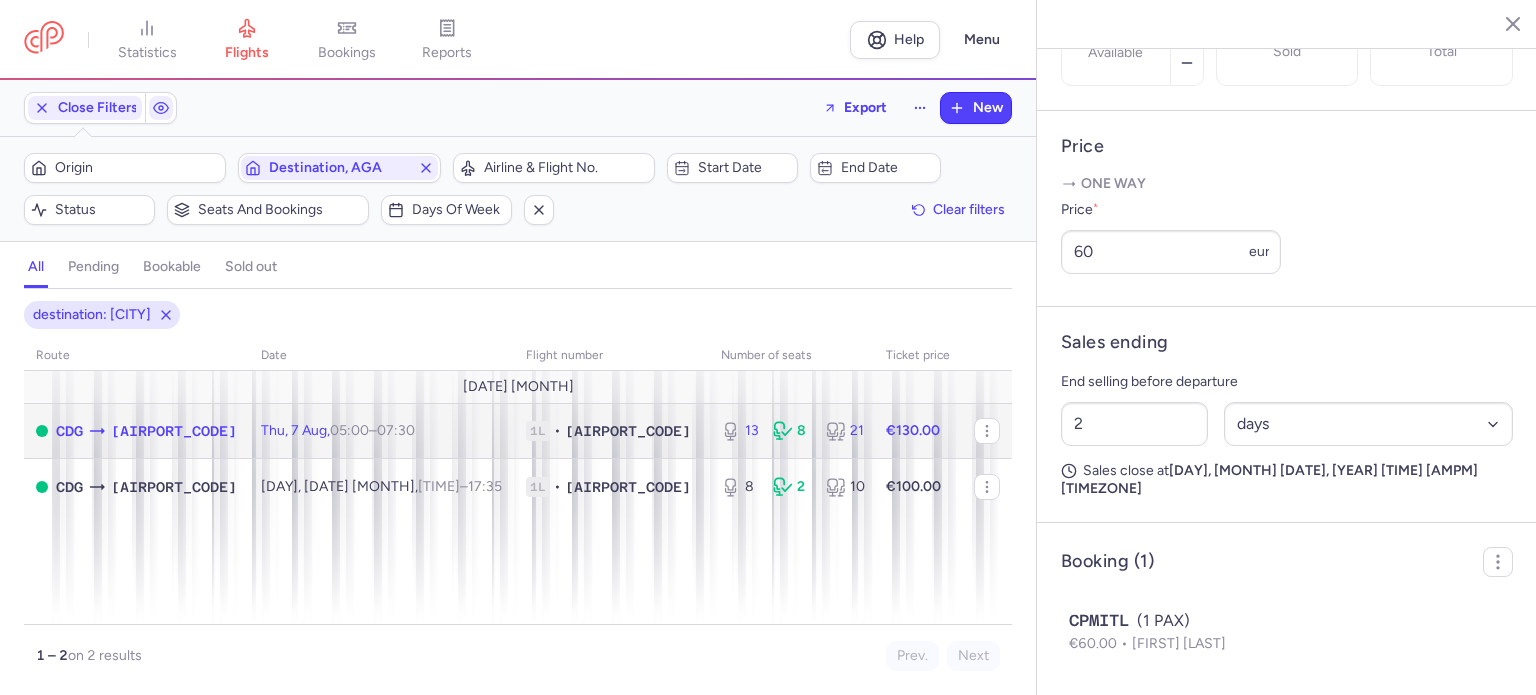 click 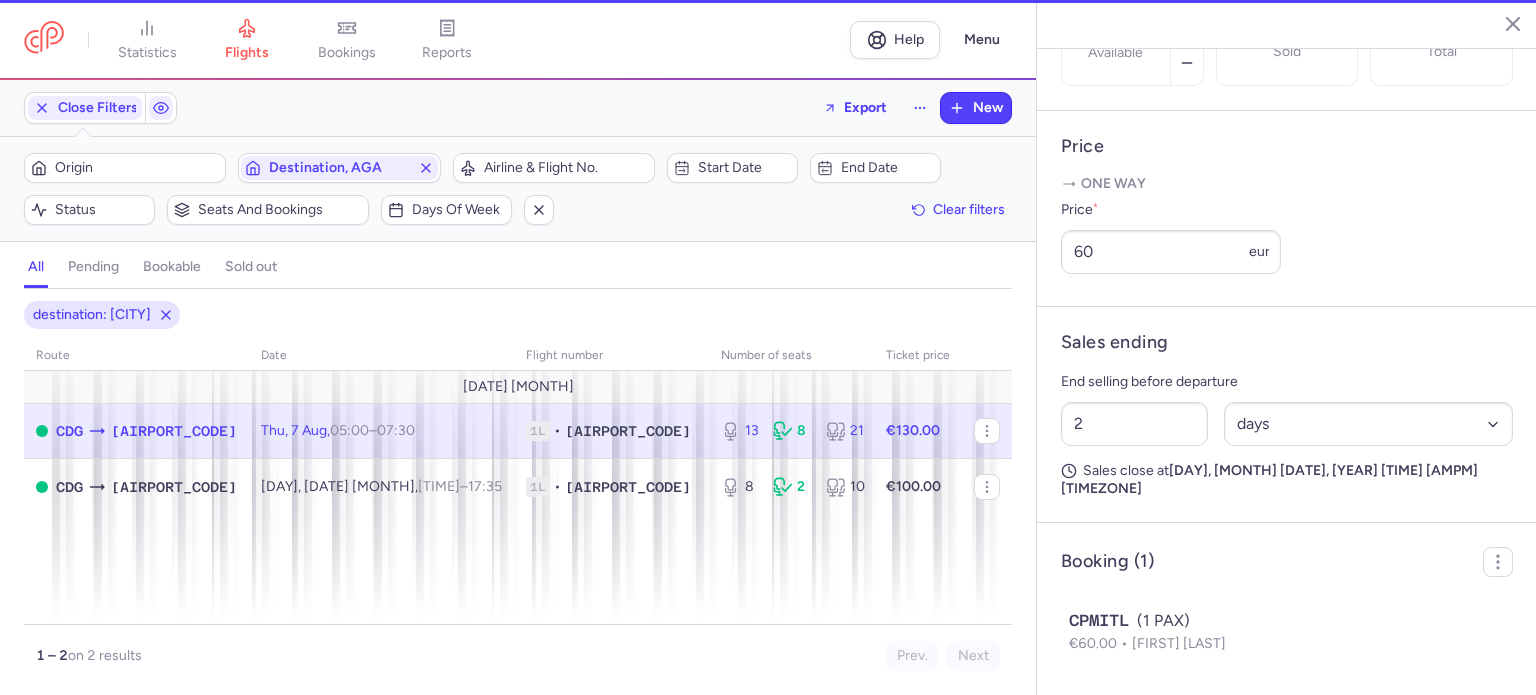 type on "13" 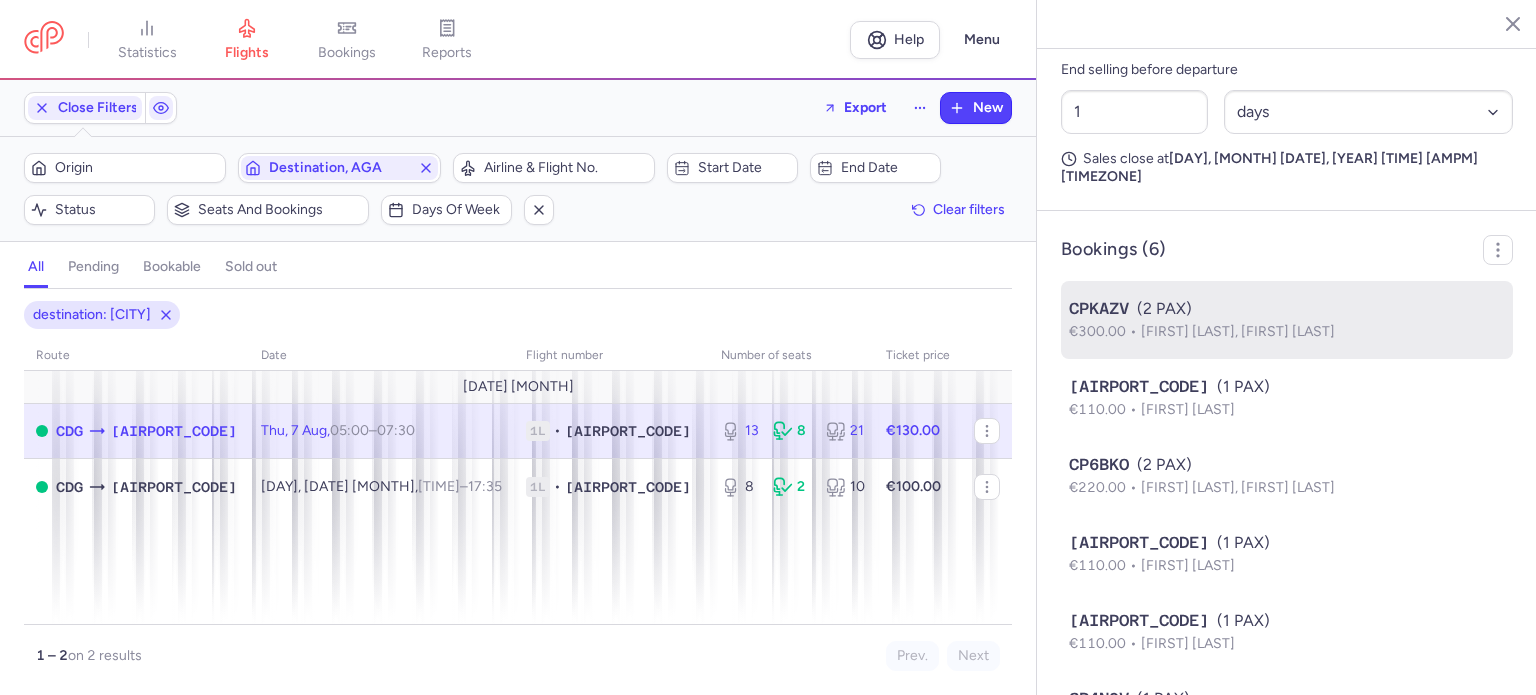 scroll, scrollTop: 1125, scrollLeft: 0, axis: vertical 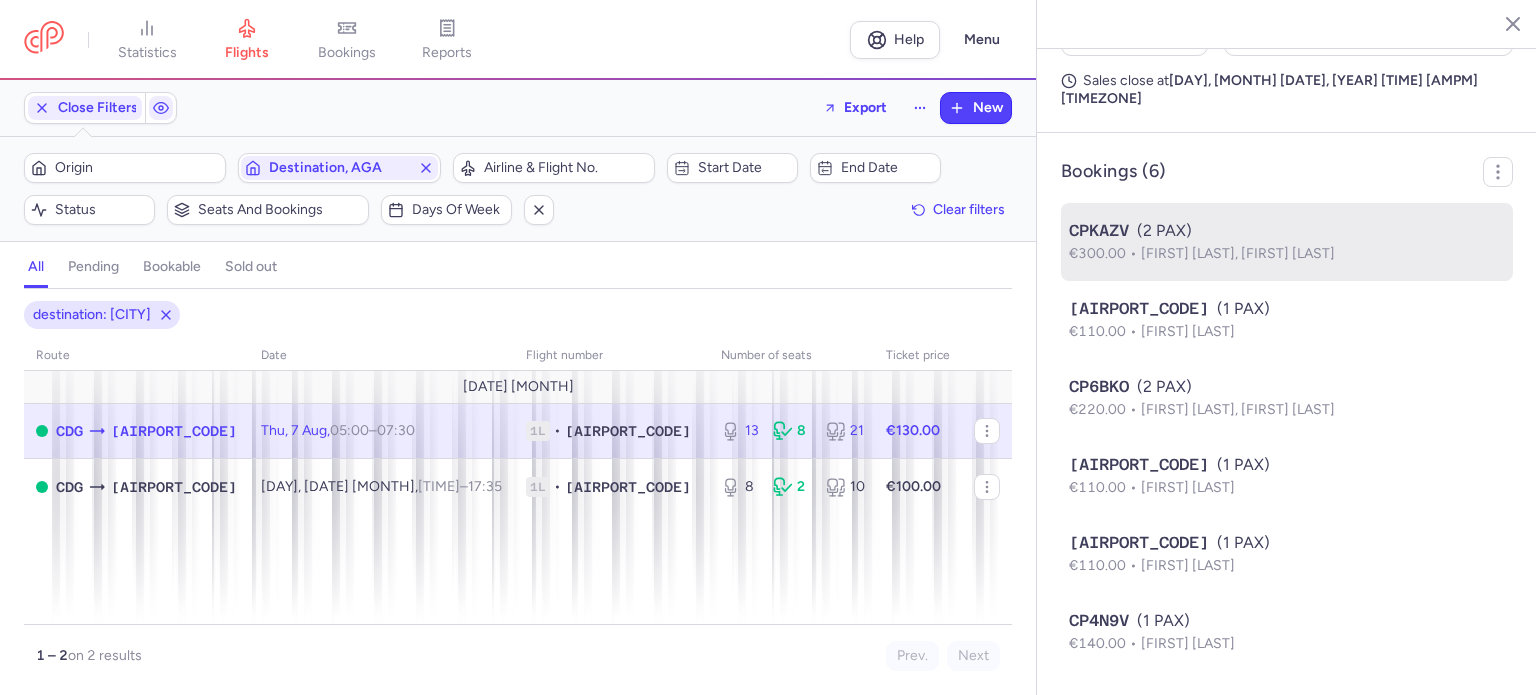click on "[CODE] ([NUMBER] PAX)" at bounding box center [1287, 621] 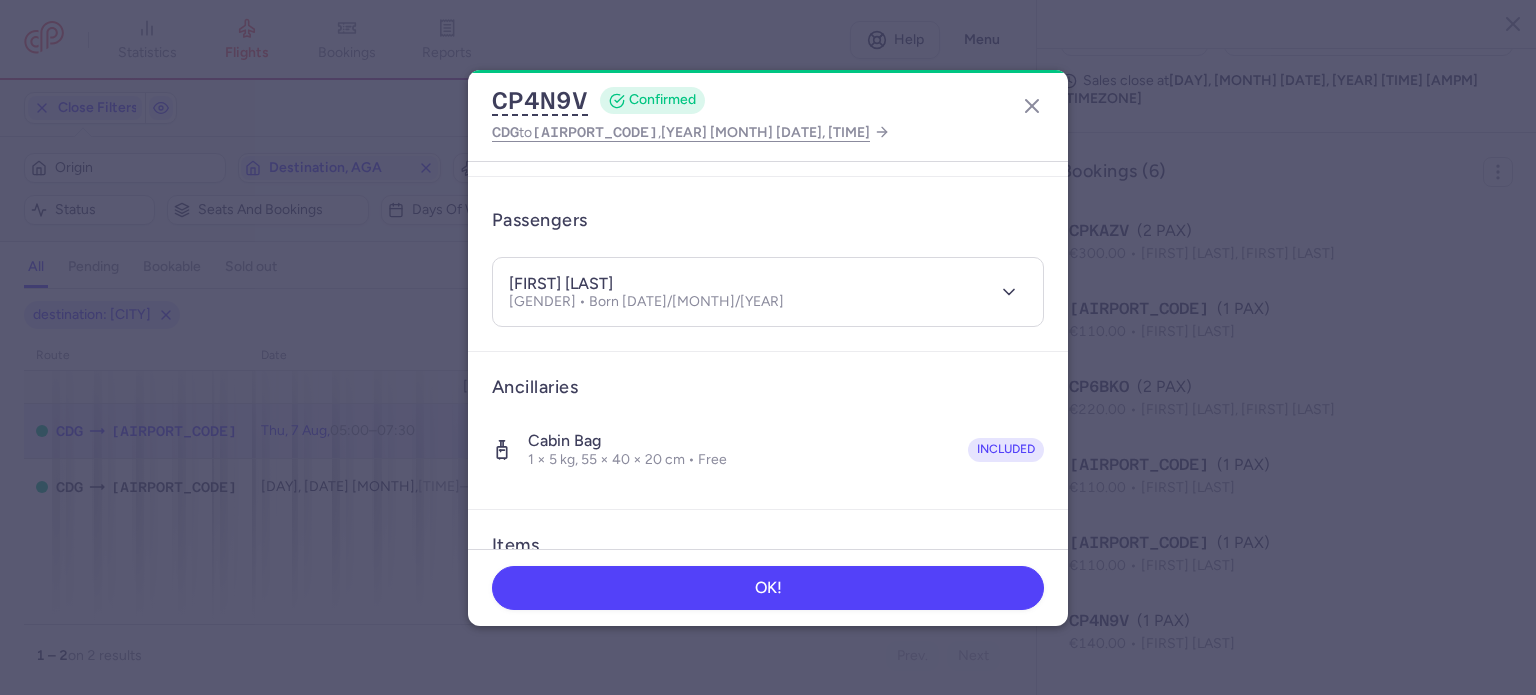 scroll, scrollTop: 352, scrollLeft: 0, axis: vertical 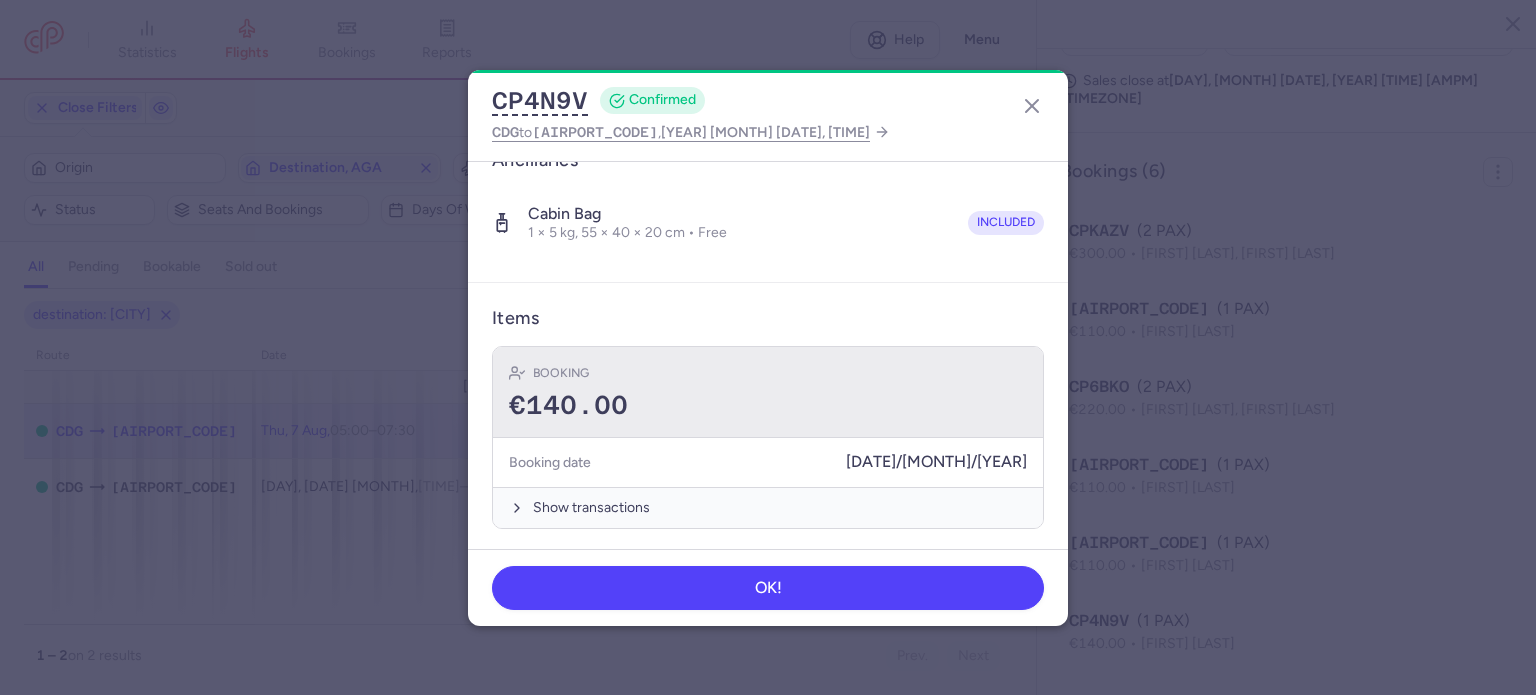 click on "Booking €140.00" at bounding box center [768, 392] 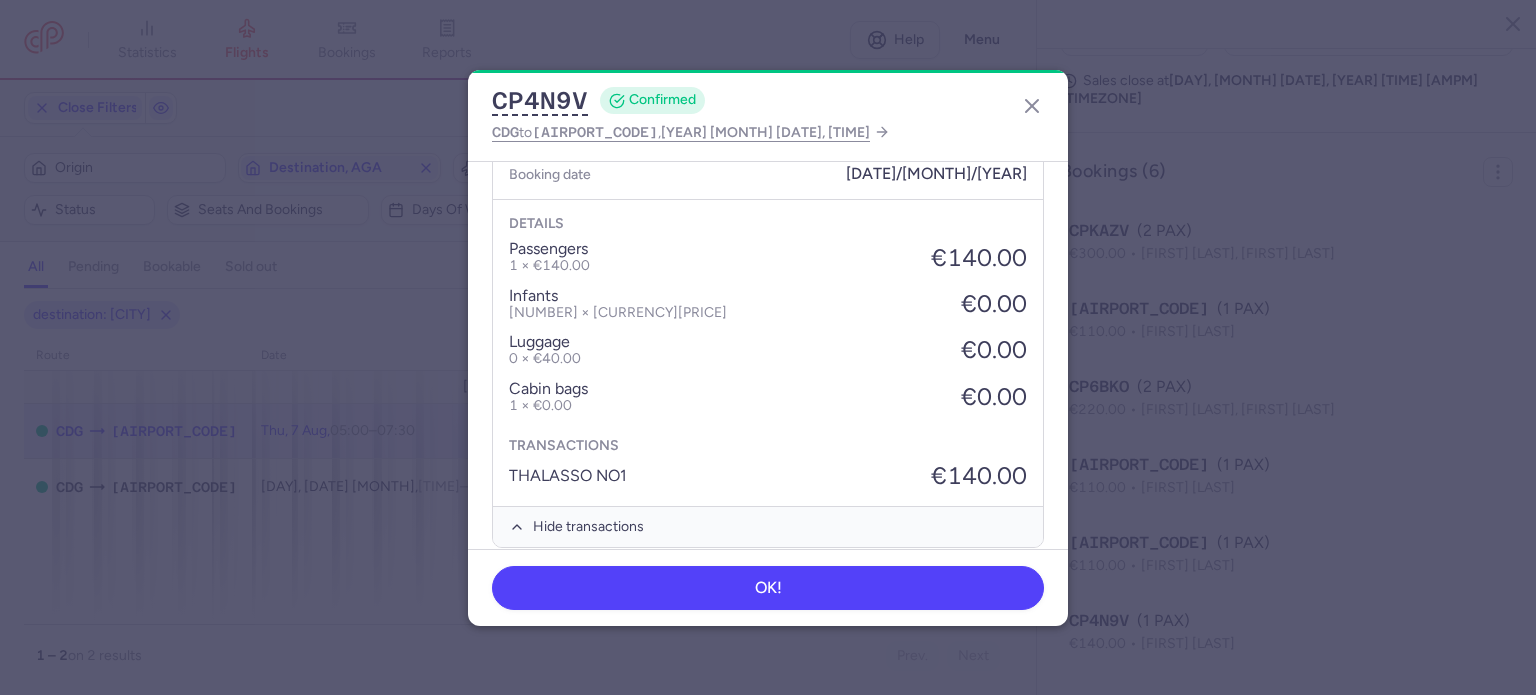scroll, scrollTop: 652, scrollLeft: 0, axis: vertical 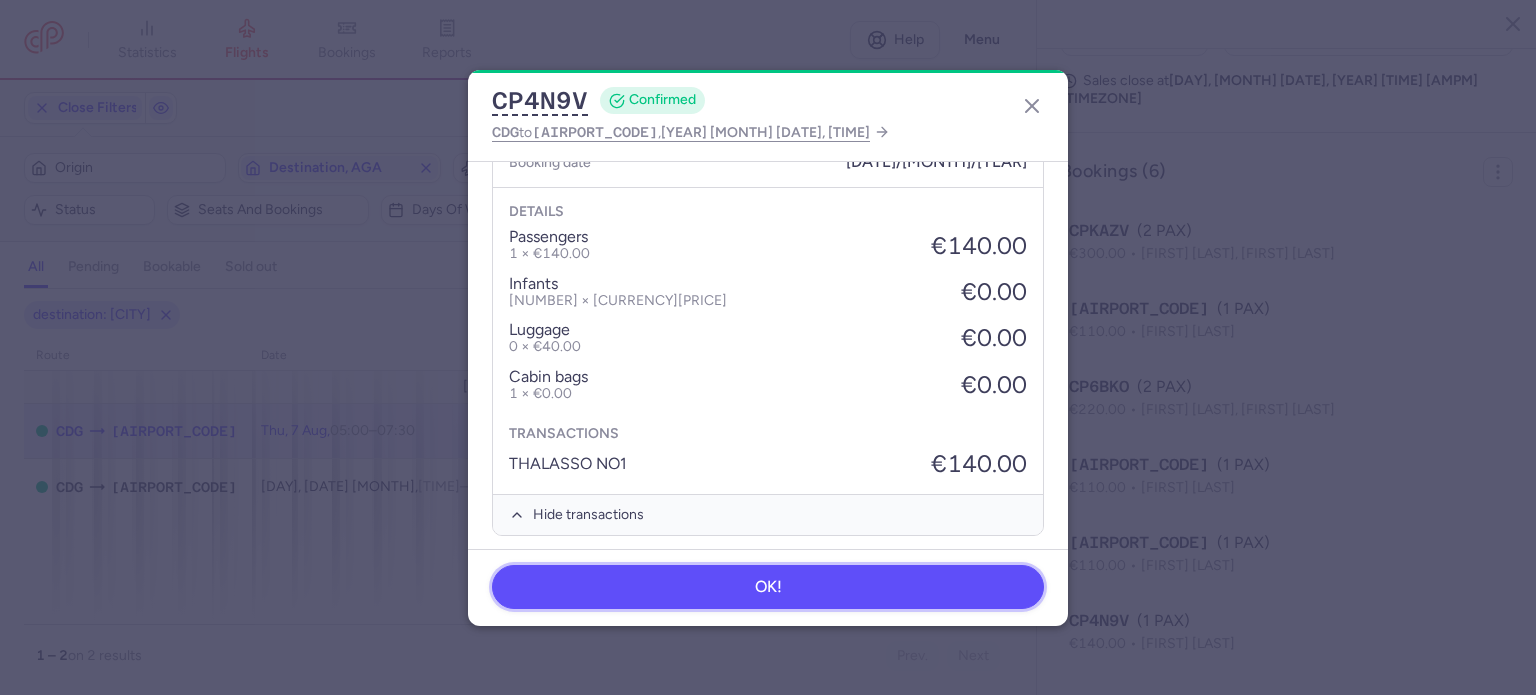 click on "OK!" at bounding box center [768, 587] 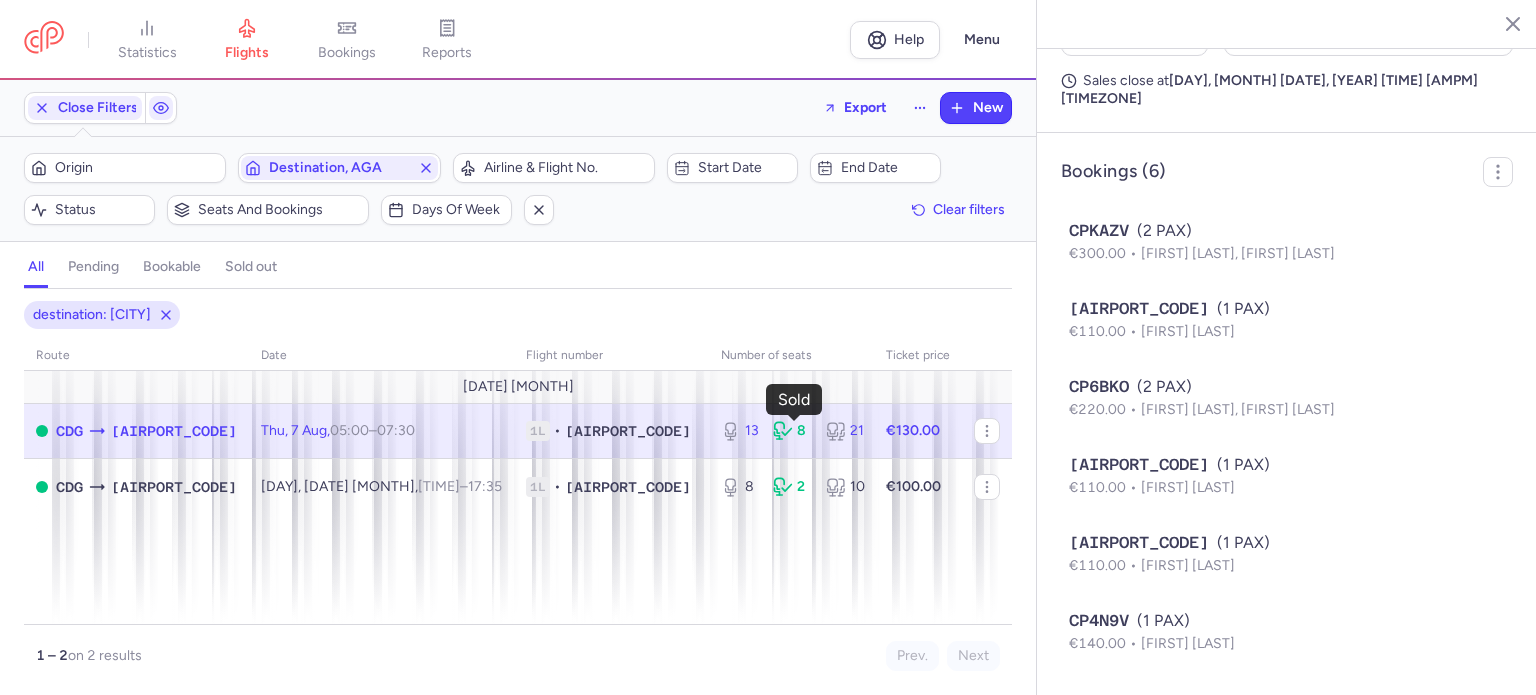 click 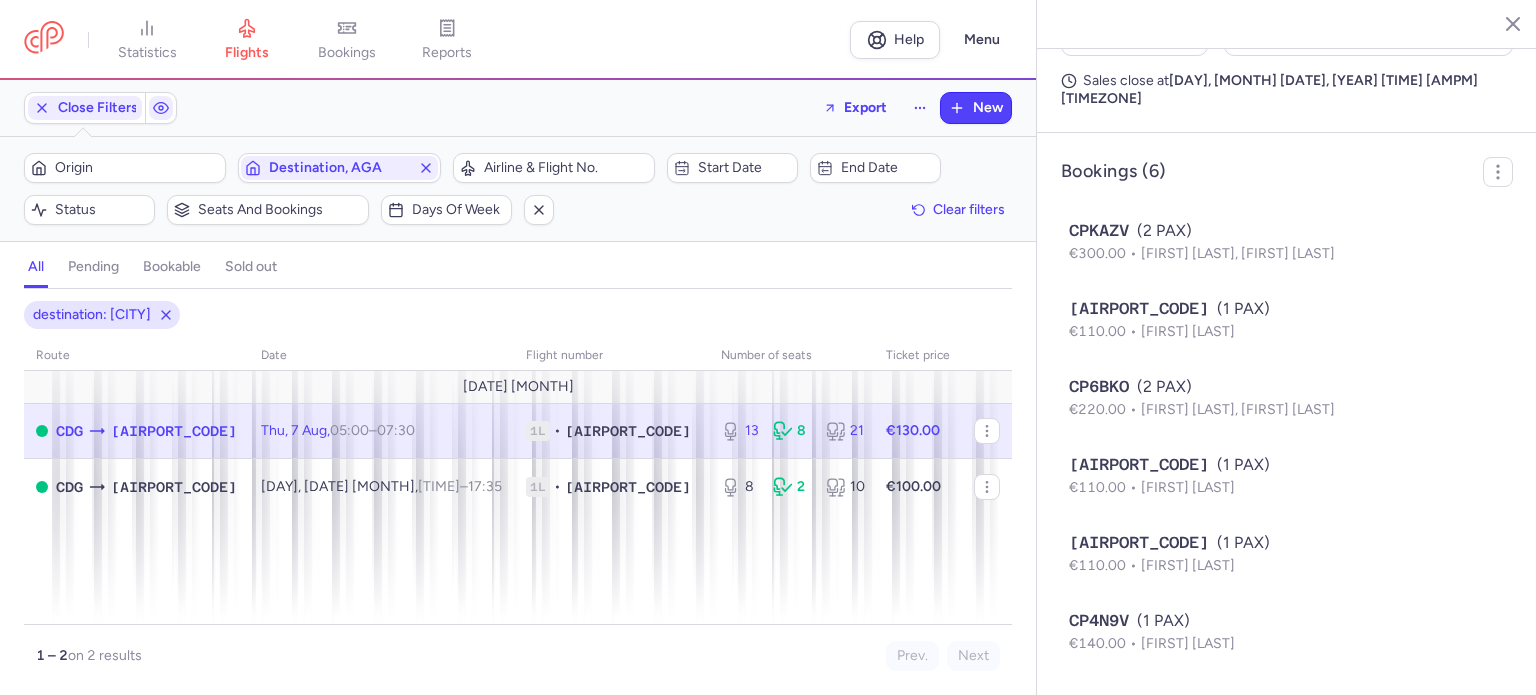 click on "[DATE] [MONTH] [YEAR]" at bounding box center [791, 431] 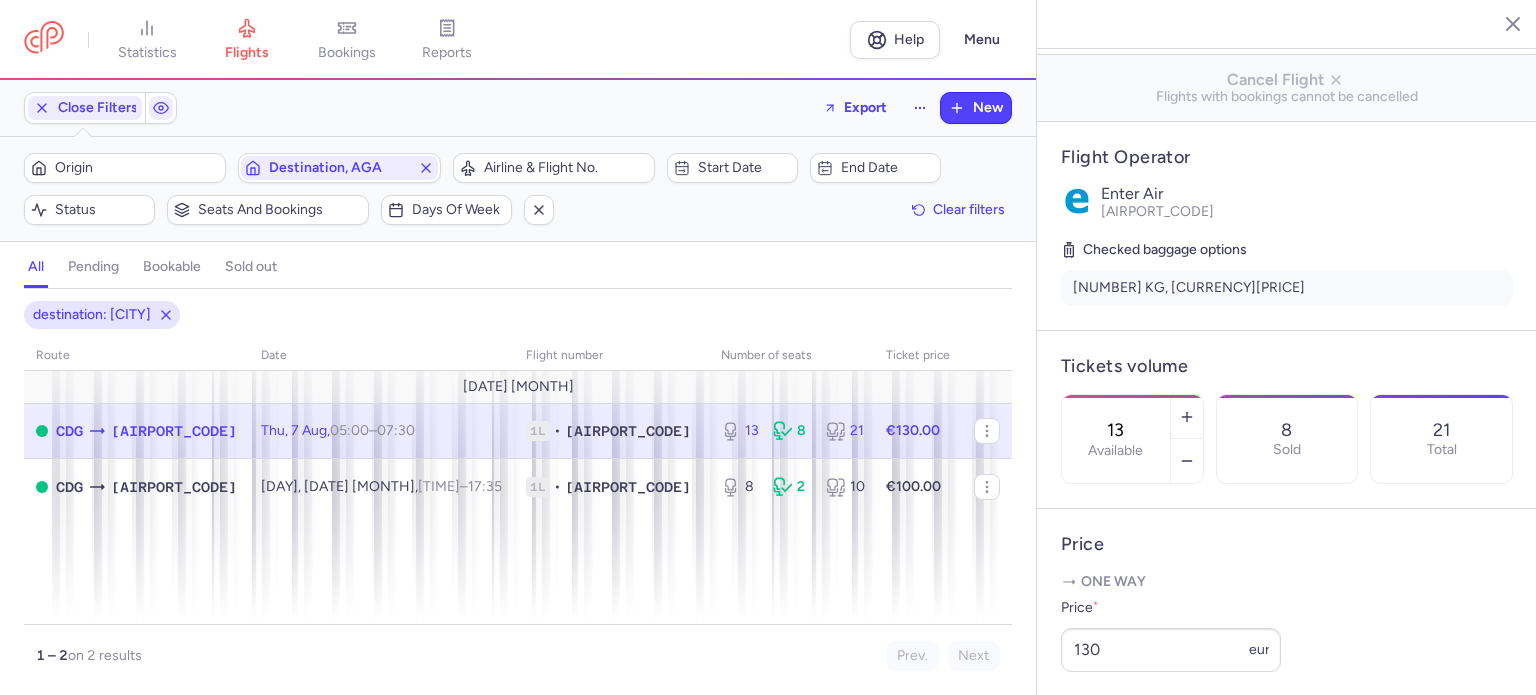 scroll, scrollTop: 425, scrollLeft: 0, axis: vertical 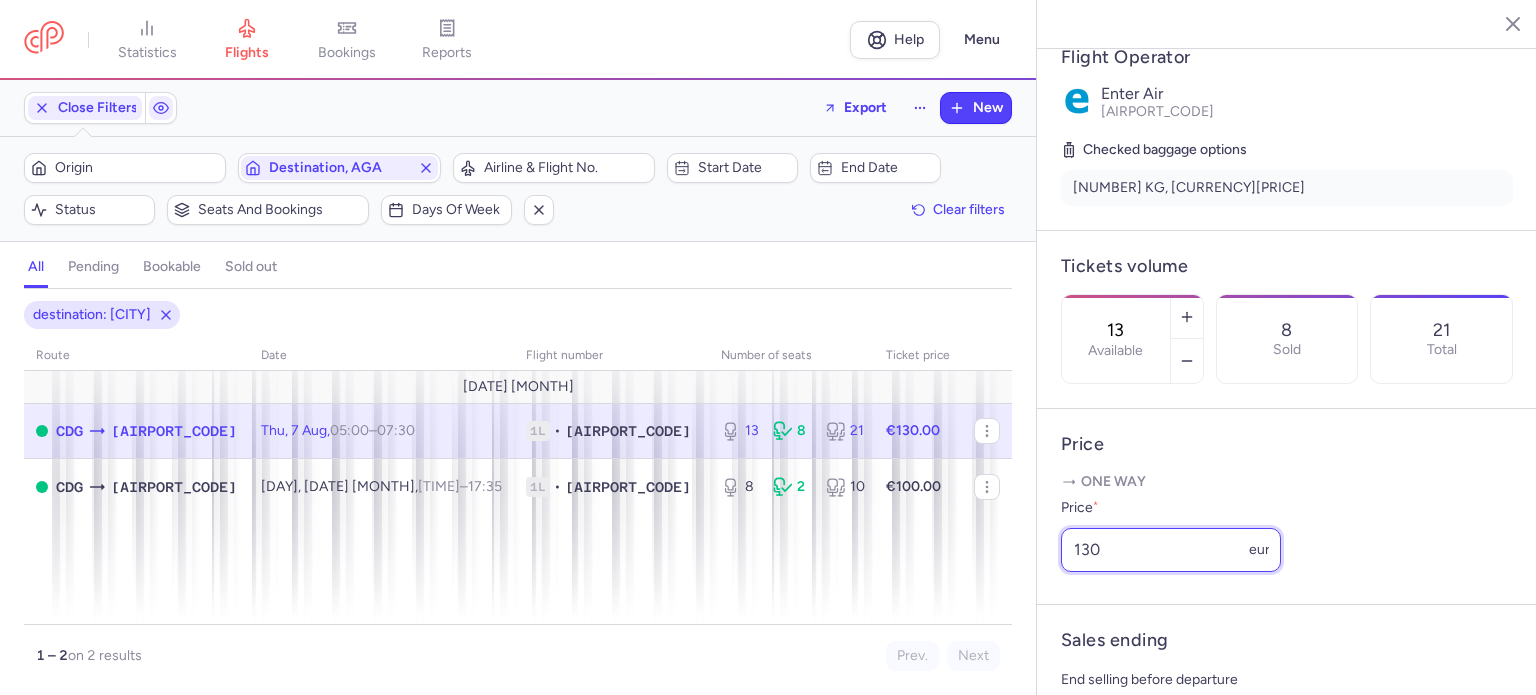 drag, startPoint x: 1111, startPoint y: 589, endPoint x: 1016, endPoint y: 579, distance: 95.524864 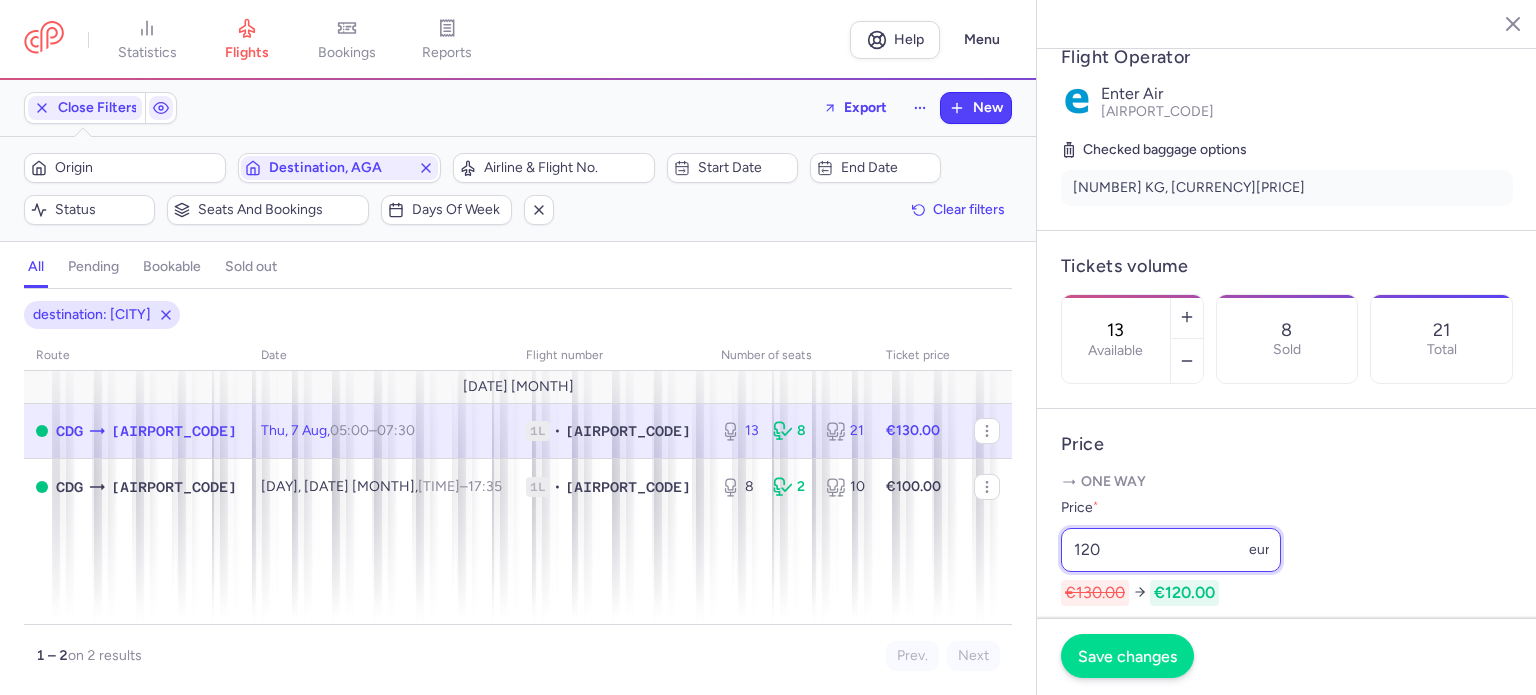 type on "120" 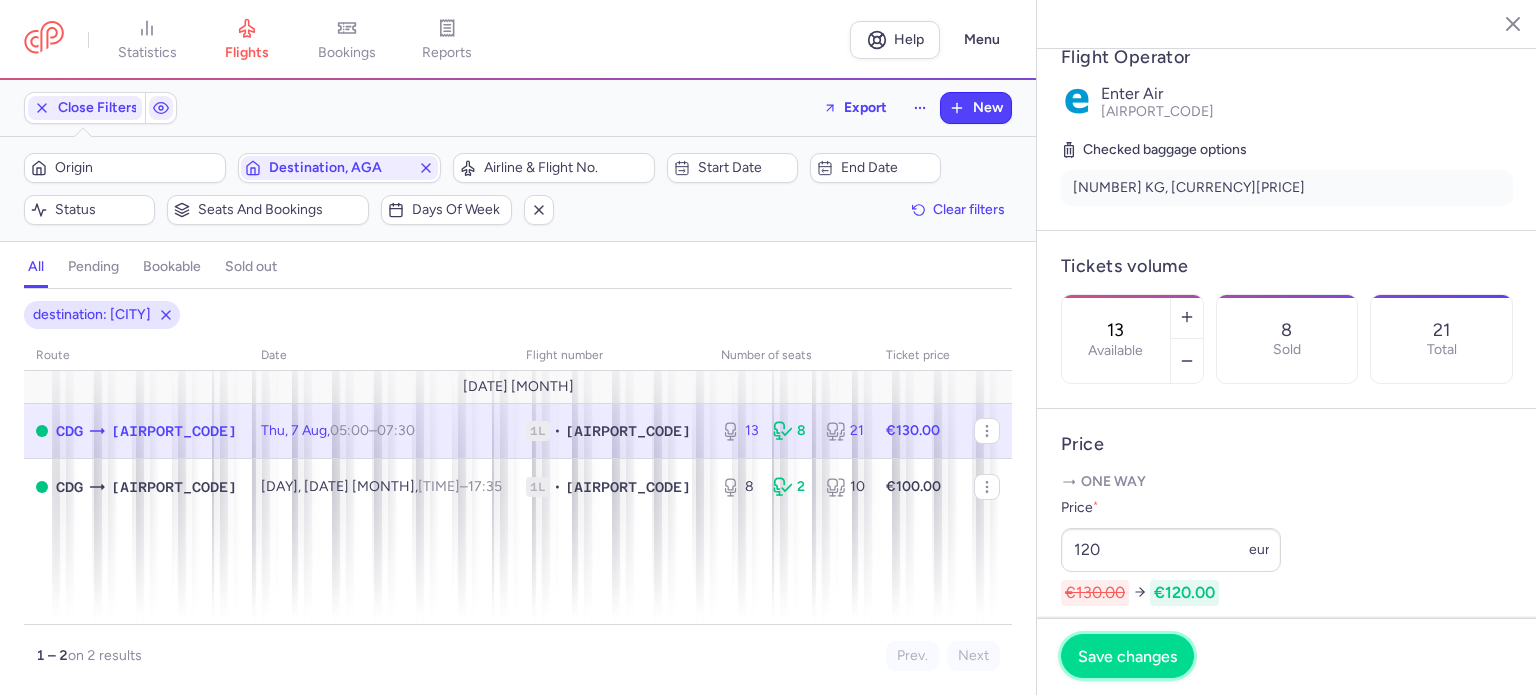 click on "Save changes" at bounding box center (1127, 656) 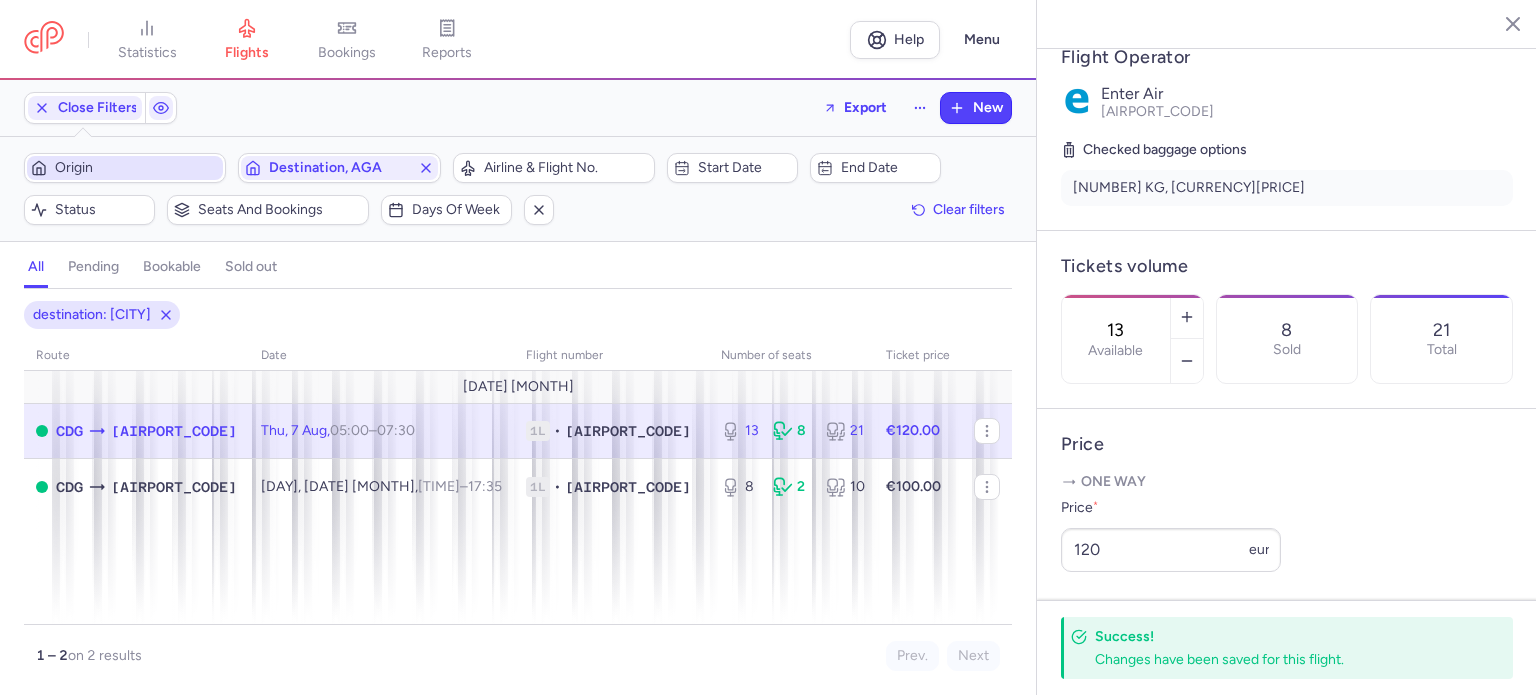click on "Origin" at bounding box center [137, 168] 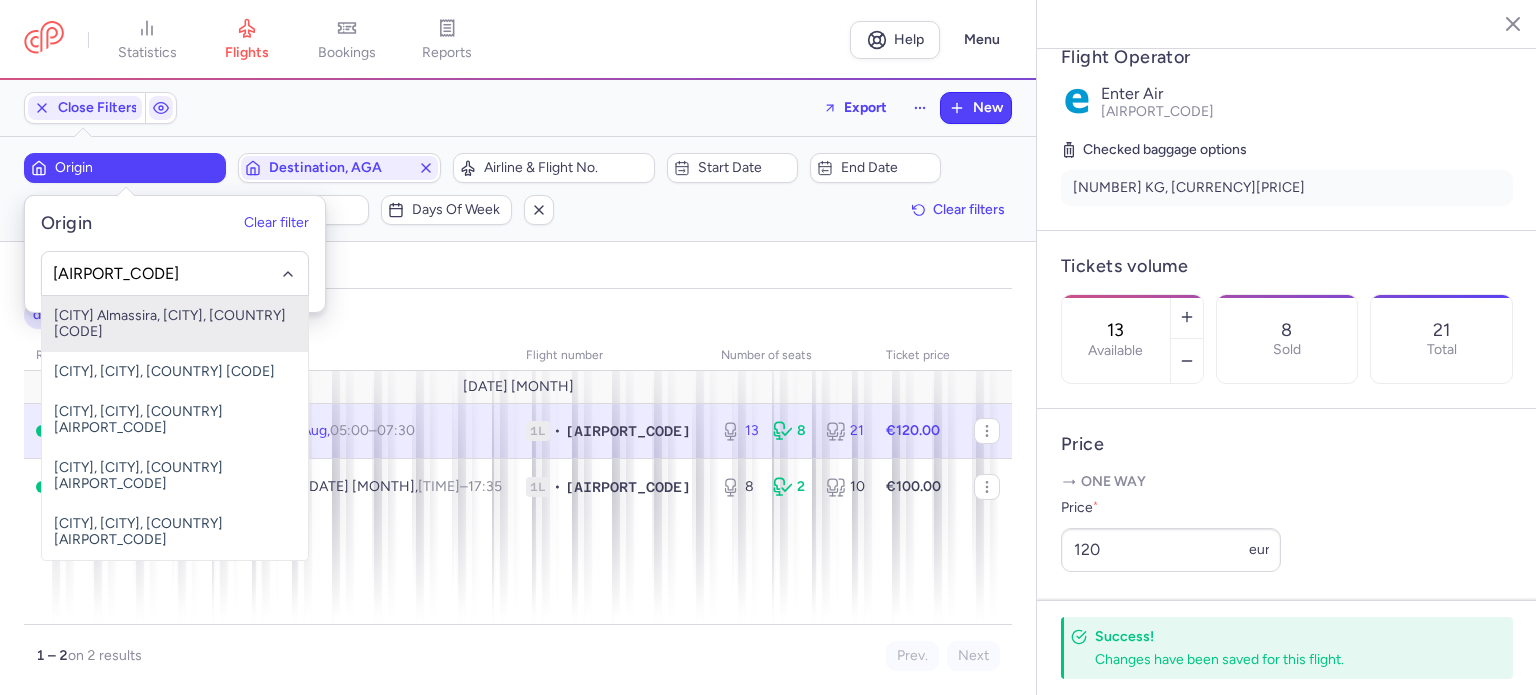 click on "[CITY] Almassira, [CITY], [COUNTRY] [CODE]" at bounding box center (175, 324) 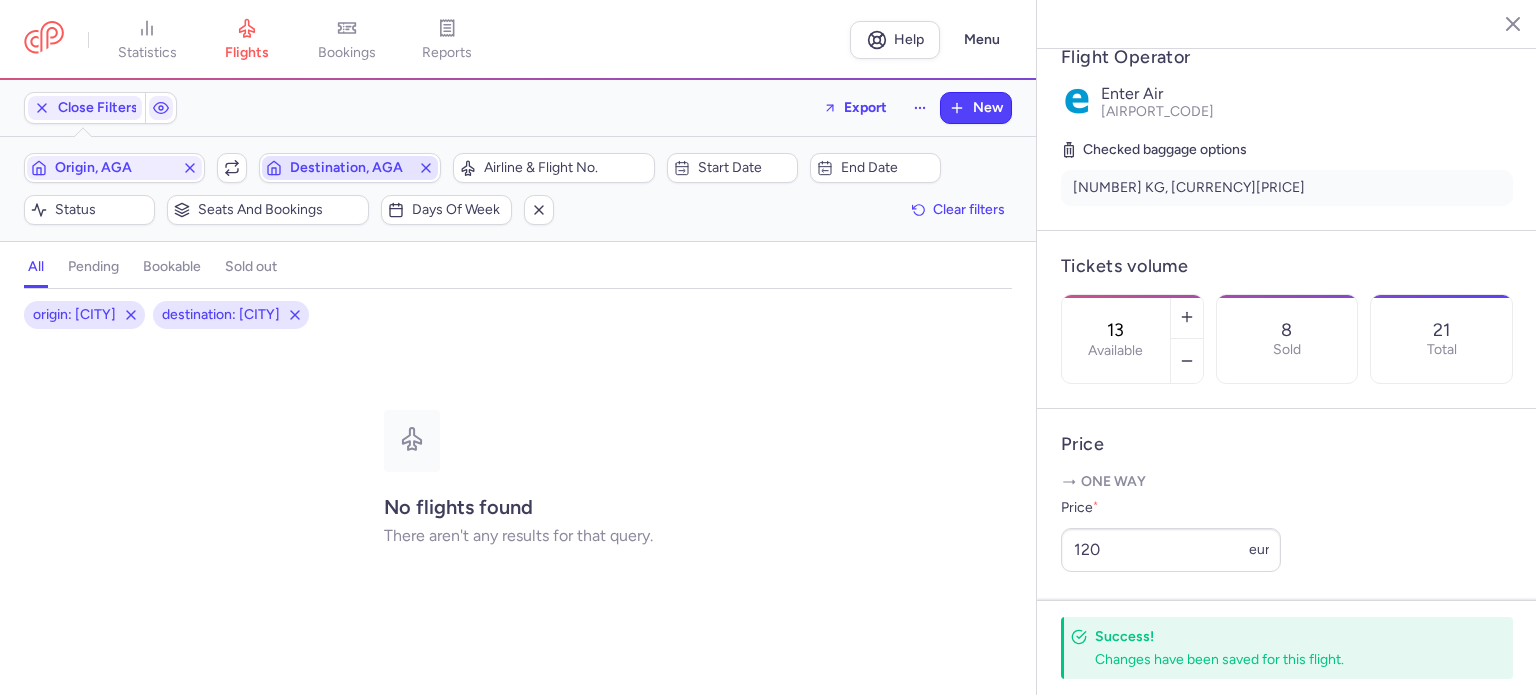 click on "Destination, AGA" at bounding box center [349, 168] 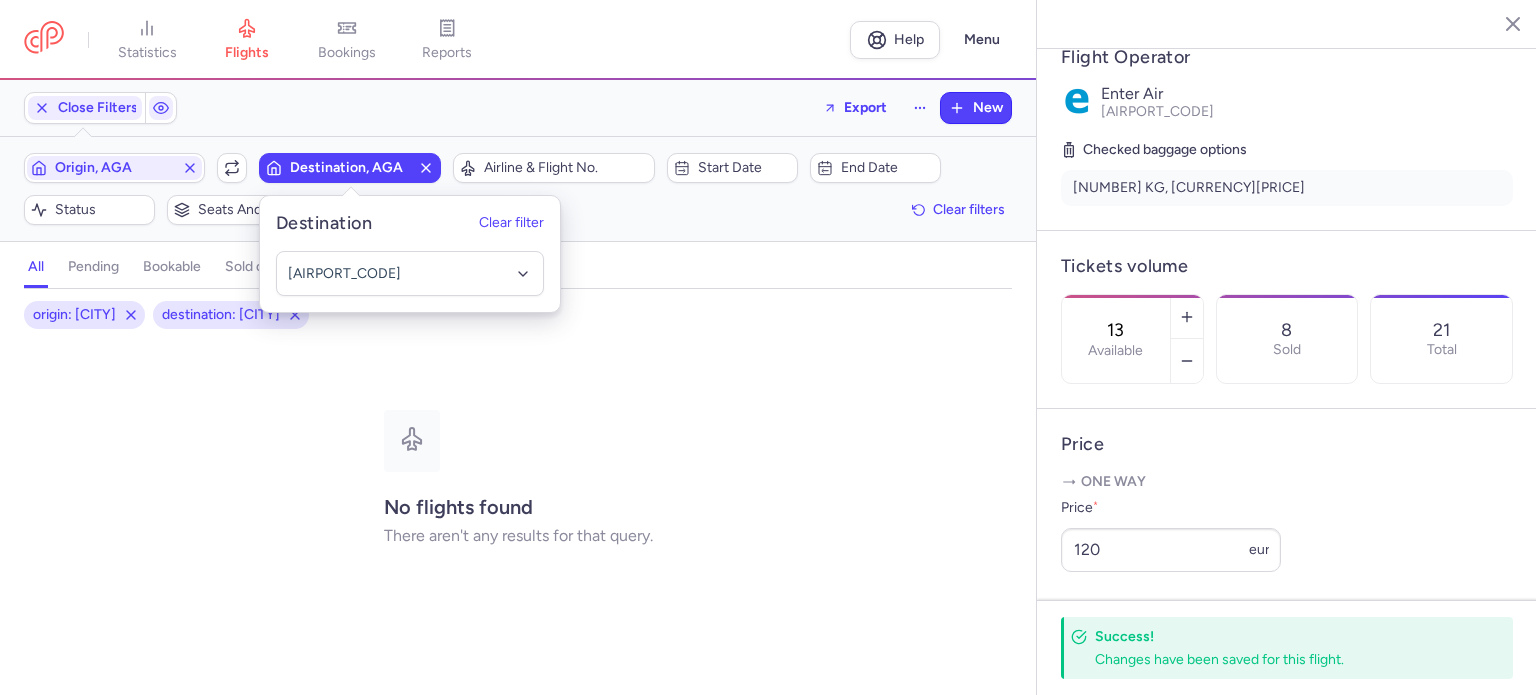click 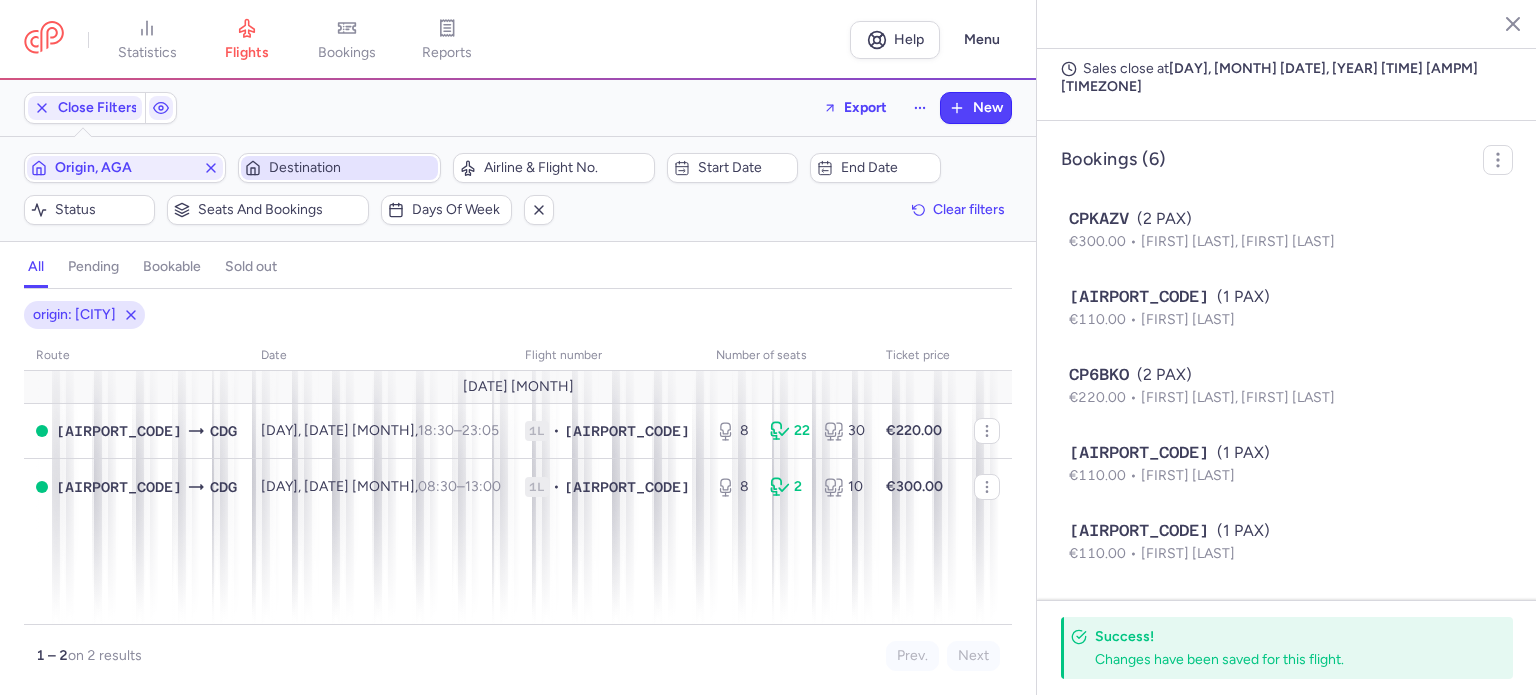 scroll, scrollTop: 1220, scrollLeft: 0, axis: vertical 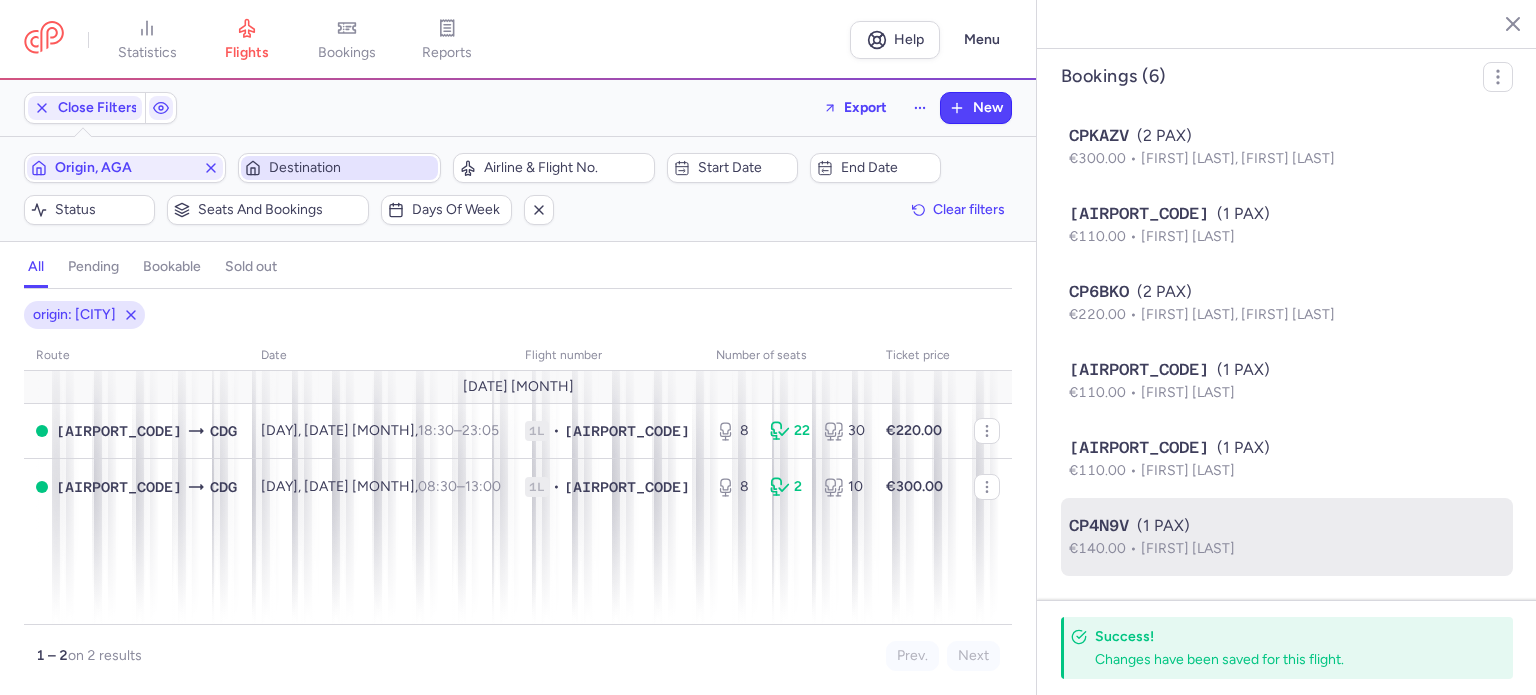click on "[CODE] ([NUMBER] PAX)" at bounding box center (1287, 526) 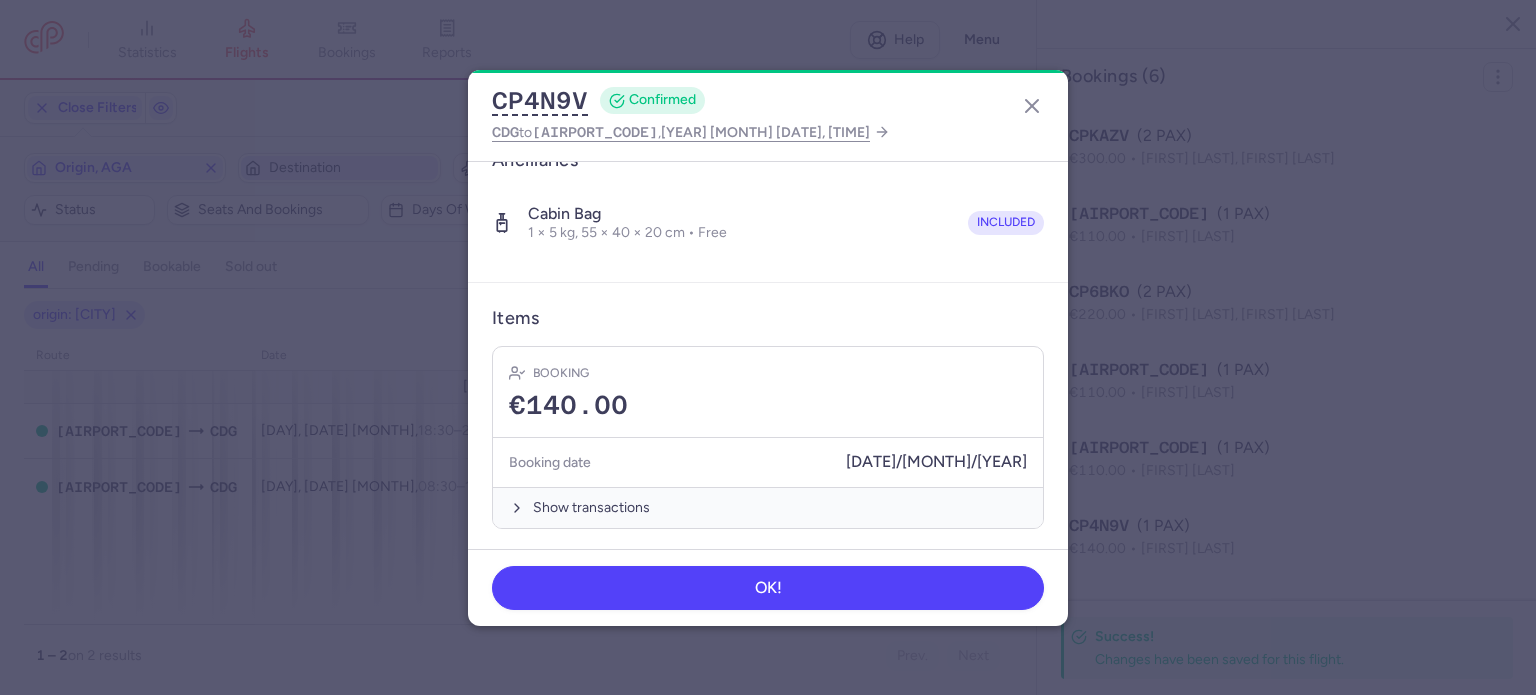 scroll, scrollTop: 352, scrollLeft: 0, axis: vertical 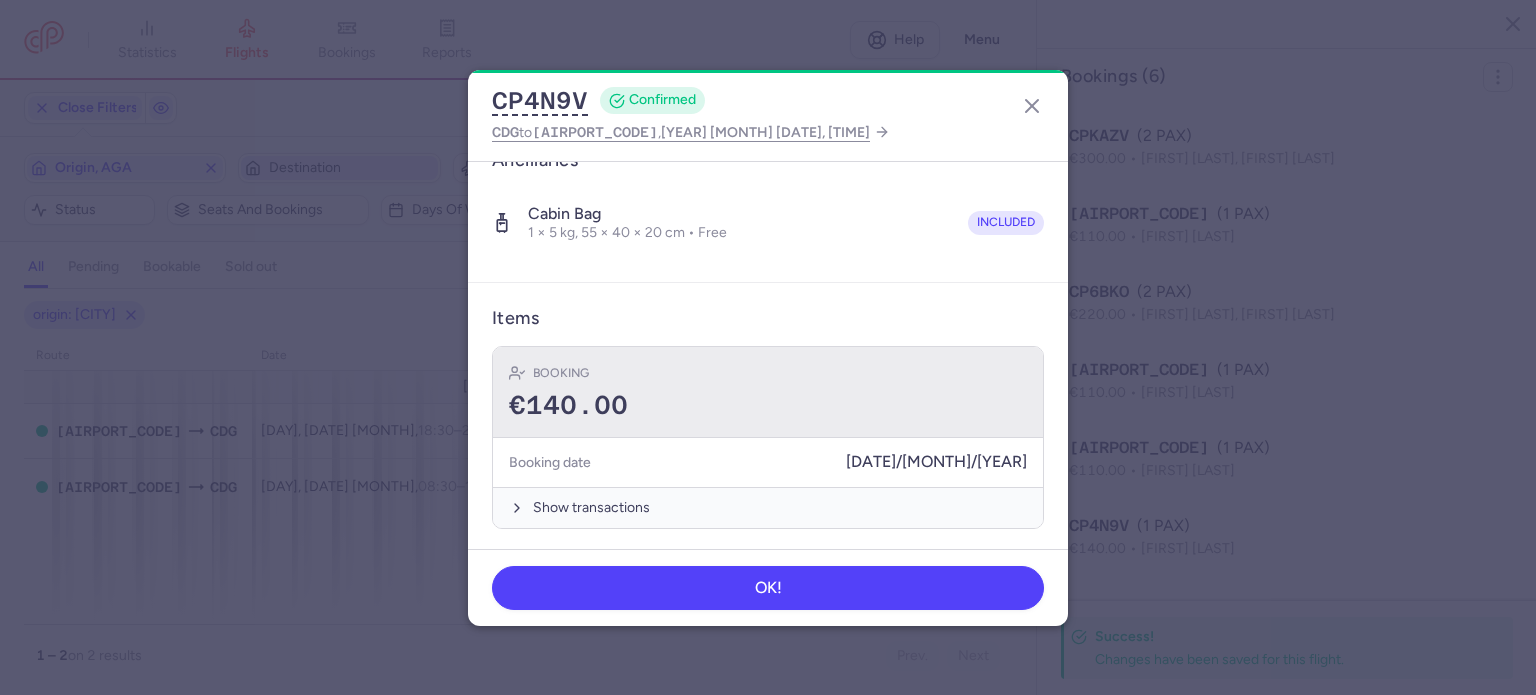 click on "€140.00" at bounding box center (568, 406) 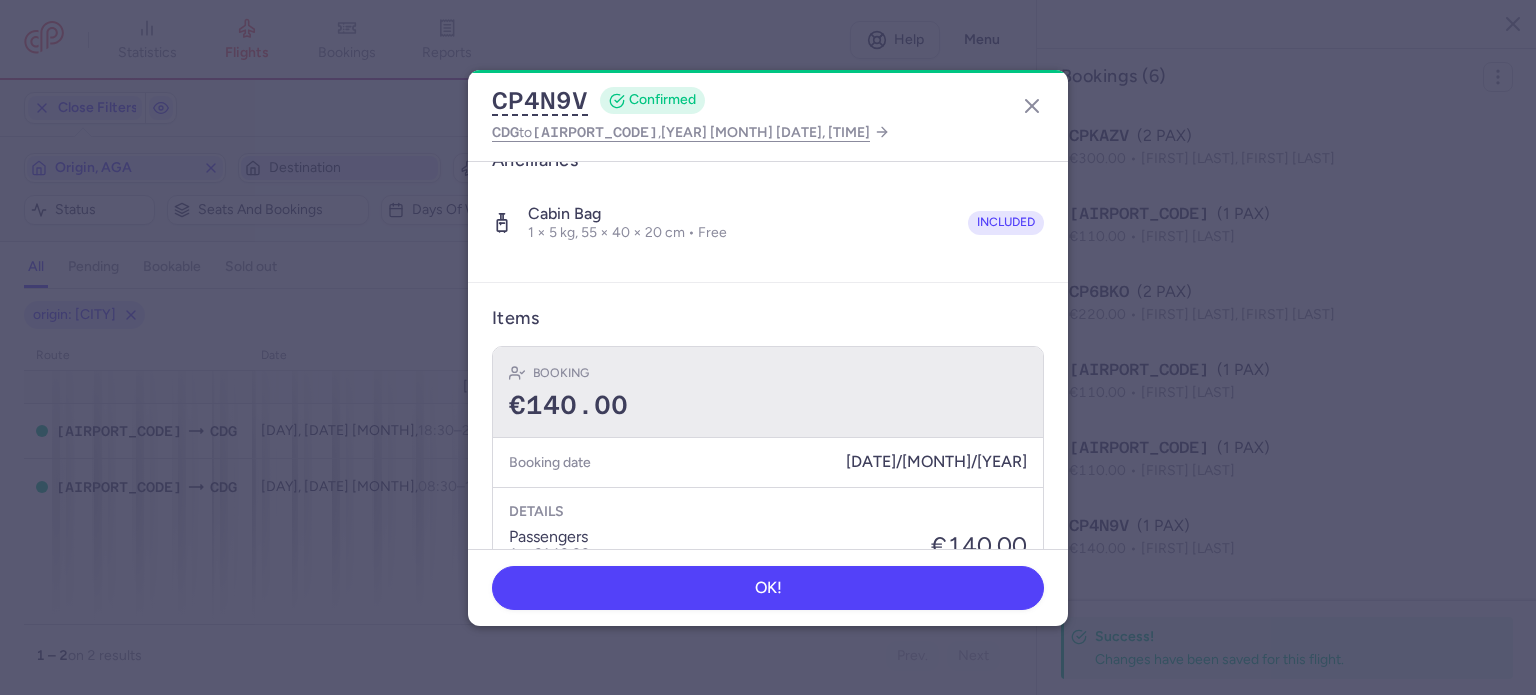 scroll, scrollTop: 652, scrollLeft: 0, axis: vertical 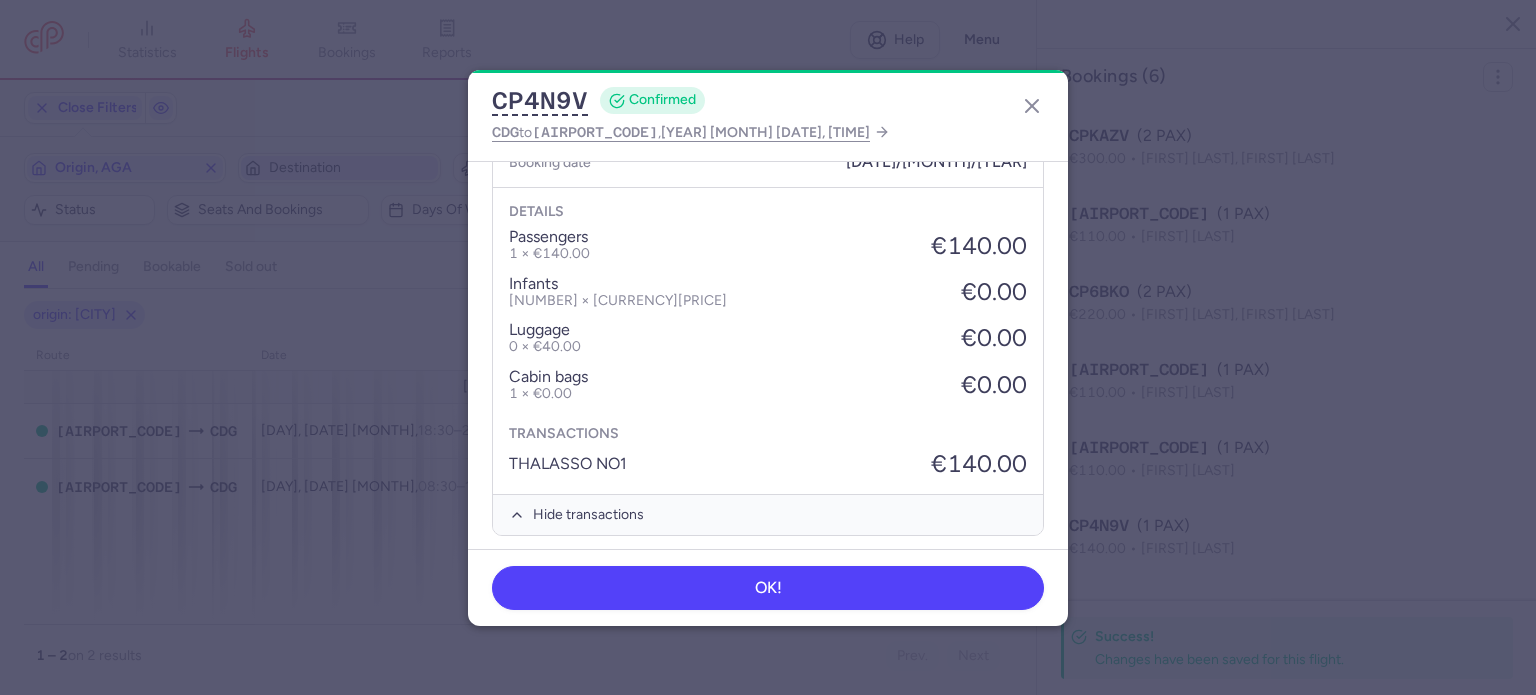 click on "OK!" 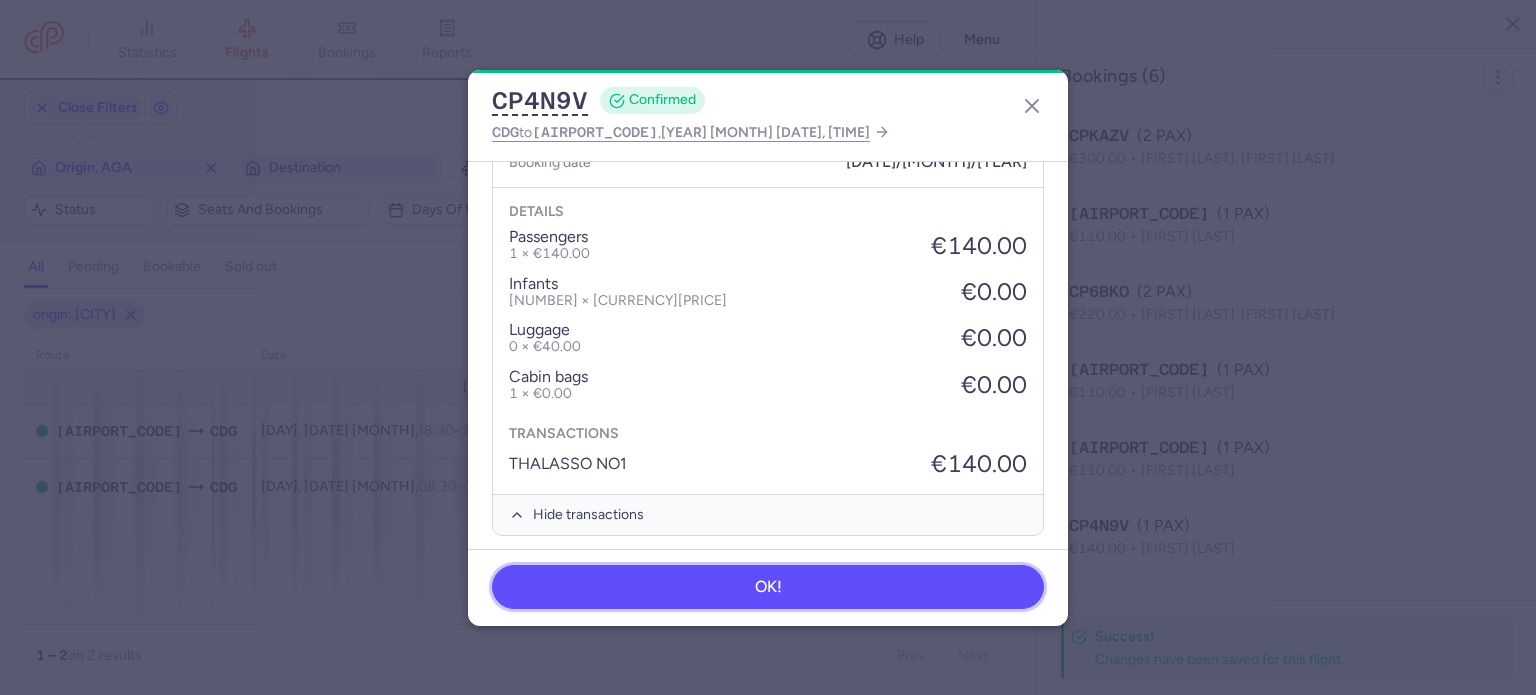 click on "OK!" at bounding box center [768, 587] 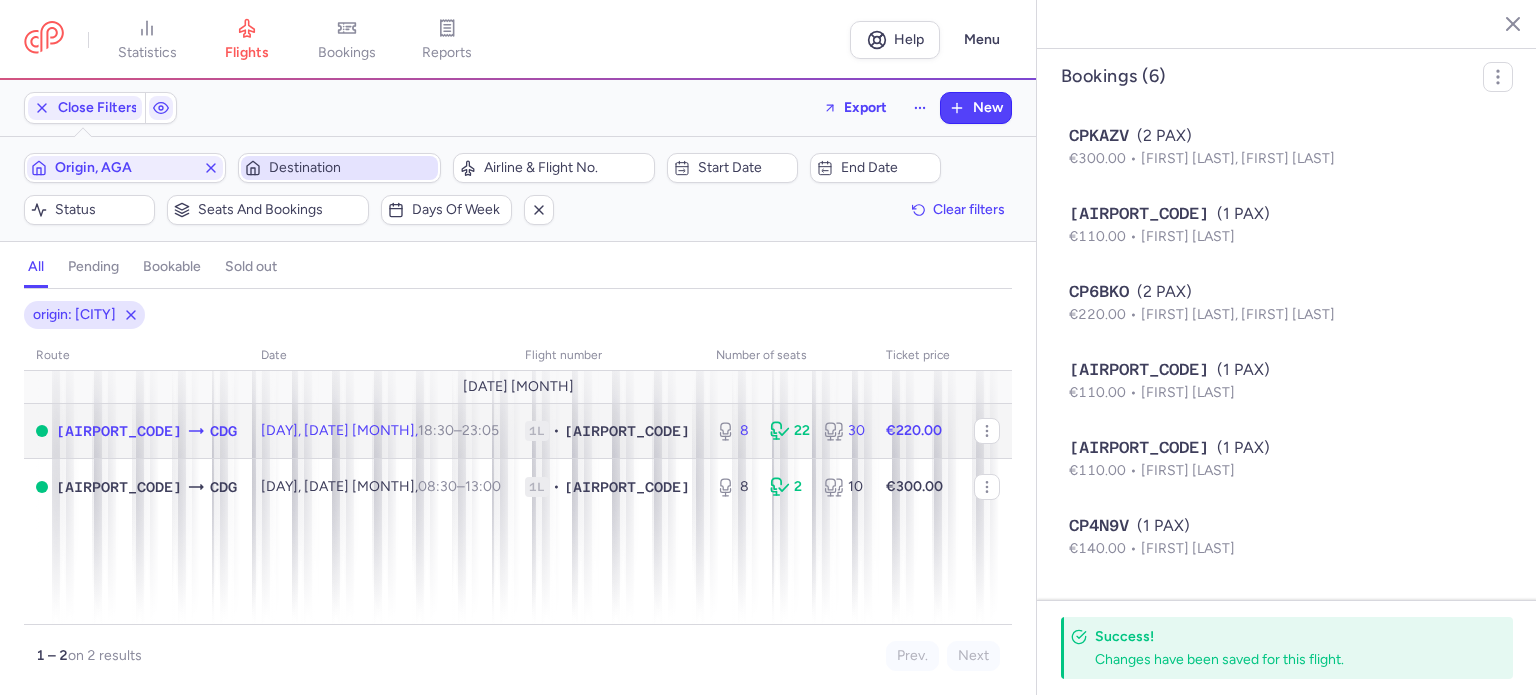 click on "€220.00" 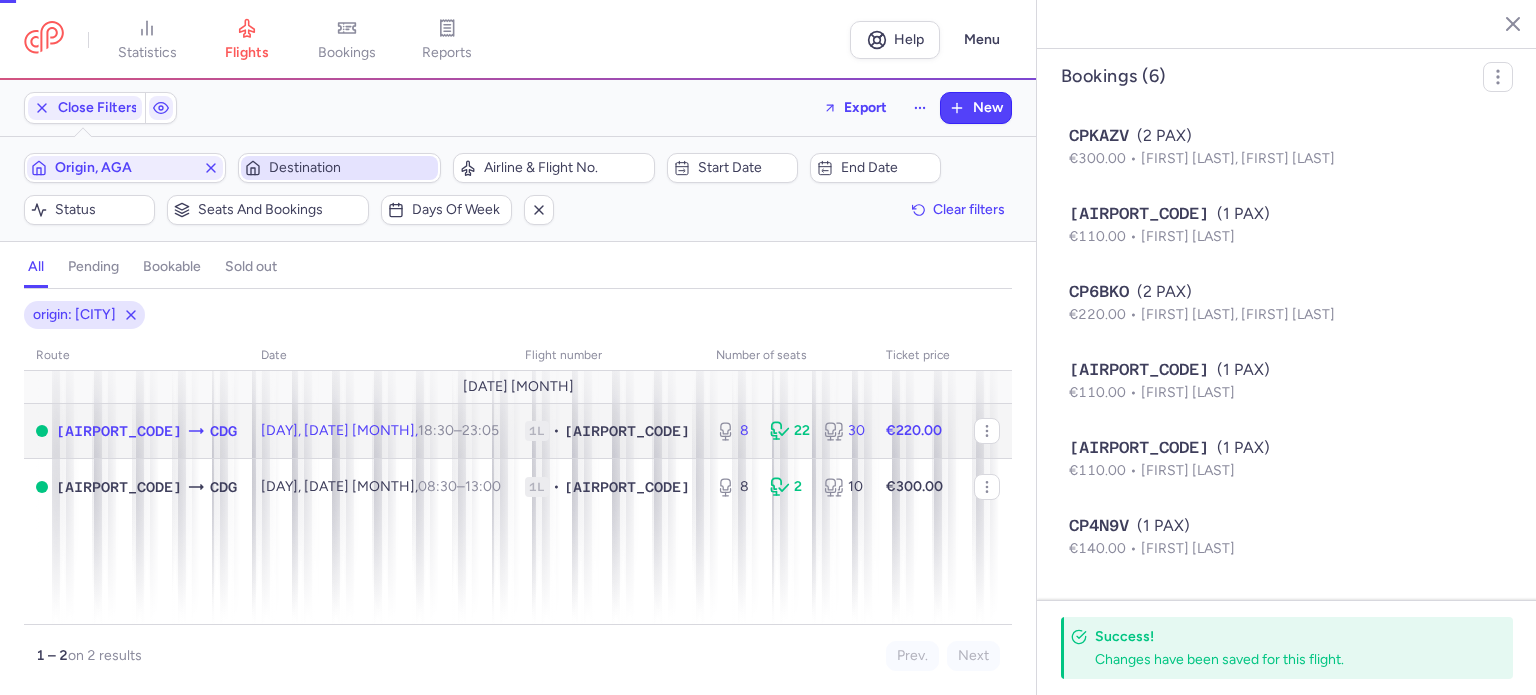 type on "8" 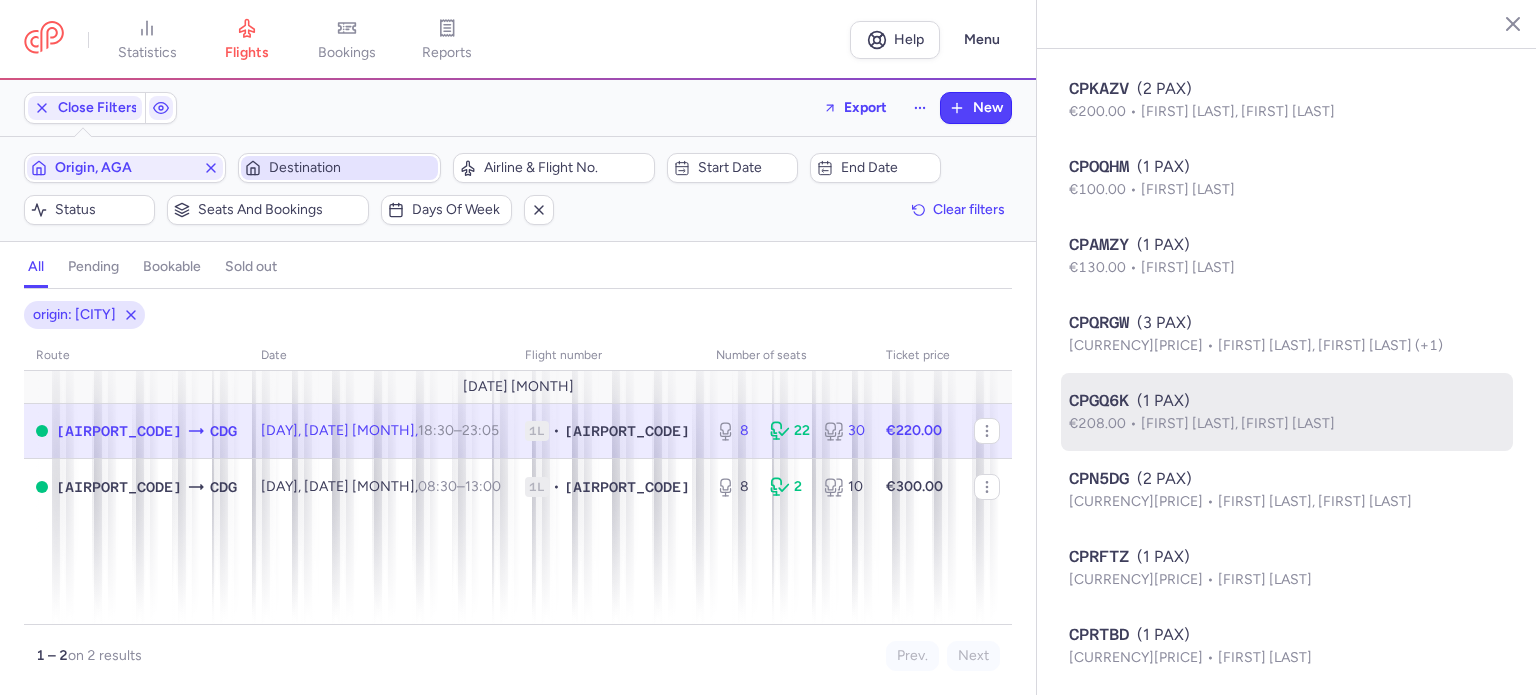 scroll, scrollTop: 1593, scrollLeft: 0, axis: vertical 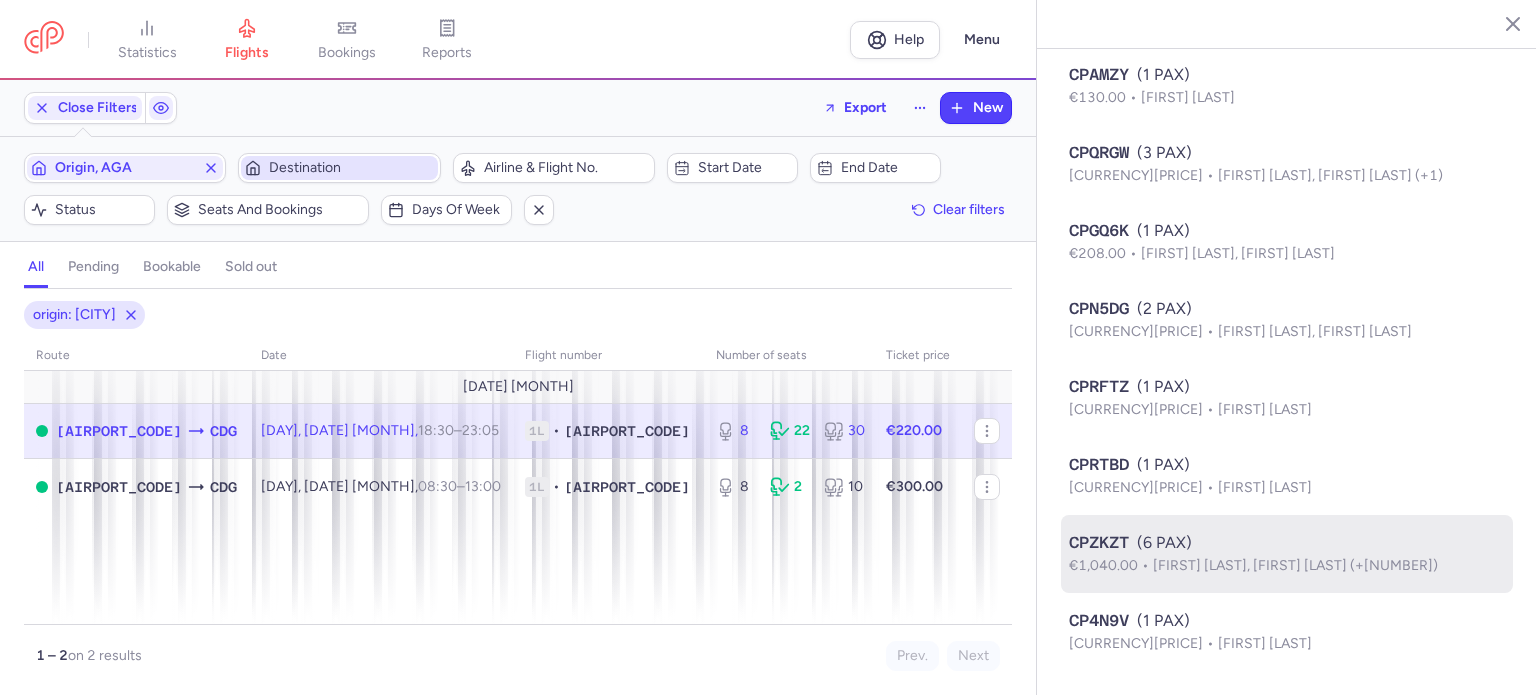 click on "[CODE] ([NUMBER] PAX)  [CURRENCY][PRICE]  [FIRST] [LAST], [FIRST] [LAST] (+[NUMBER])" 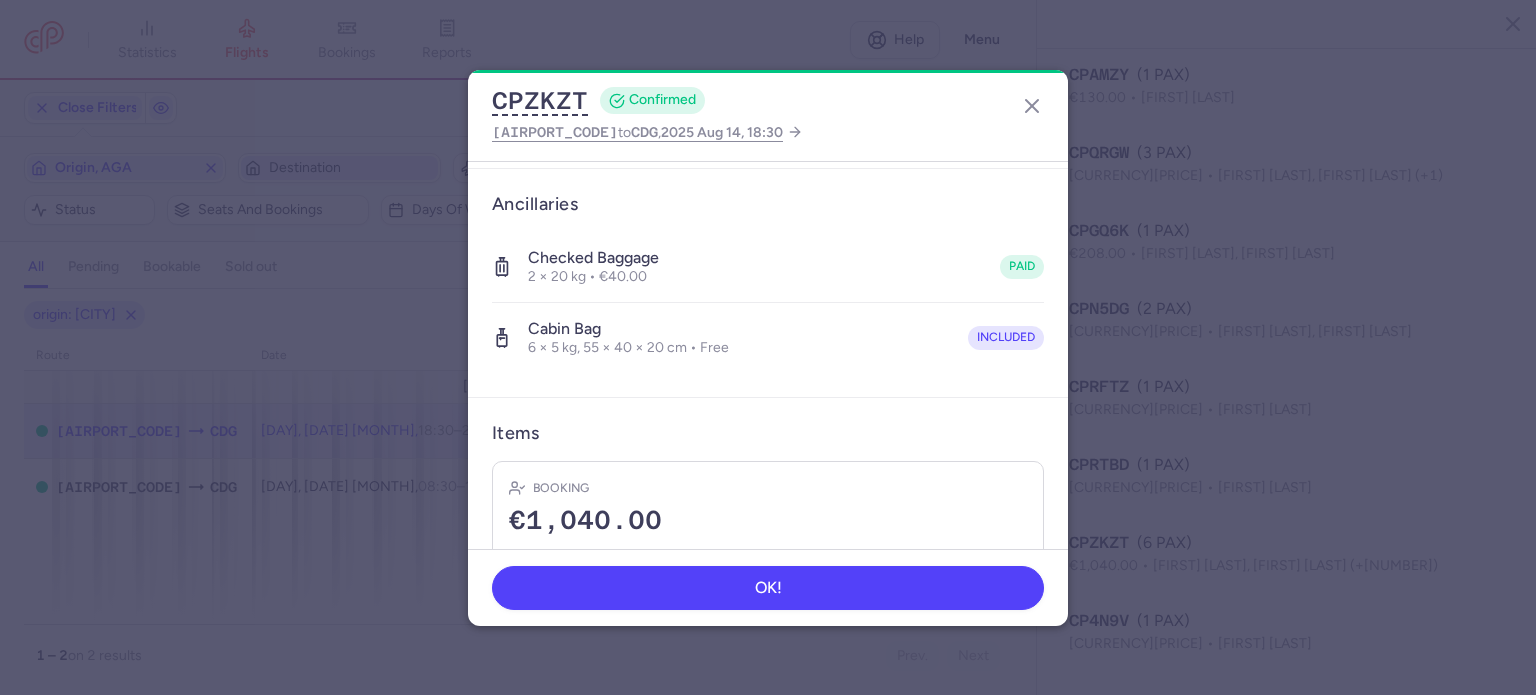 scroll, scrollTop: 668, scrollLeft: 0, axis: vertical 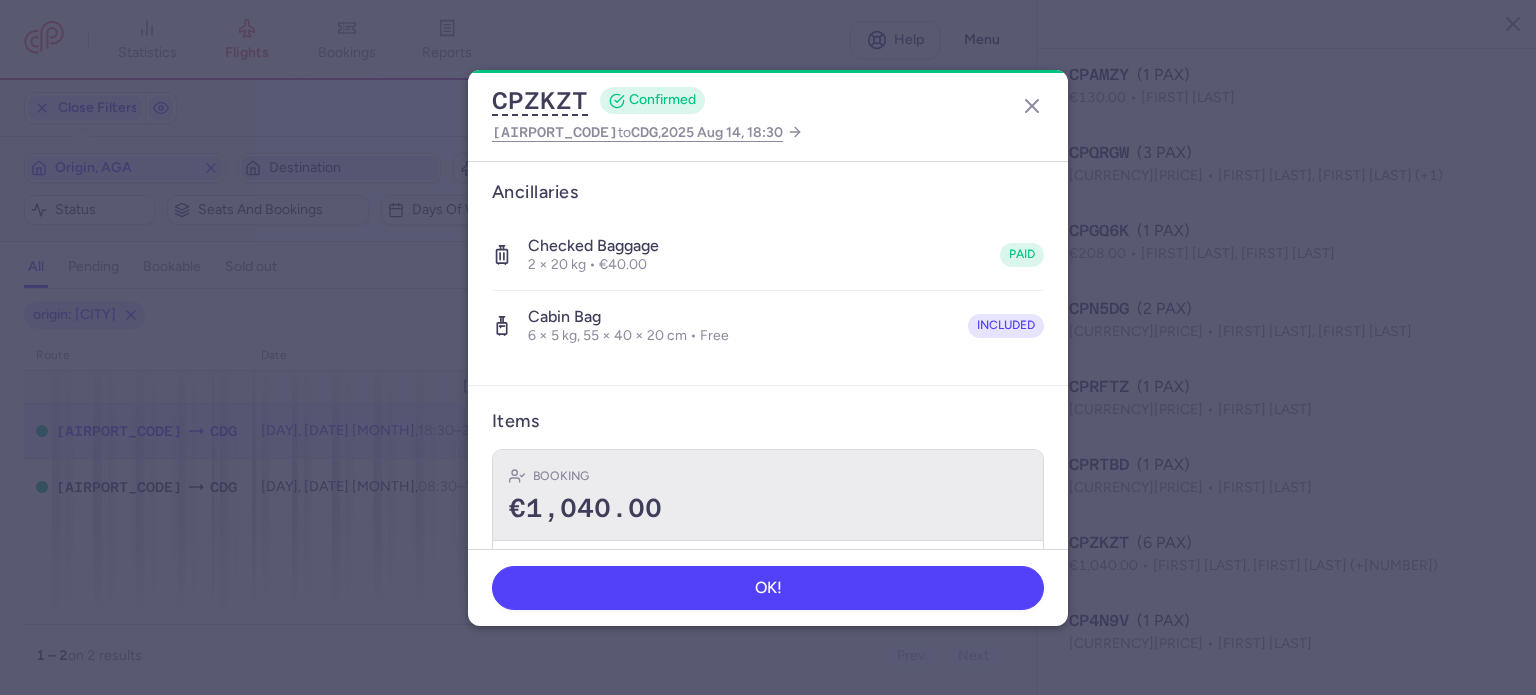 click on "Booking [CURRENCY][PRICE]" at bounding box center (768, 495) 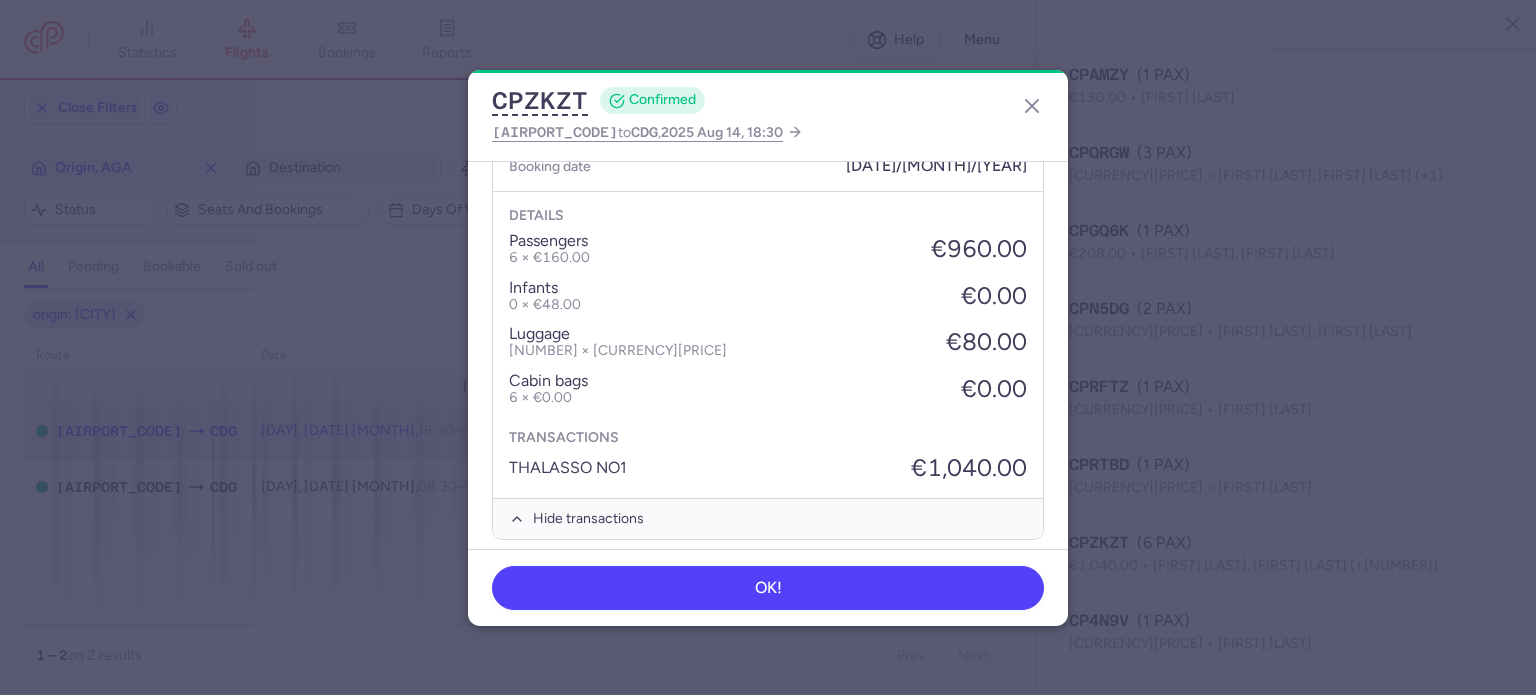 scroll, scrollTop: 1068, scrollLeft: 0, axis: vertical 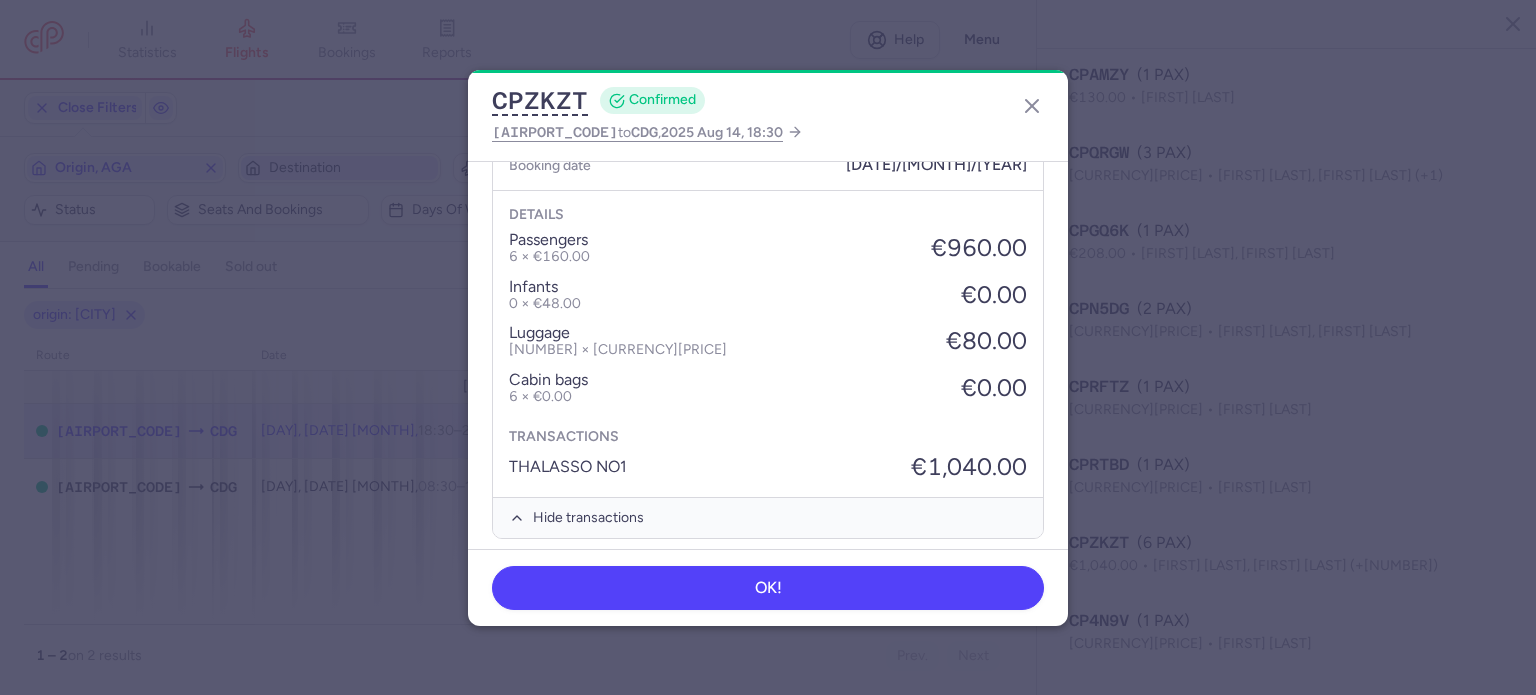 click on "CONFIRMED [ORIGIN]  to  [DESTINATION] ,  [YEAR] [MONTH] [DATE], [TIME] General information CP reference [CODE] Reservation  Check reservation  Passengers [FIRST] [LAST]  [GENDER] • Born [DATE]/[MONTH]/[YEAR] [FIRST] [LAST]  [GENDER] • Born [DATE]/[MONTH]/[YEAR] [FIRST] [LAST]  [GENDER] • Born [DATE]/[MONTH]/[YEAR] [FIRST] [LAST]  [GENDER] • Born [DATE]/[MONTH]/[YEAR] [FIRST] [LAST]  [GENDER] • Born [DATE]/[MONTH]/[YEAR] Ancillaries Checked baggage [NUMBER] × [NUMBER] kg • [CURRENCY][PRICE] Cabin bag [NUMBER] × [NUMBER] kg, [NUMBER] × [NUMBER] × [NUMBER] cm • Free included Items Booking [CURRENCY][PRICE] Booking date  [DATE]/[MONTH]/[YEAR] Details passengers [NUMBER] × [CURRENCY][PRICE] [CURRENCY][PRICE] infants [NUMBER] × [CURRENCY][PRICE] [CURRENCY][PRICE] luggage [NUMBER] × [CURRENCY][PRICE] [CURRENCY][PRICE] cabin bags [NUMBER] × [CURRENCY][PRICE] [CURRENCY][PRICE] Transactions [BRAND] [CODE] [CURRENCY][PRICE]  Hide transactions OK!" at bounding box center [768, 348] 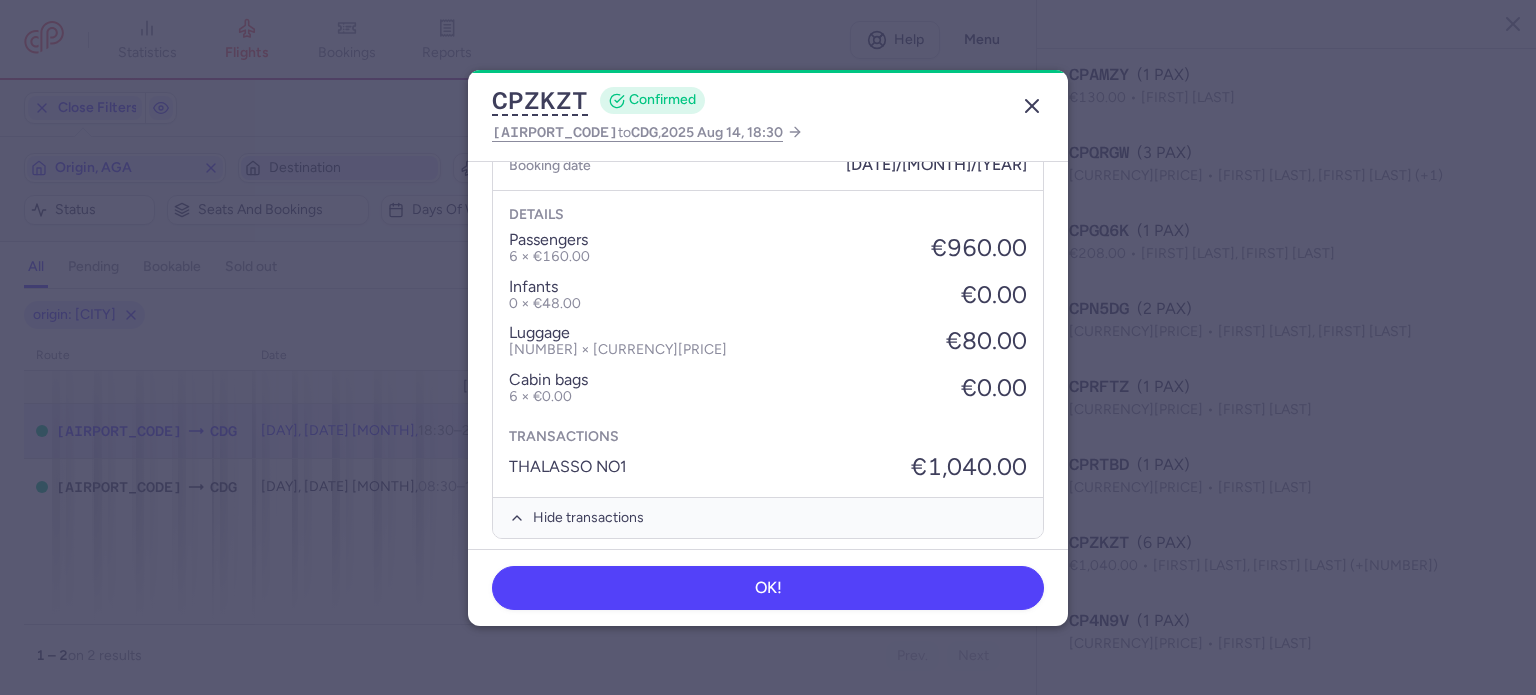 click 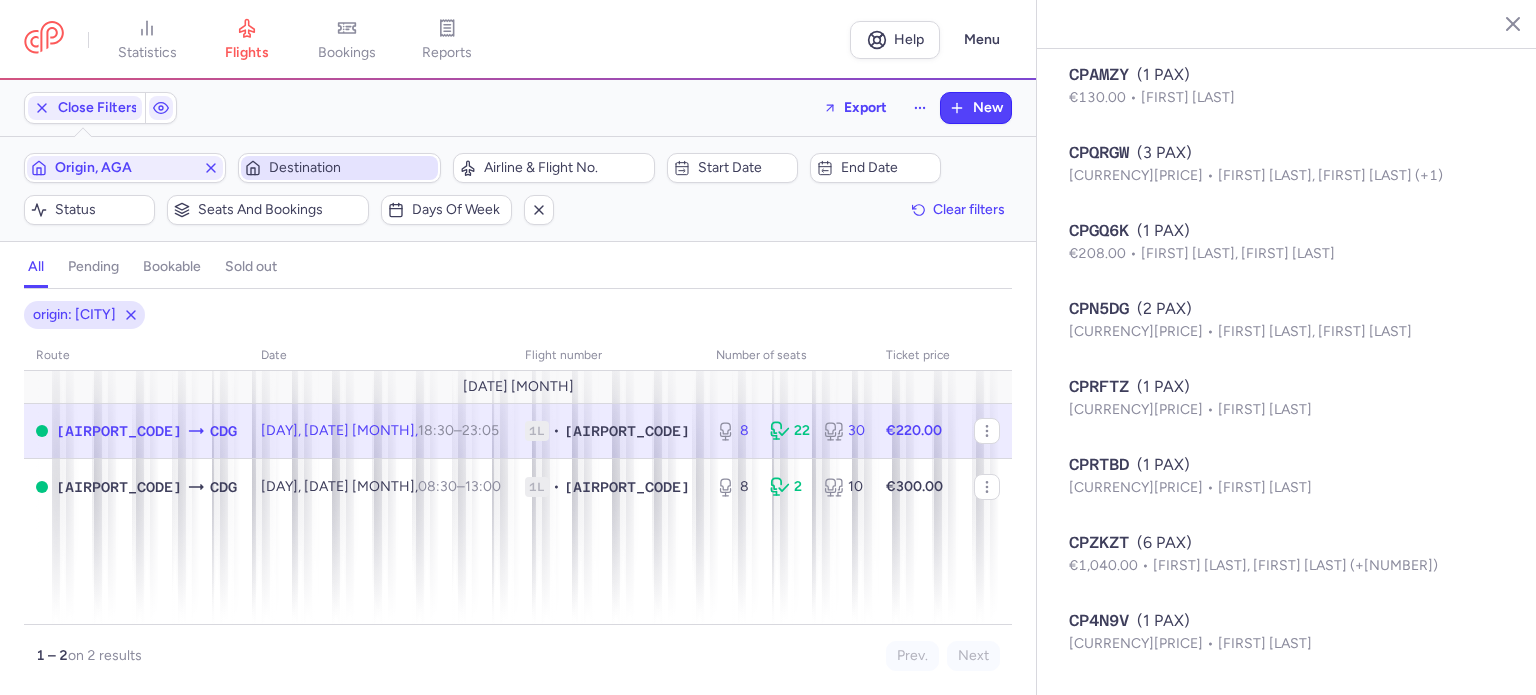 click on "€220.00" 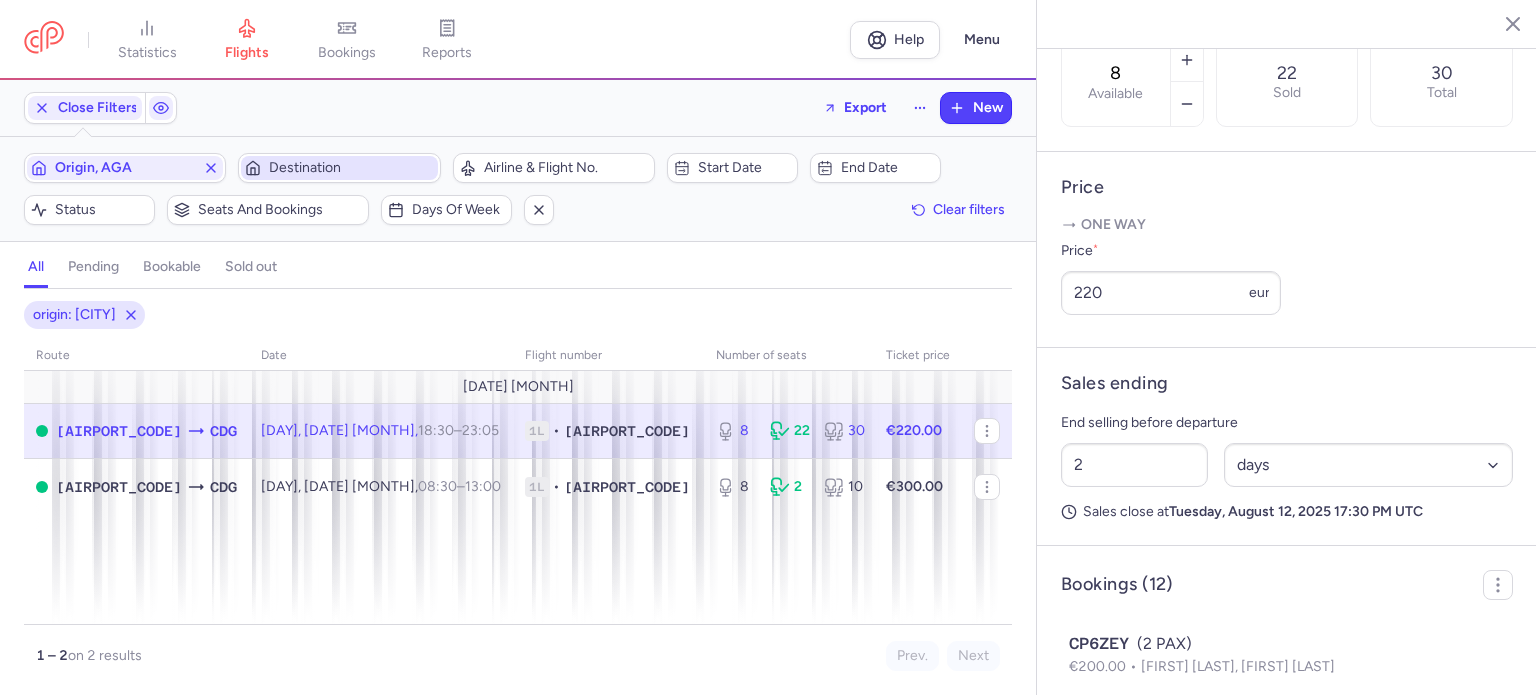 scroll, scrollTop: 493, scrollLeft: 0, axis: vertical 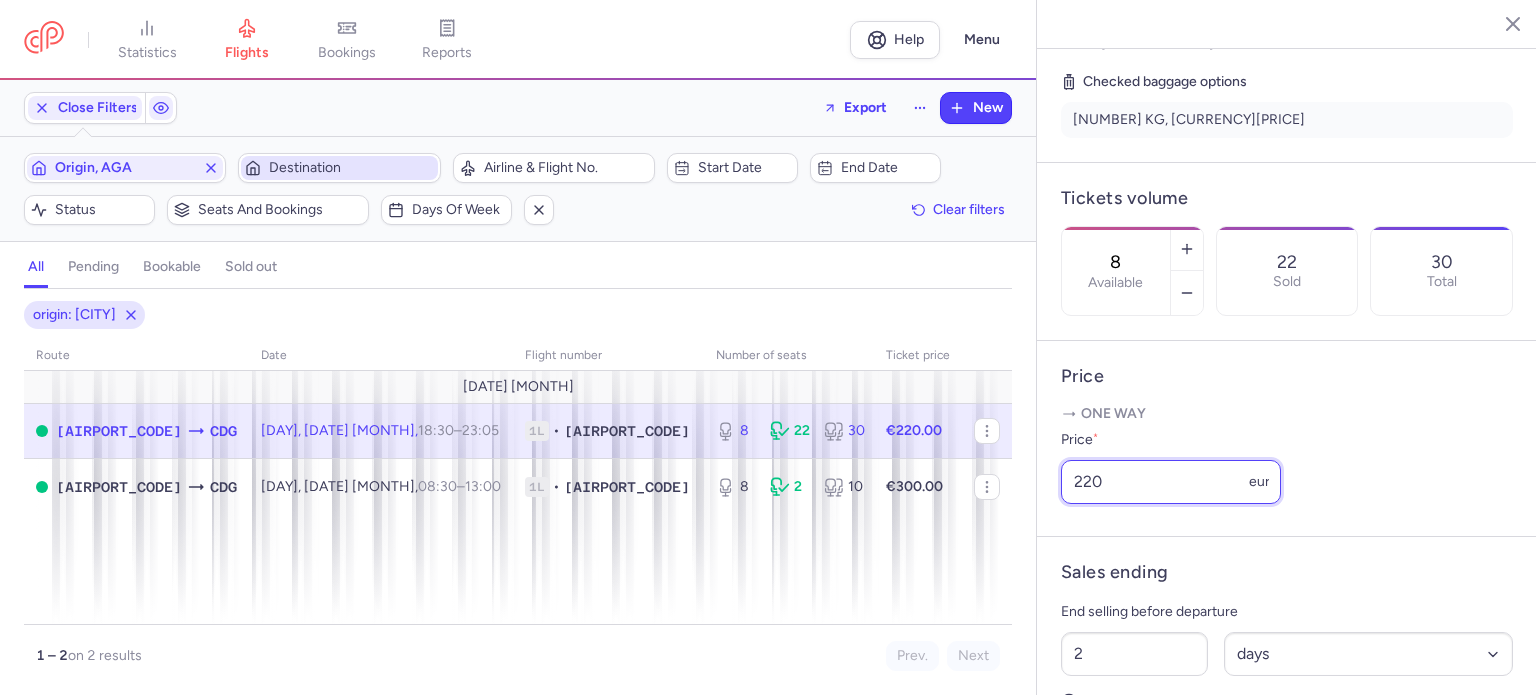 drag, startPoint x: 1148, startPoint y: 517, endPoint x: 1030, endPoint y: 516, distance: 118.004234 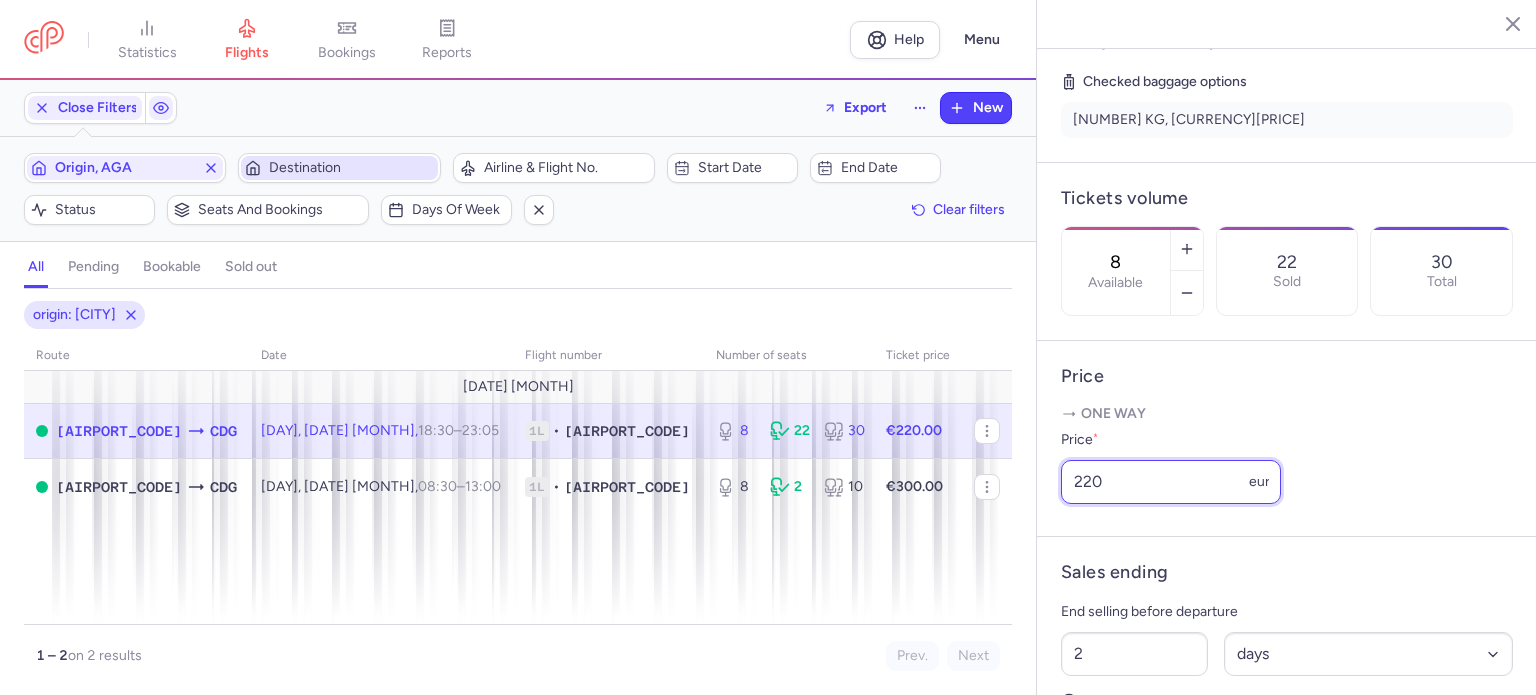 click on "Filters (1) – [NUMBER] results  Origin, [CITY]  Destination  Airline & Flight No.  Start date  End date  Status  Seats and bookings  Days of week  Clear filters  all pending bookable sold out [NUMBER] origin: [CITY] route date Flight number number of seats Ticket price [MONTH] [YEAR]  [CITY]  [DESTINATION] [DAY], [DATE] [MONTH], [TIME]  –  [TIME]  +[HOURS] [CODE] [NUMBER] [NUMBER] [NUMBER] [CURRENCY][PRICE]  [CITY]  [DESTINATION] [DAY], [DATE] [MONTH], [TIME]  –  [TIME]  +[HOURS] [CODE] [NUMBER] [NUMBER] [NUMBER] [CURRENCY][PRICE] [NUMBER]  –  [NUMBER]  on [NUMBER] results Prev. Next Copy flight ID Export flight statistics flights bookings reports [CITY]   [DESTINATION] [DAY], [MONTH] [DATE] [TIME]  ([TIMEZONE]) [CITY] [COUNTRY] [TIME]  ([TIMEZONE]) [DESTINATION] [TERMINAL] Terminal [NUMBER] [FLIGHT_CODE] [TIME]  ([TIMEZONE]) [DESTINATION] [TERMINAL] Terminal [NUMBER] Cancel Flight  Flights with bookings cannot be cancelled Flight Operator [AIRLINE] [FLIGHT_CODE]  Checked baggage options  [NUMBER] KG, [CURRENCY][PRICE] Tickets volume [NUMBER]  Available  [NUMBER] Sold [NUMBER] Total Price  One way  Price  * [NUMBER] [CURRENCY] Sales ending End selling before departure [NUMBER] hours days" 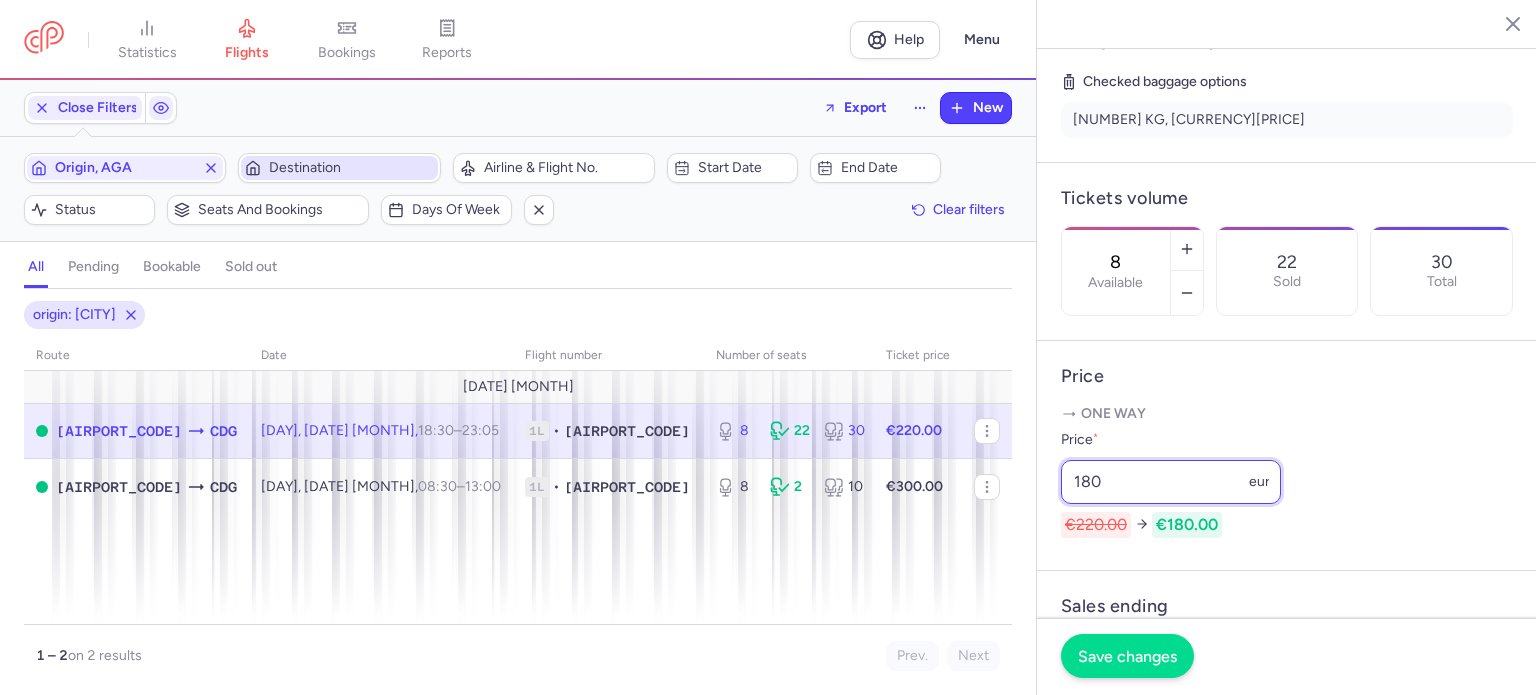 type on "180" 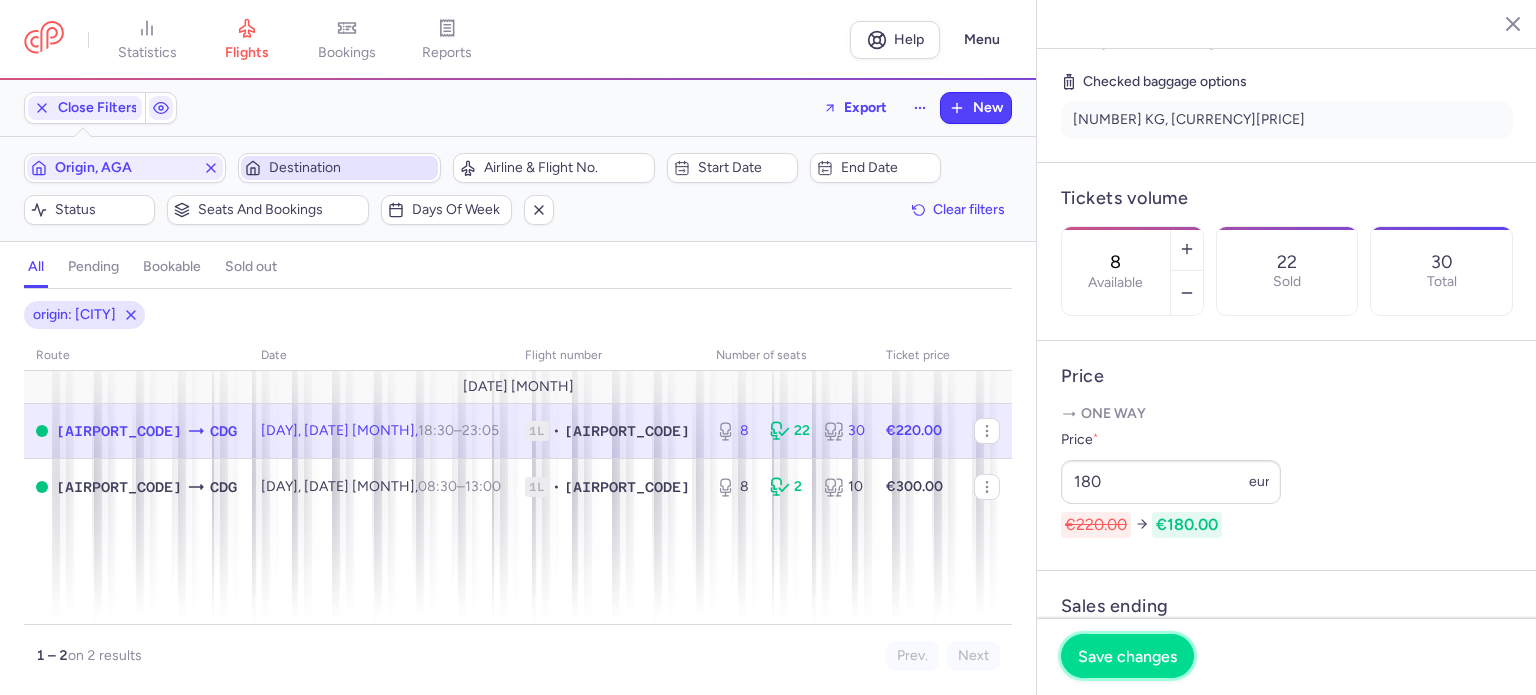 click on "Save changes" at bounding box center [1127, 656] 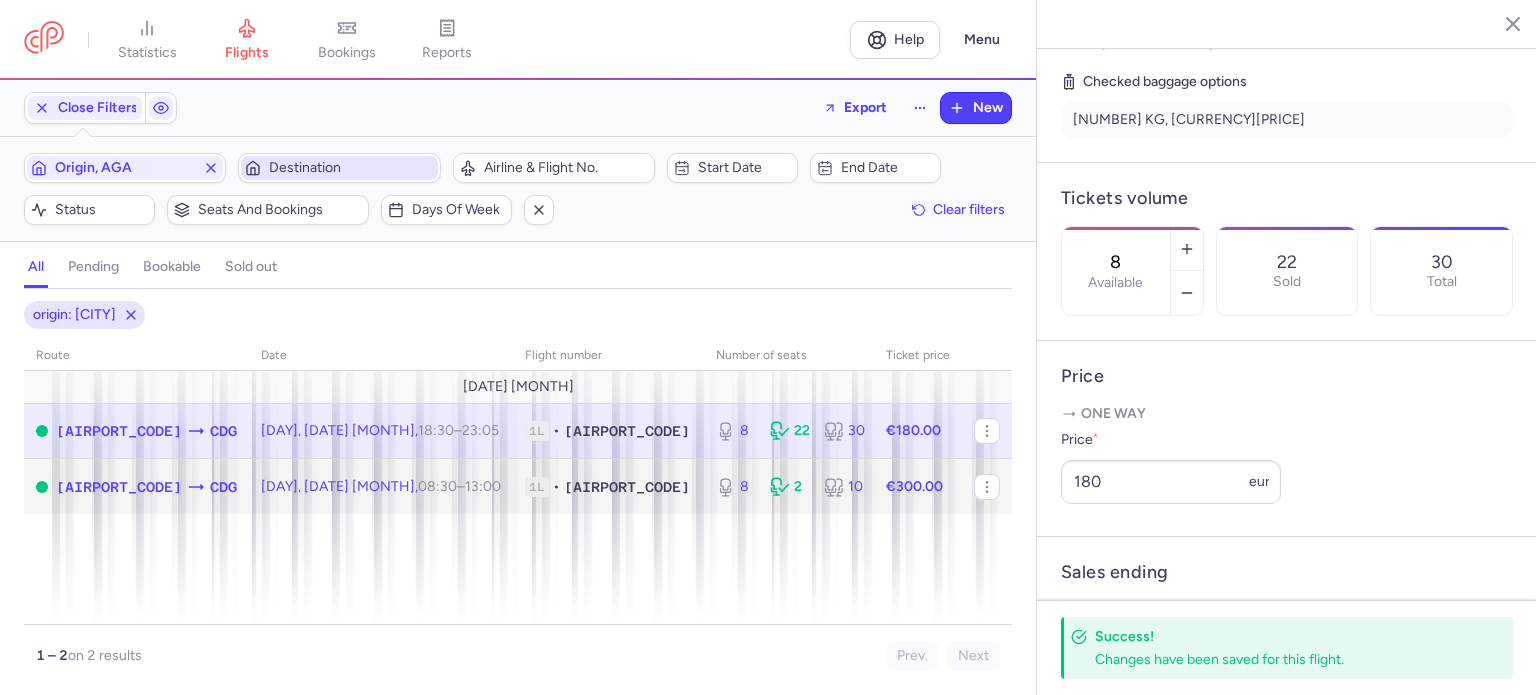 click on "€300.00" 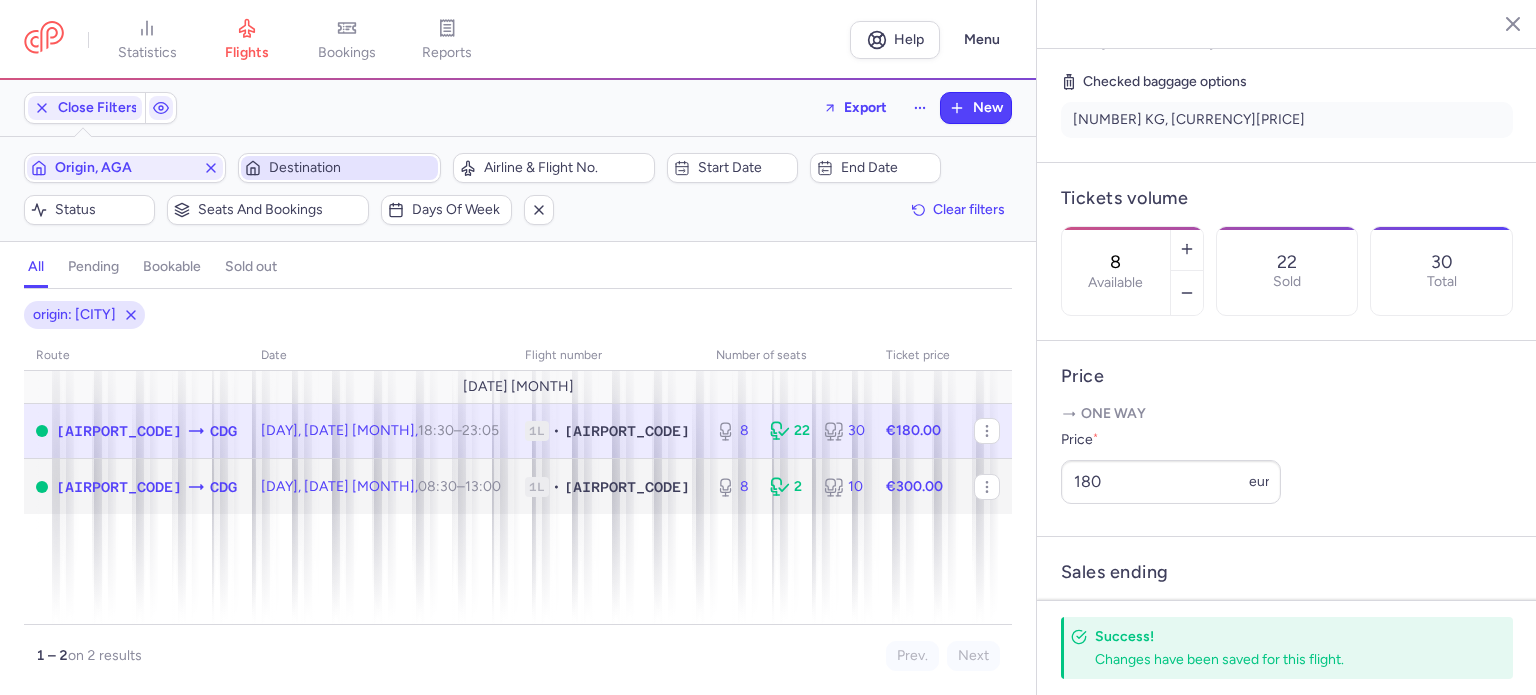 click on "€300.00" 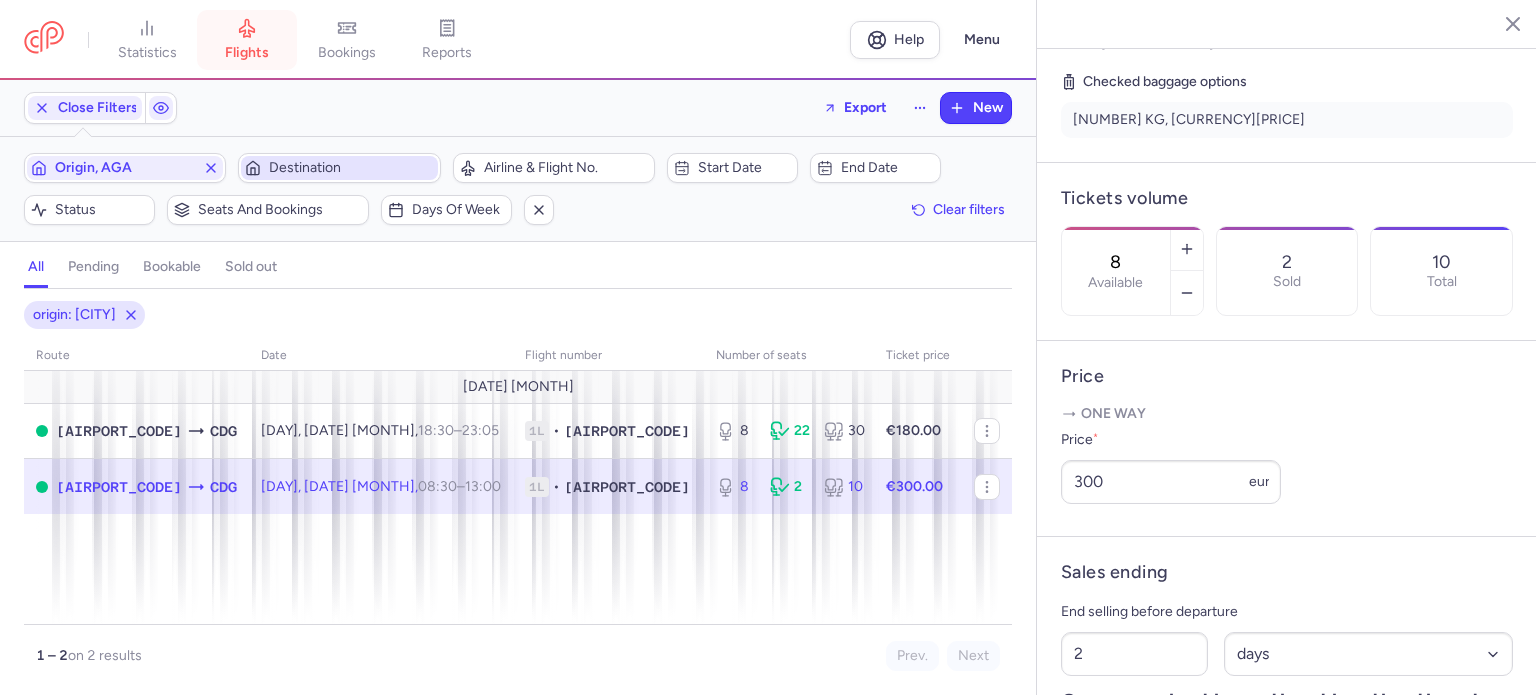 click on "flights" at bounding box center [247, 40] 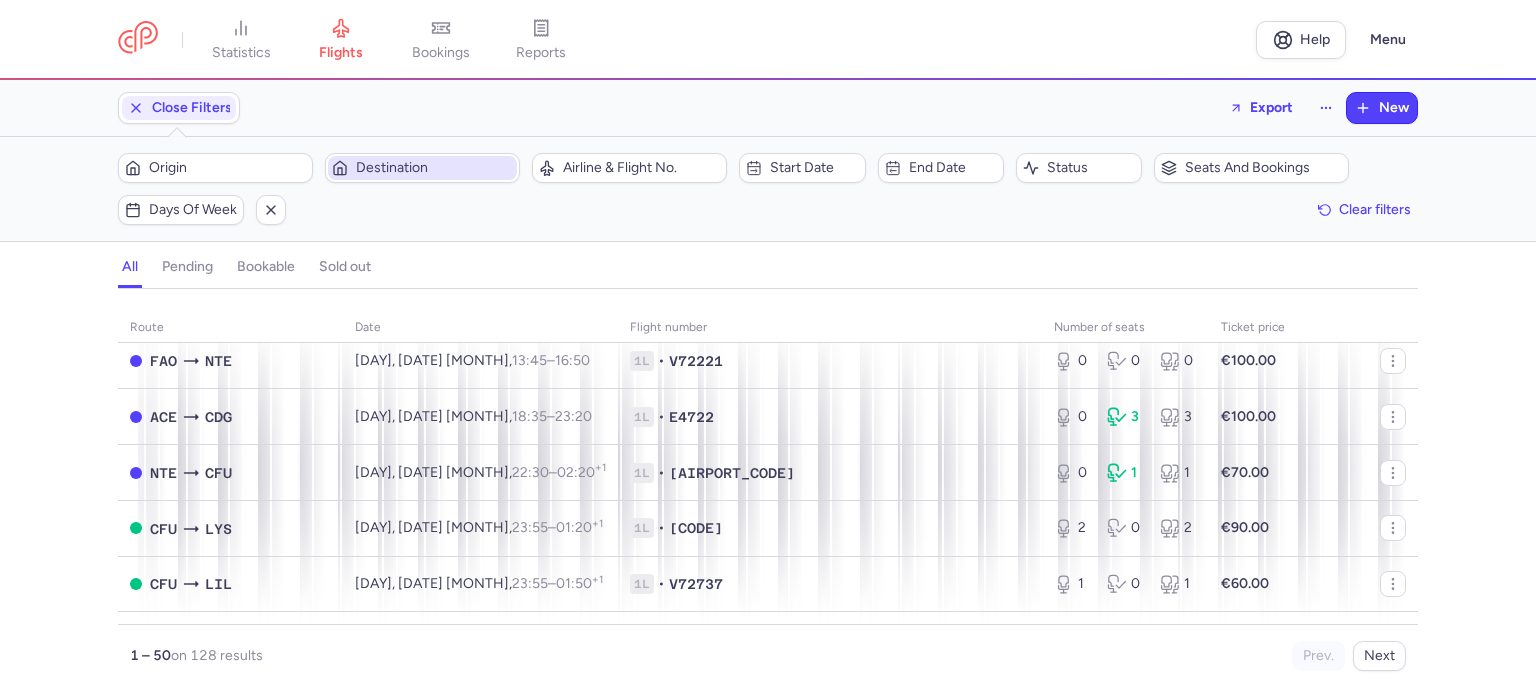 scroll, scrollTop: 500, scrollLeft: 0, axis: vertical 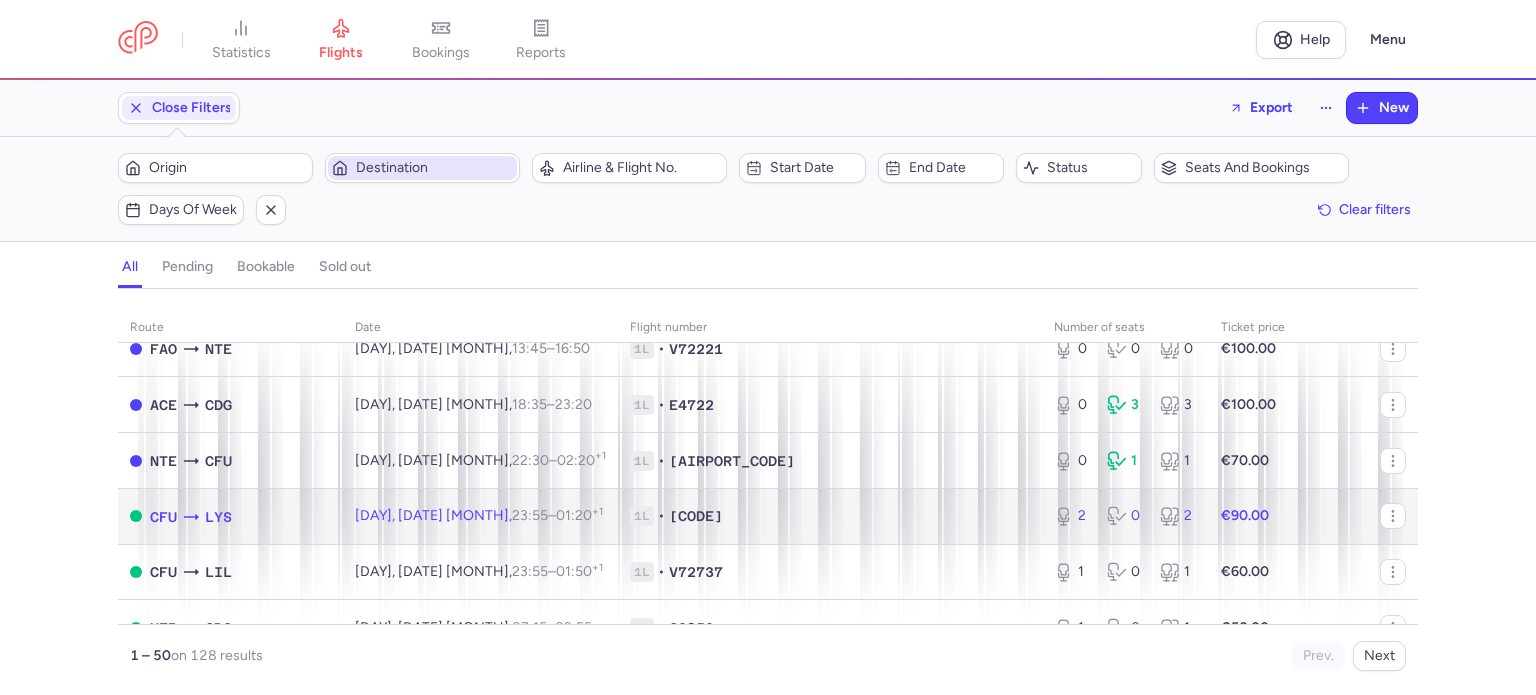 click on "[LUGGAGE_TYPE] • [AIRPORT_CODE]" 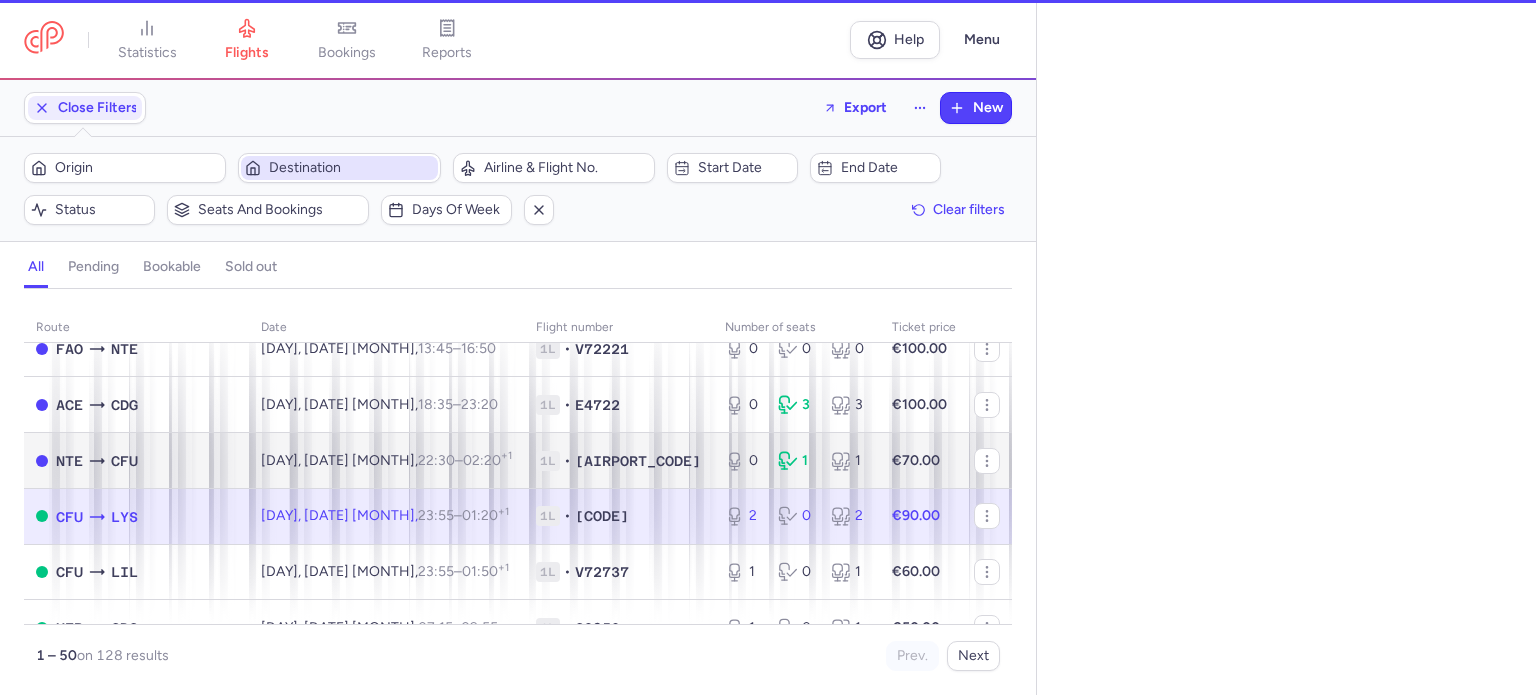 select on "days" 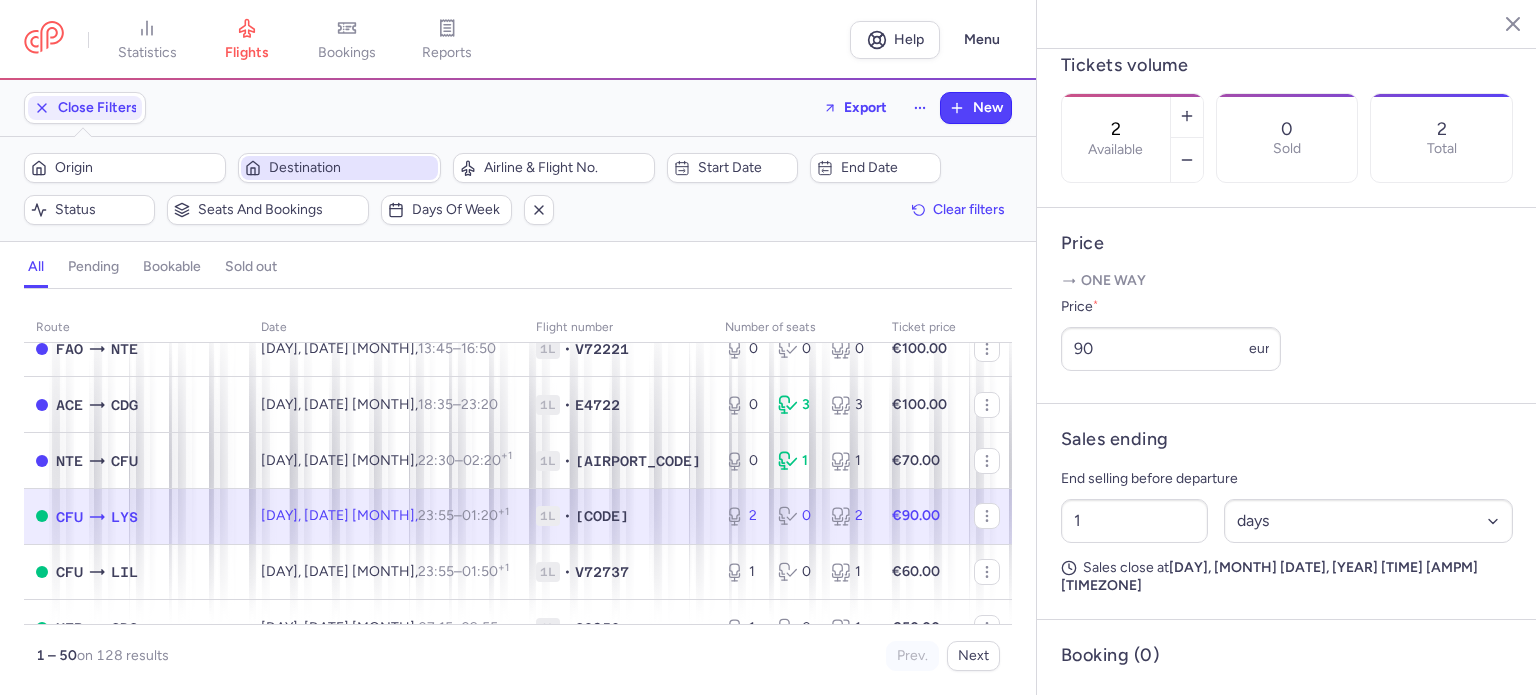 scroll, scrollTop: 600, scrollLeft: 0, axis: vertical 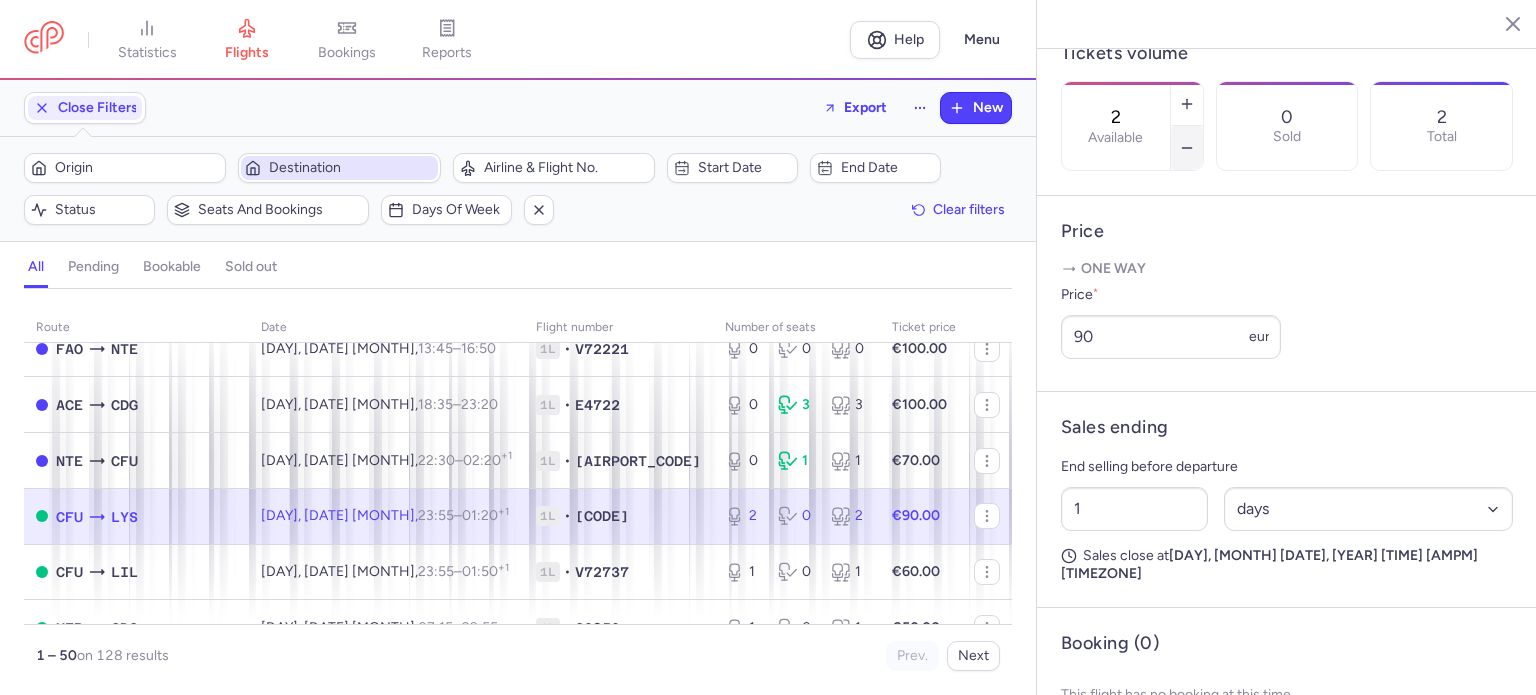 click at bounding box center [1187, 148] 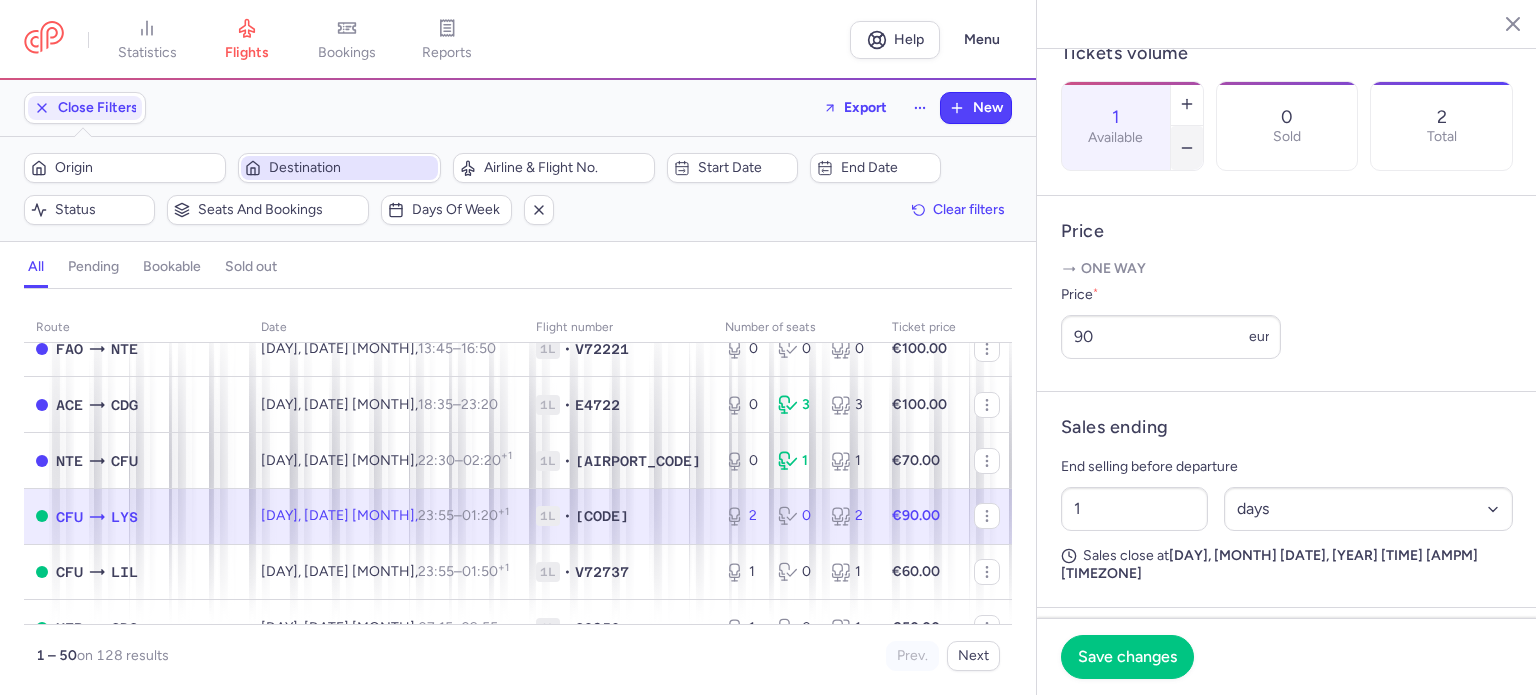 click at bounding box center [1187, 148] 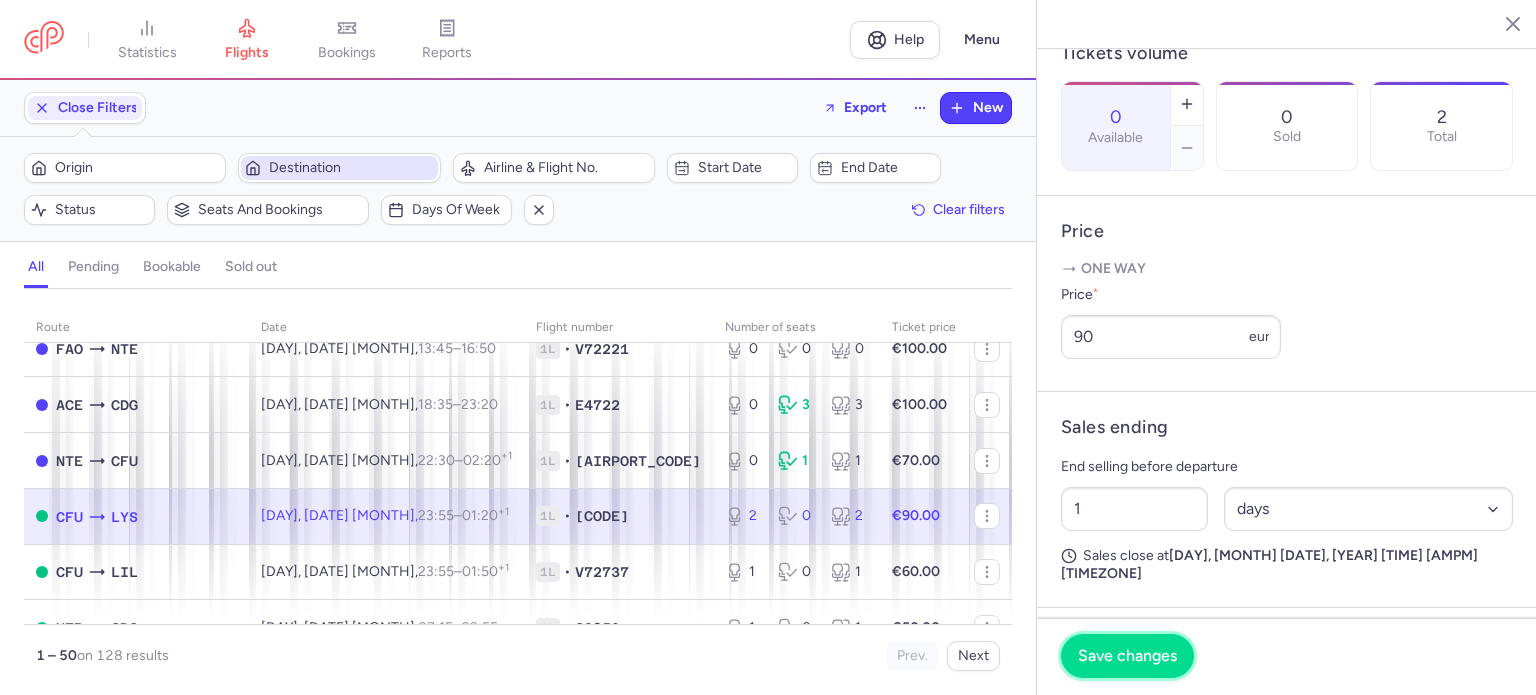 click on "Save changes" at bounding box center (1127, 656) 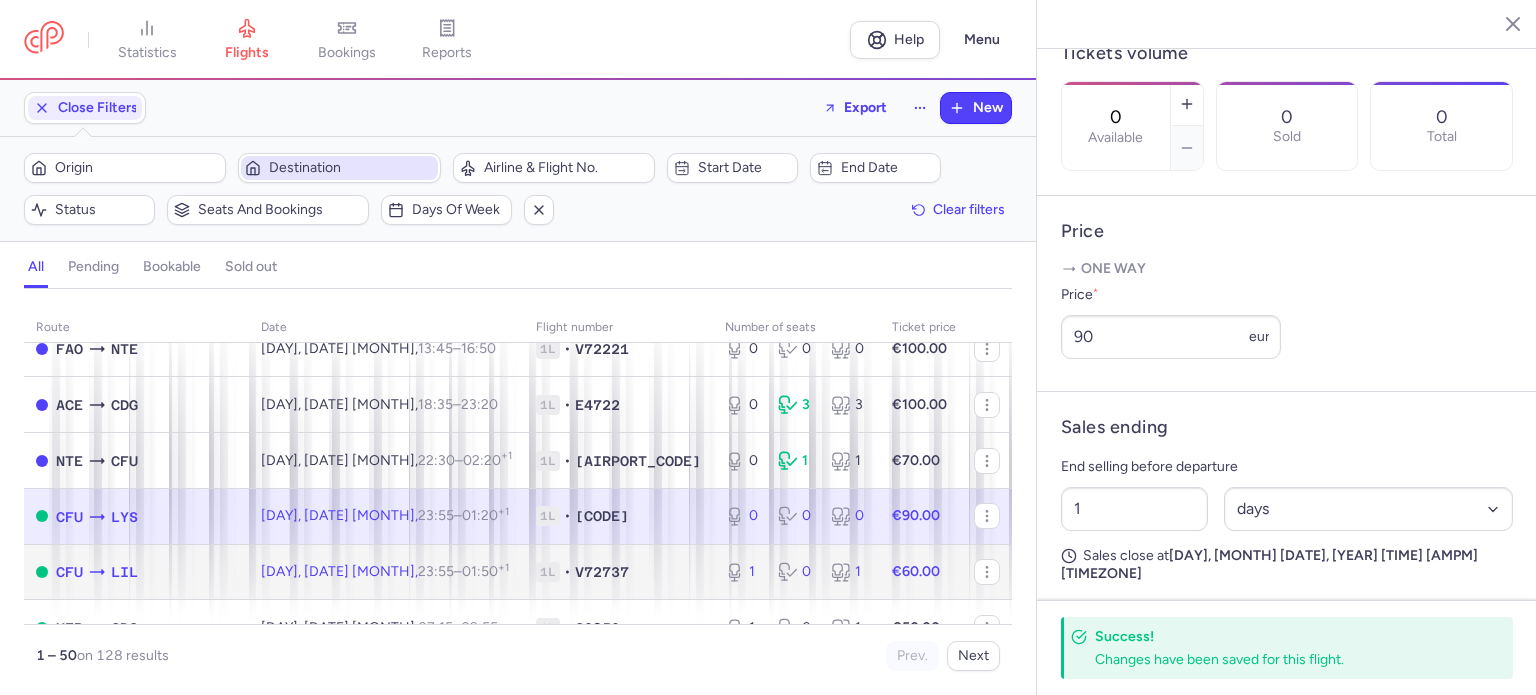click on "1 0 1" 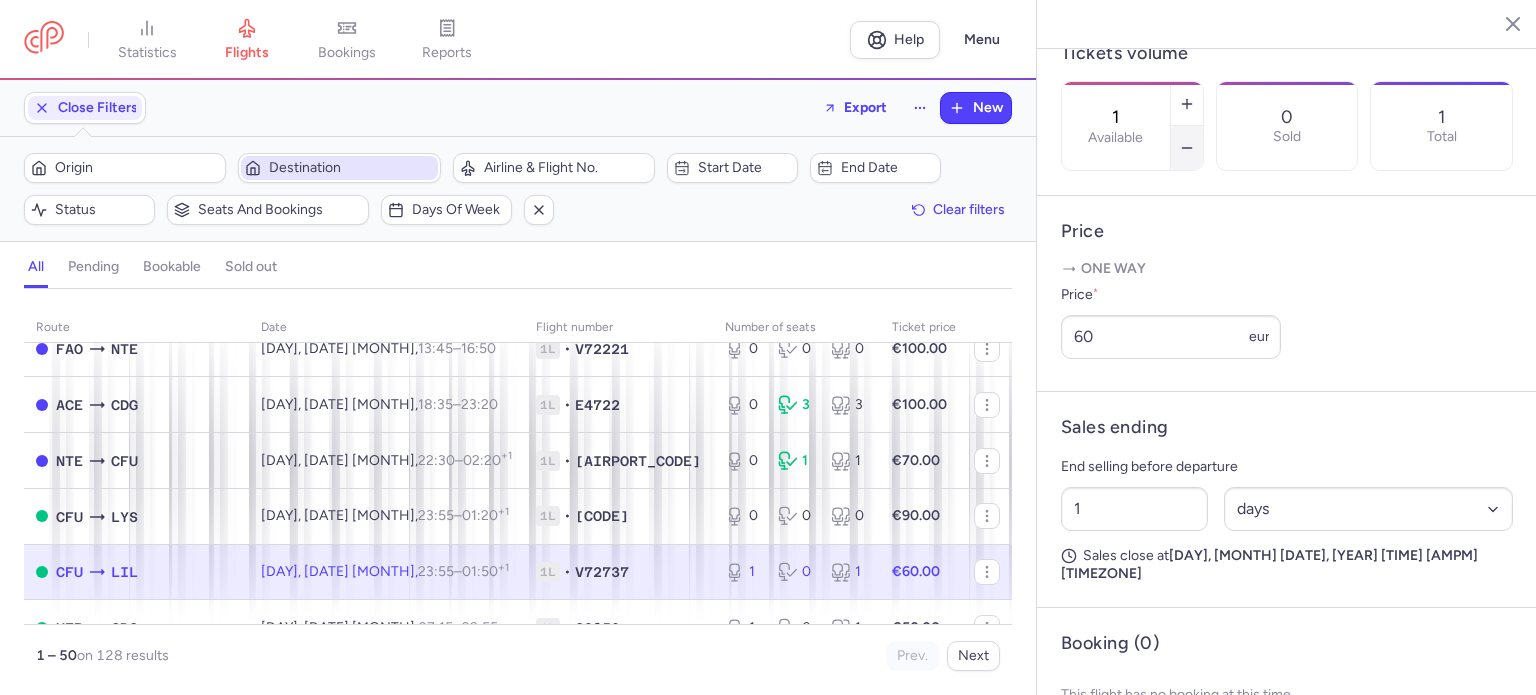 click 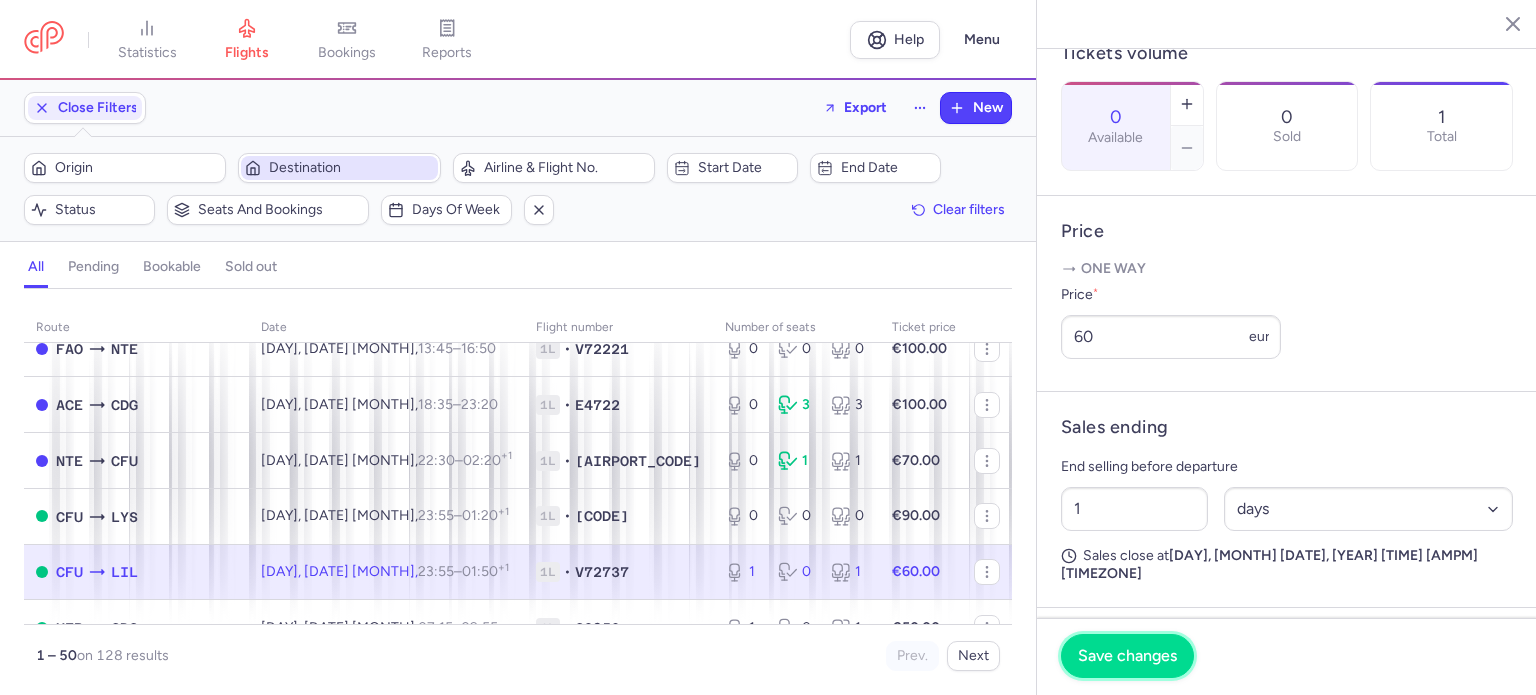 click on "Save changes" at bounding box center [1127, 656] 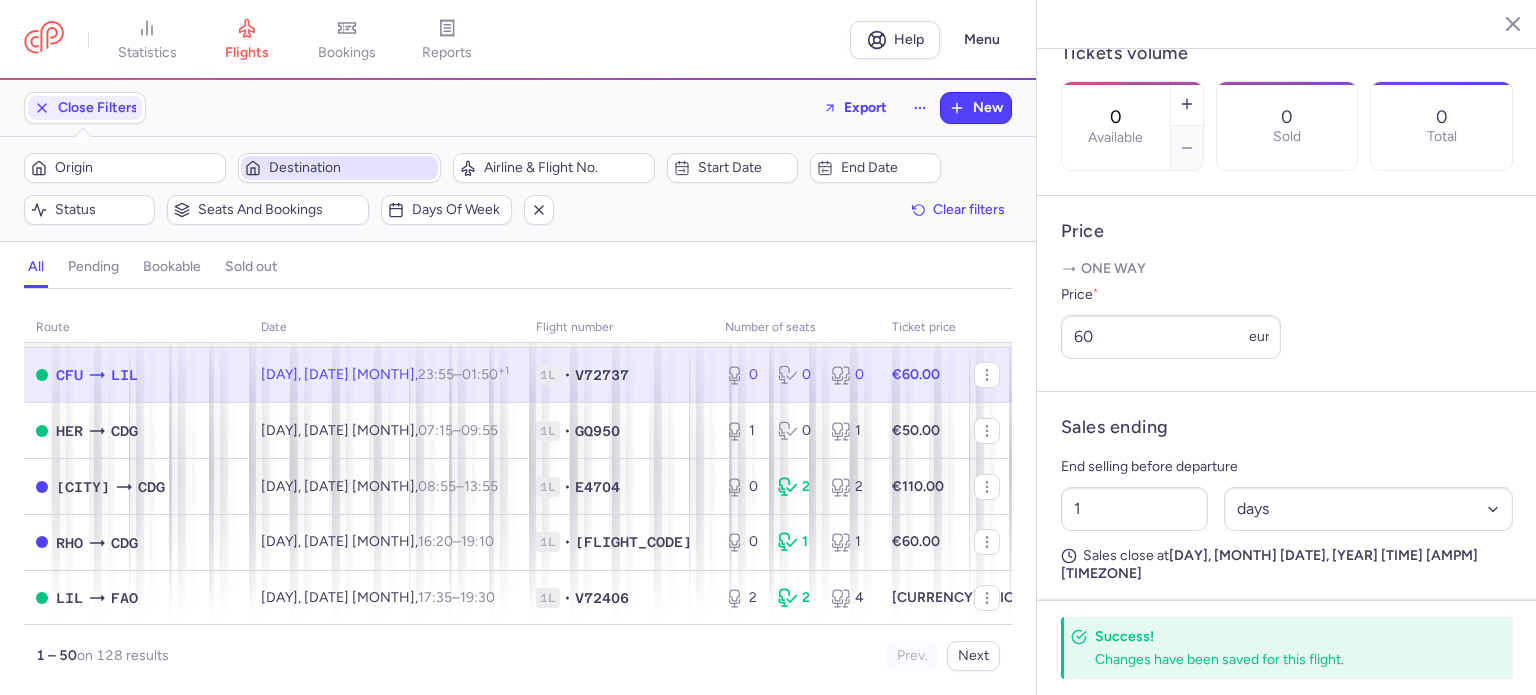 scroll, scrollTop: 700, scrollLeft: 0, axis: vertical 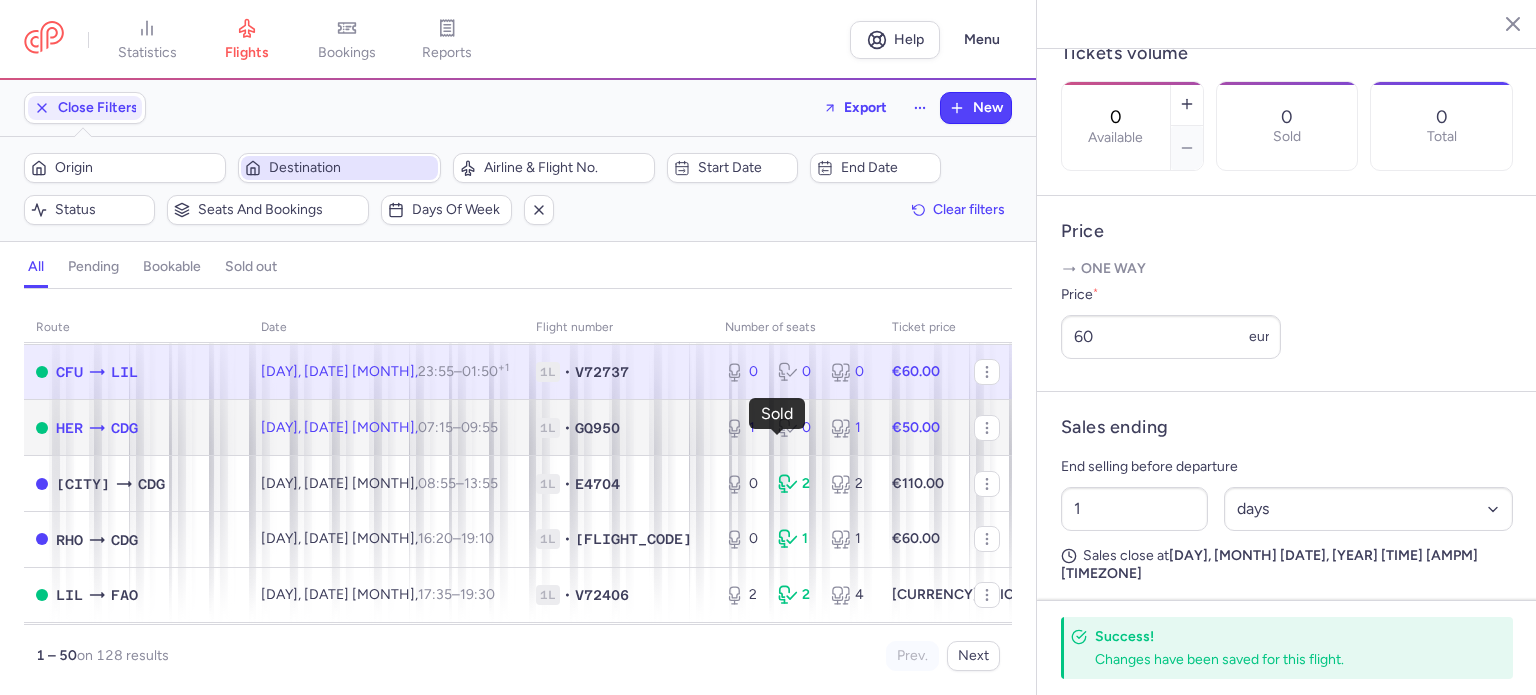 click 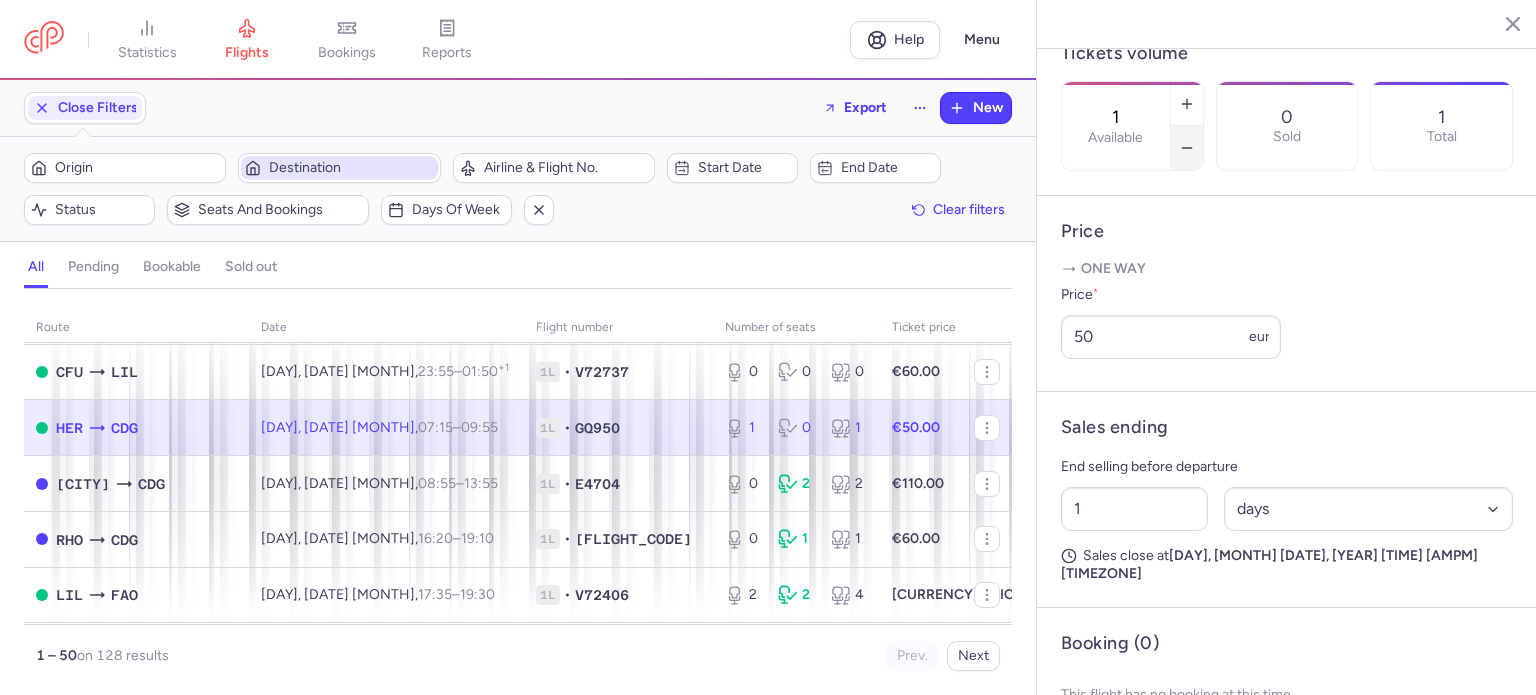 click 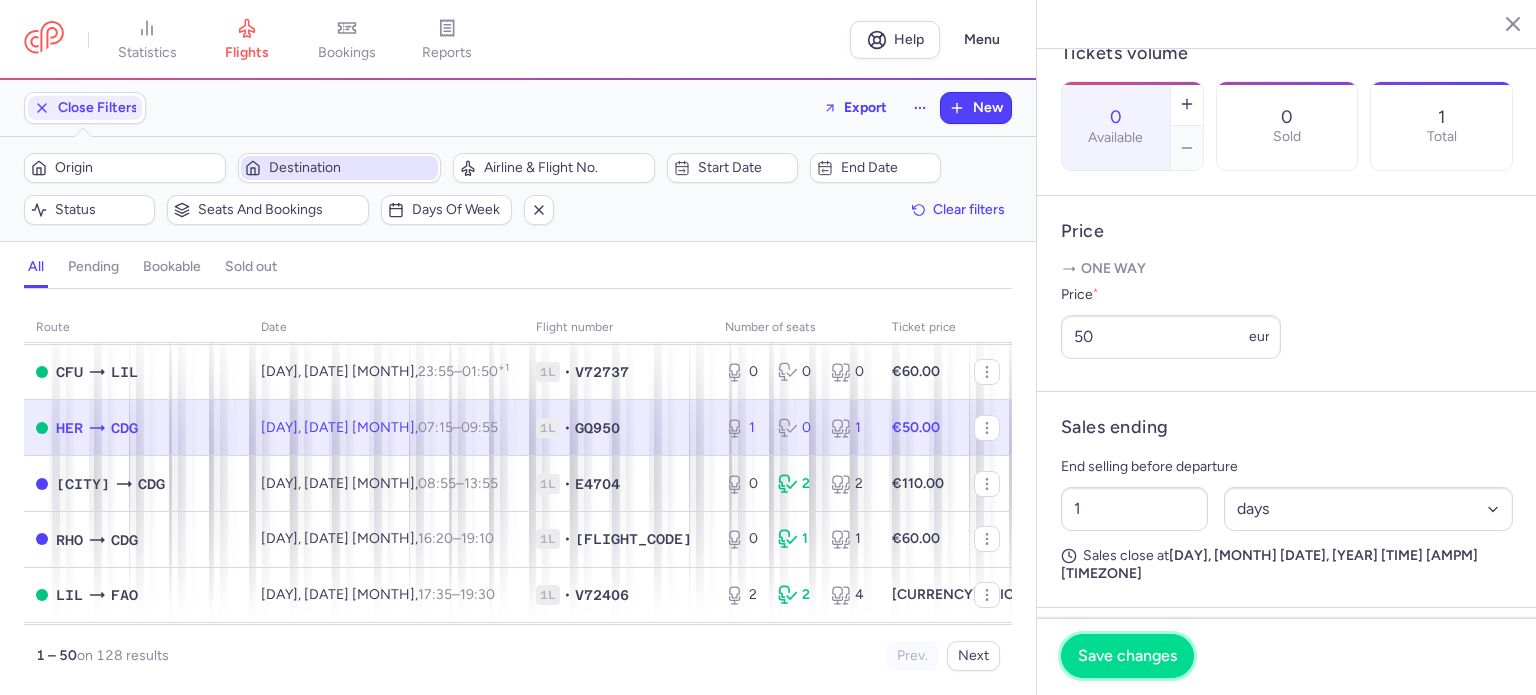 click on "Save changes" at bounding box center [1127, 656] 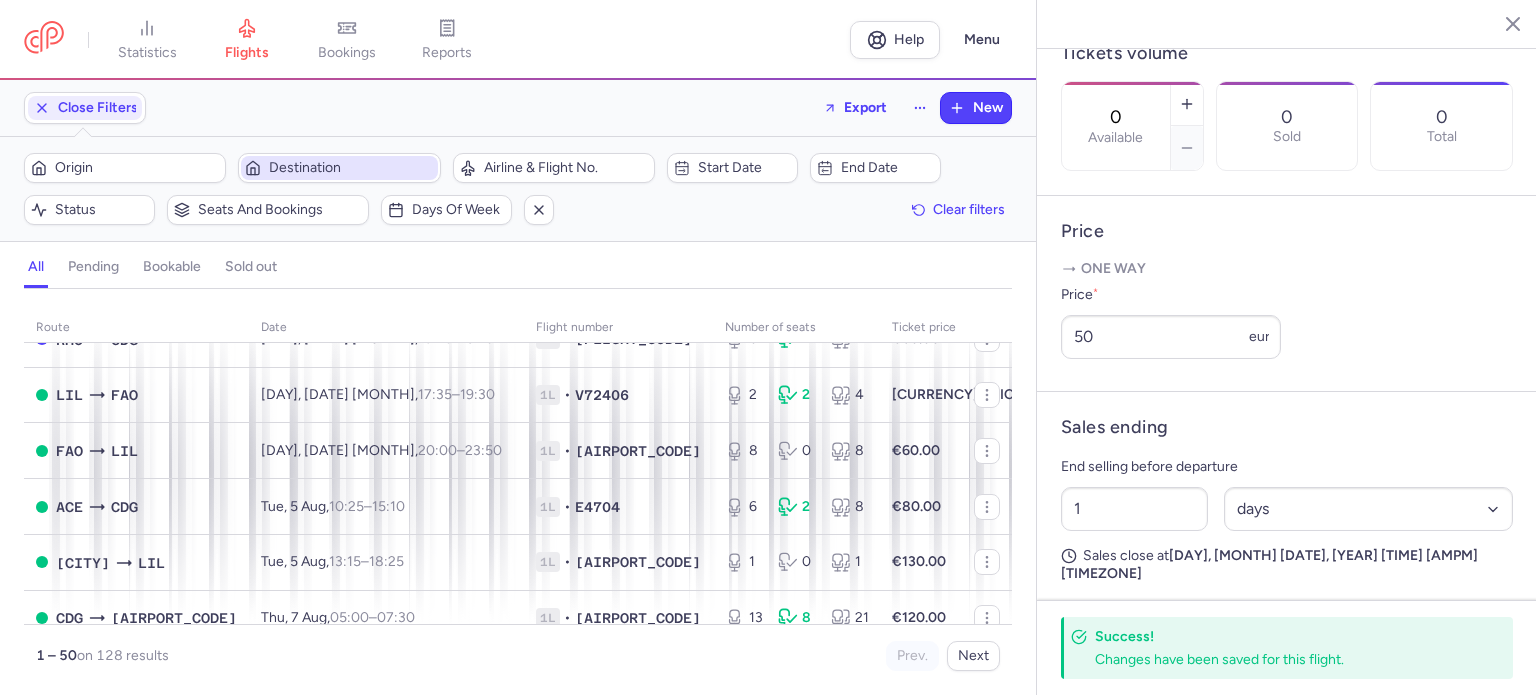 scroll, scrollTop: 1000, scrollLeft: 0, axis: vertical 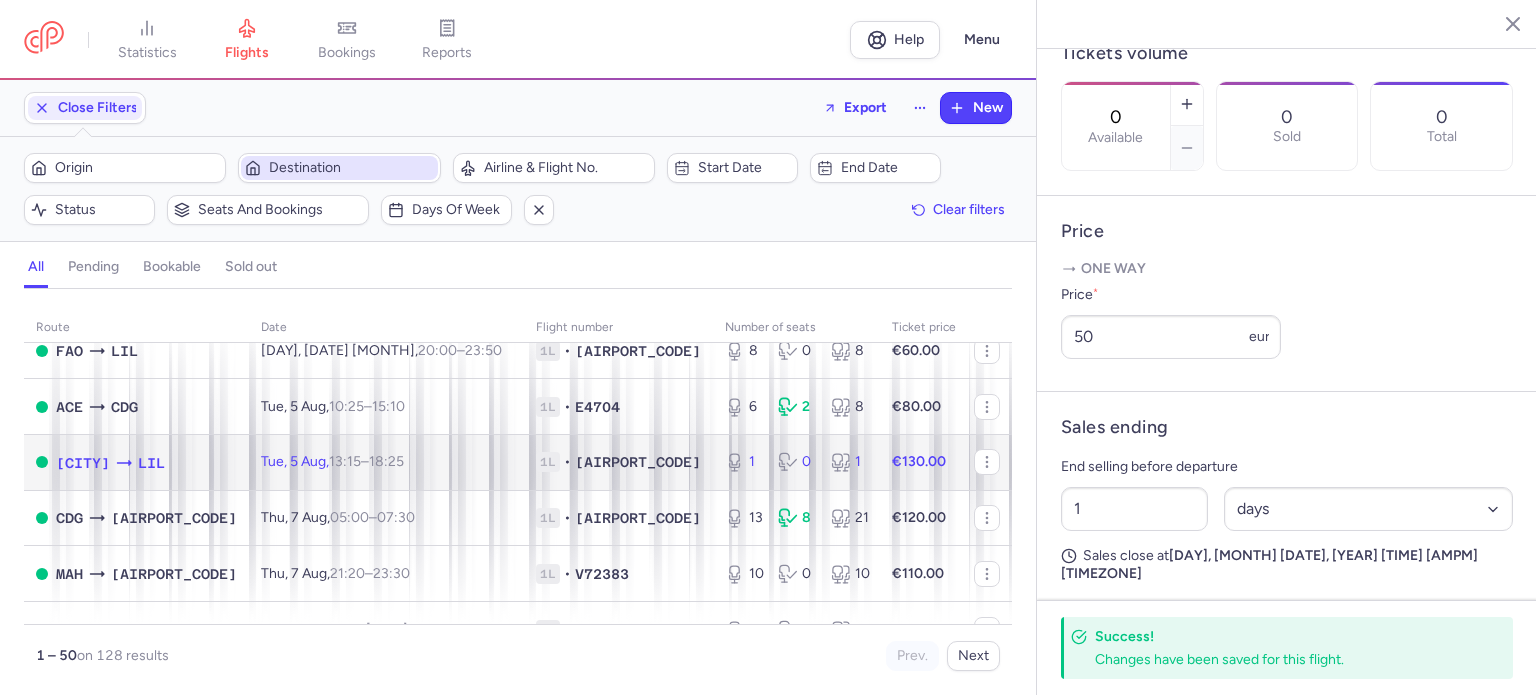 click on "1" at bounding box center [743, 462] 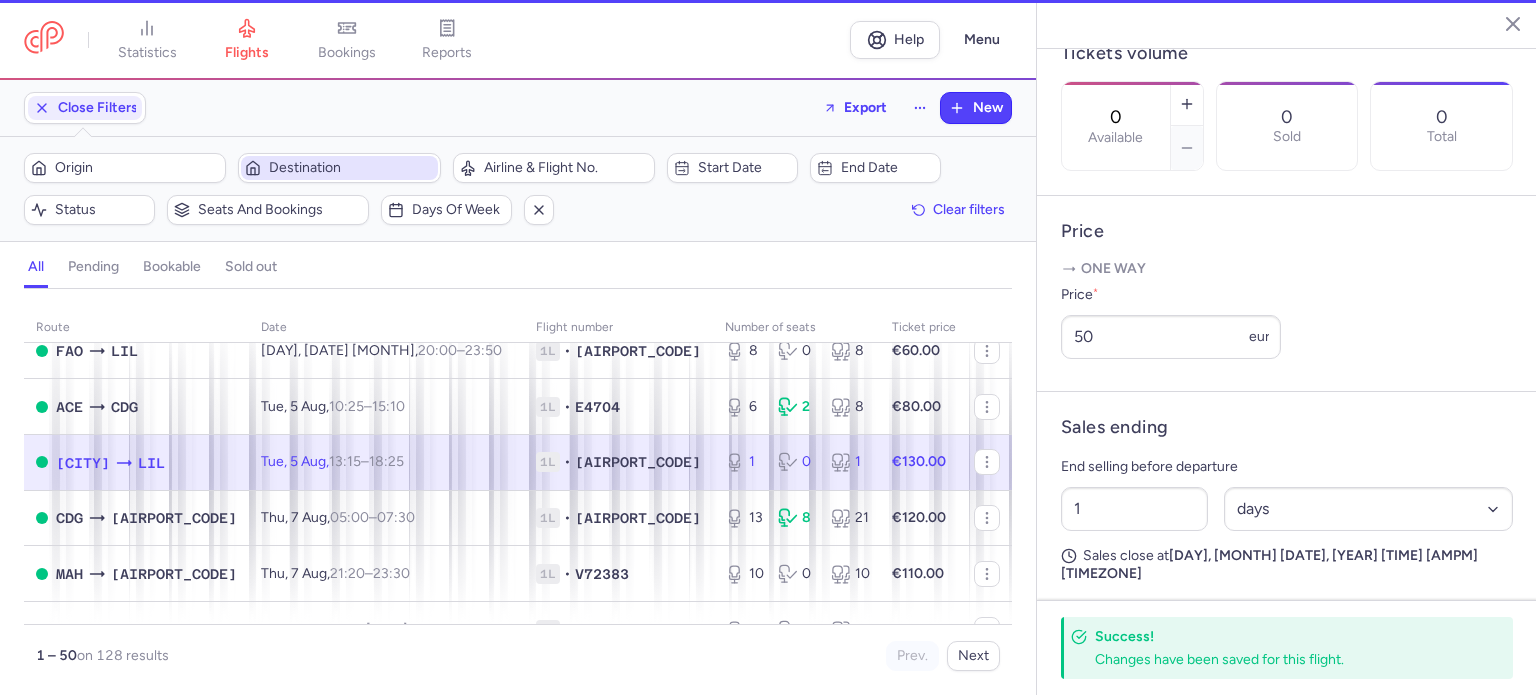 type on "1" 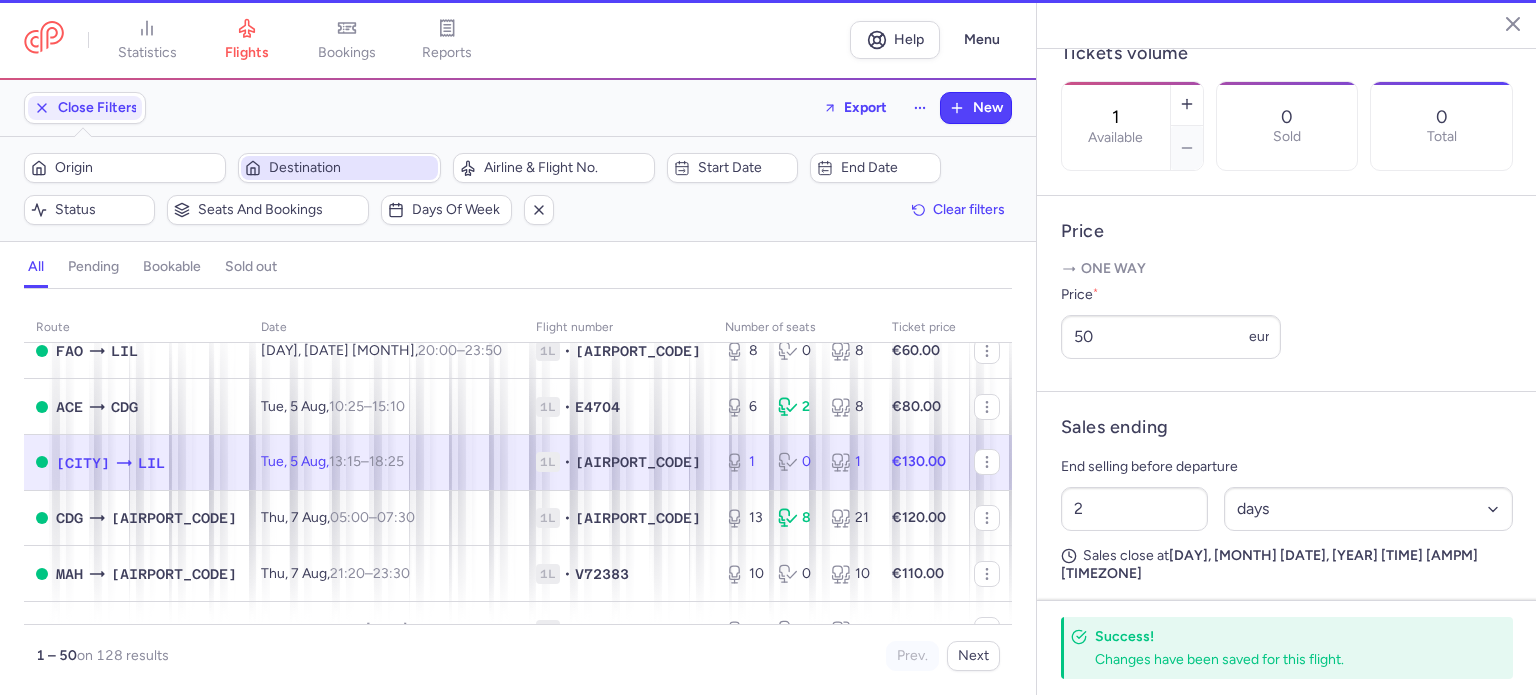 scroll, scrollTop: 624, scrollLeft: 0, axis: vertical 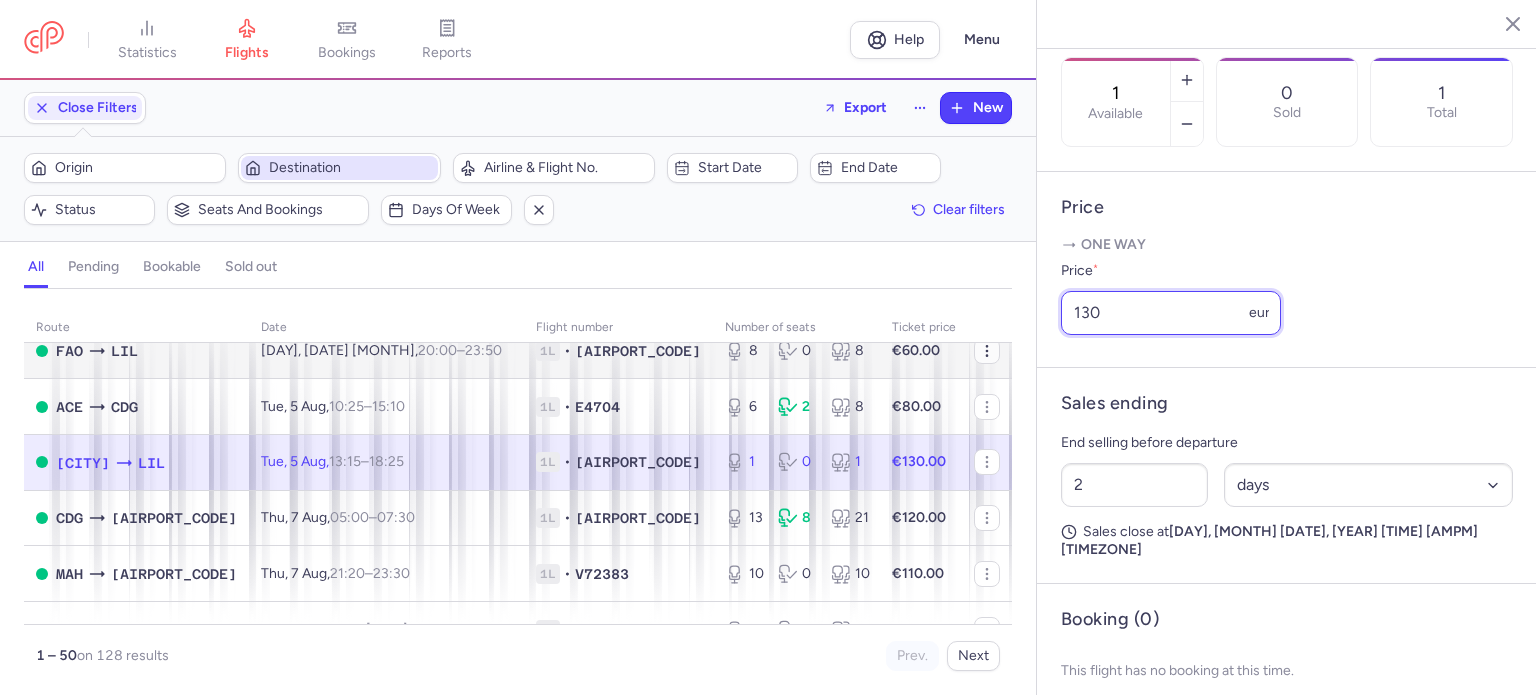 drag, startPoint x: 1143, startPoint y: 395, endPoint x: 974, endPoint y: 379, distance: 169.7557 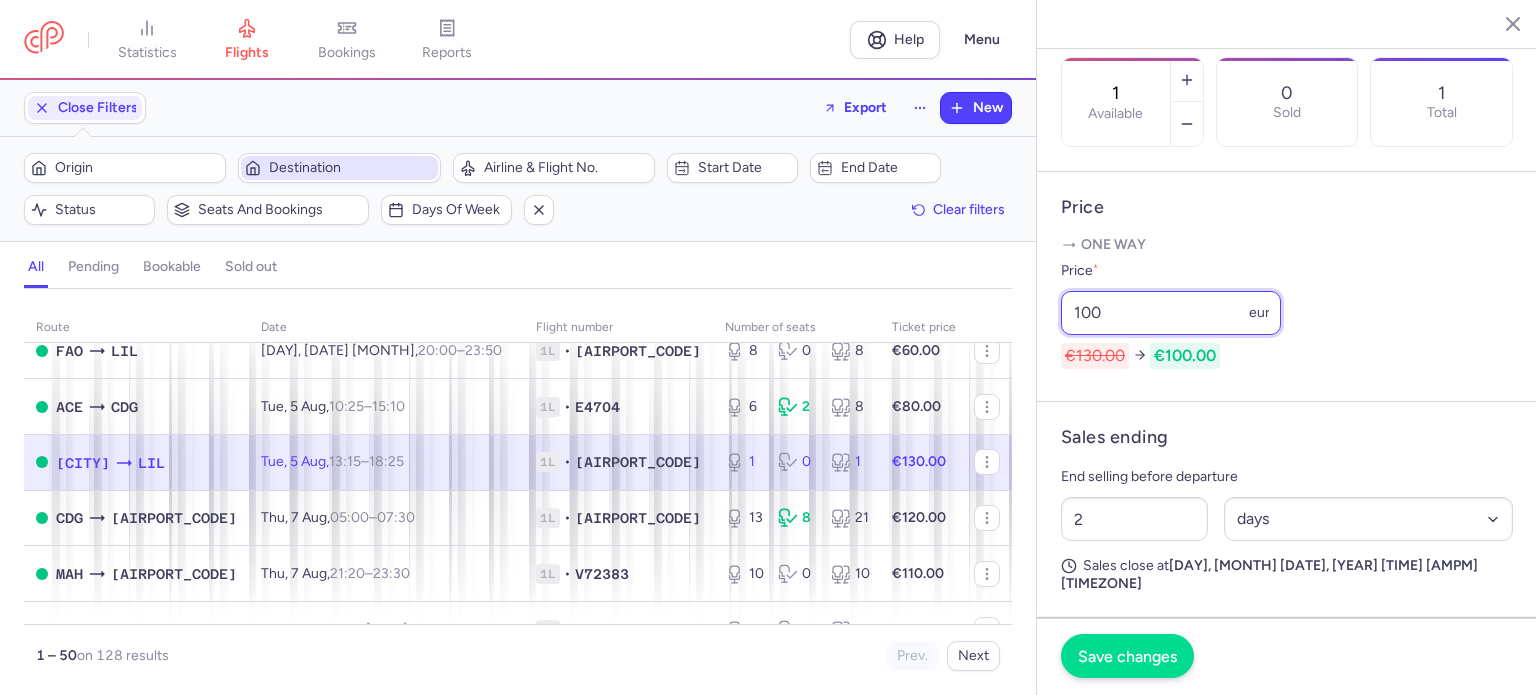 type on "100" 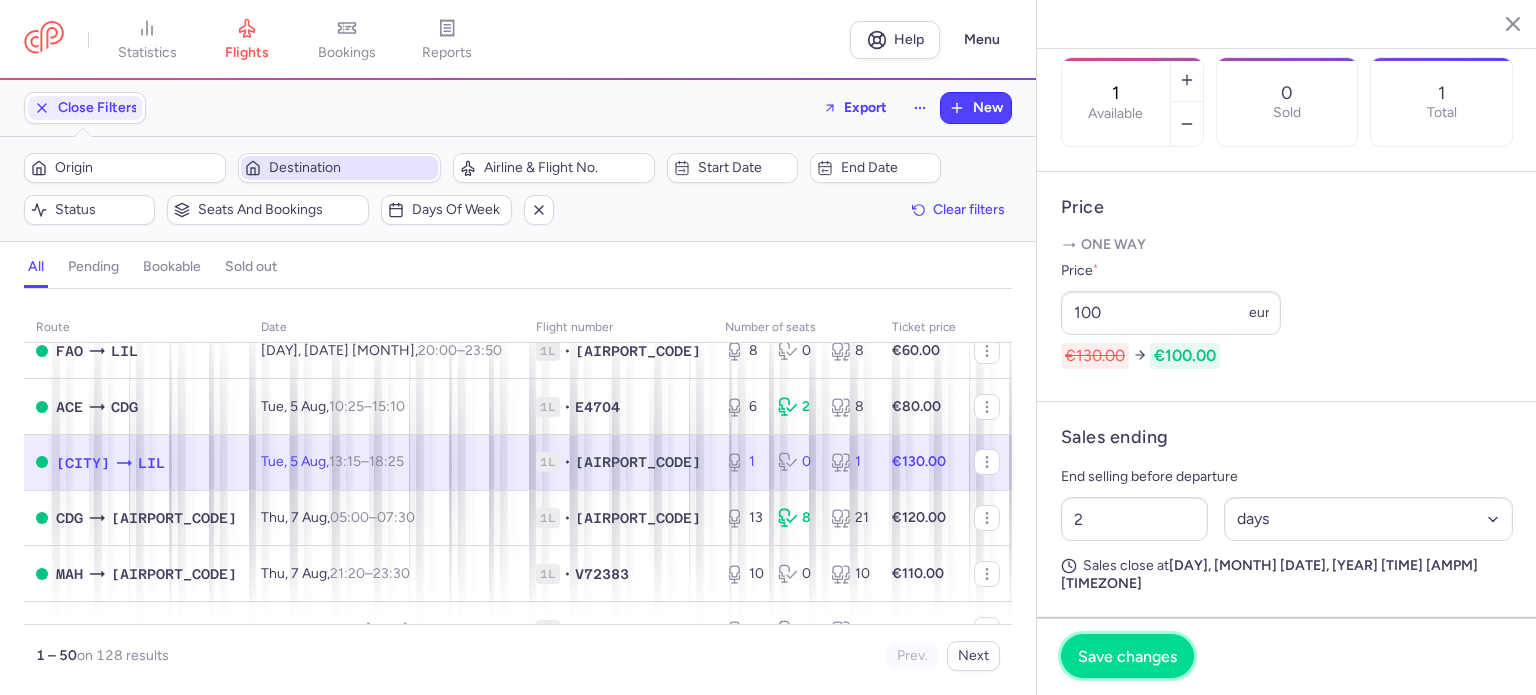 click on "Save changes" at bounding box center (1127, 656) 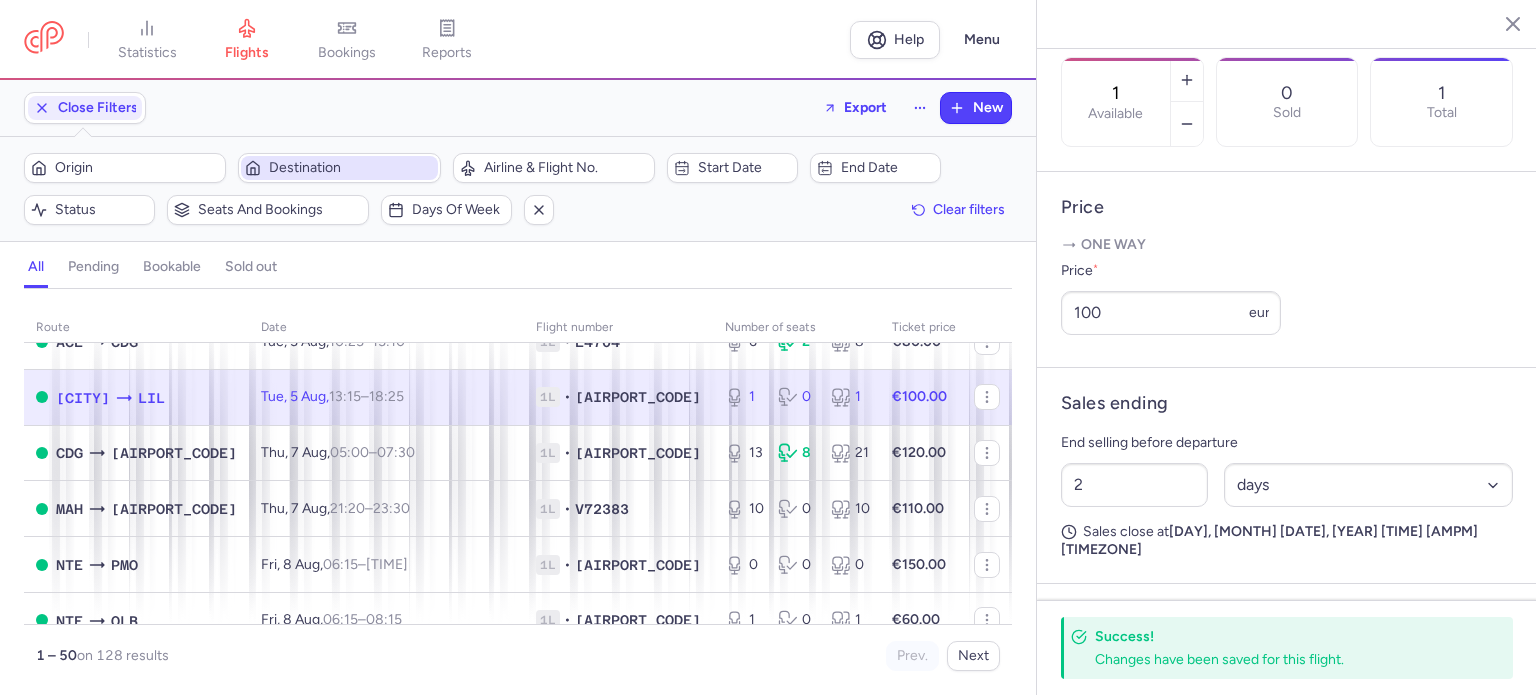 scroll, scrollTop: 1100, scrollLeft: 0, axis: vertical 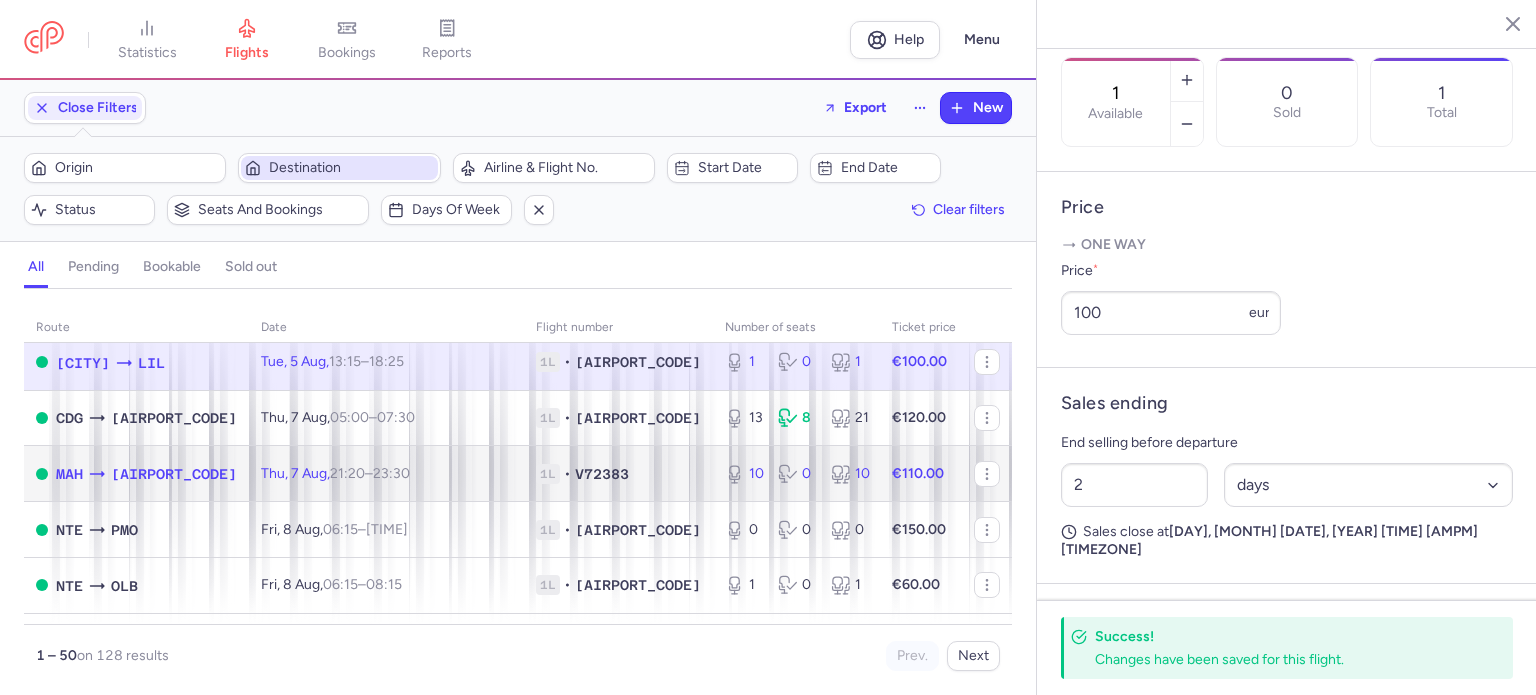 click on "€110.00" 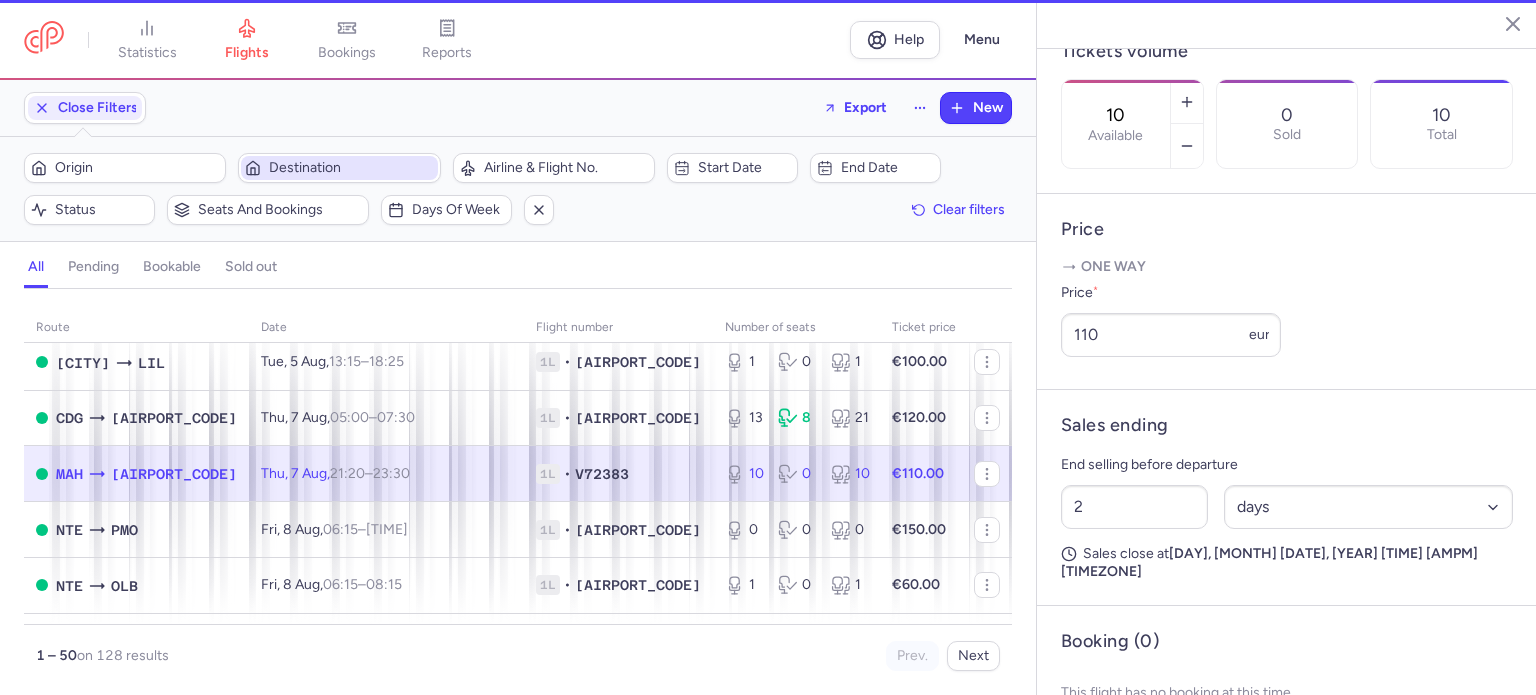 scroll, scrollTop: 600, scrollLeft: 0, axis: vertical 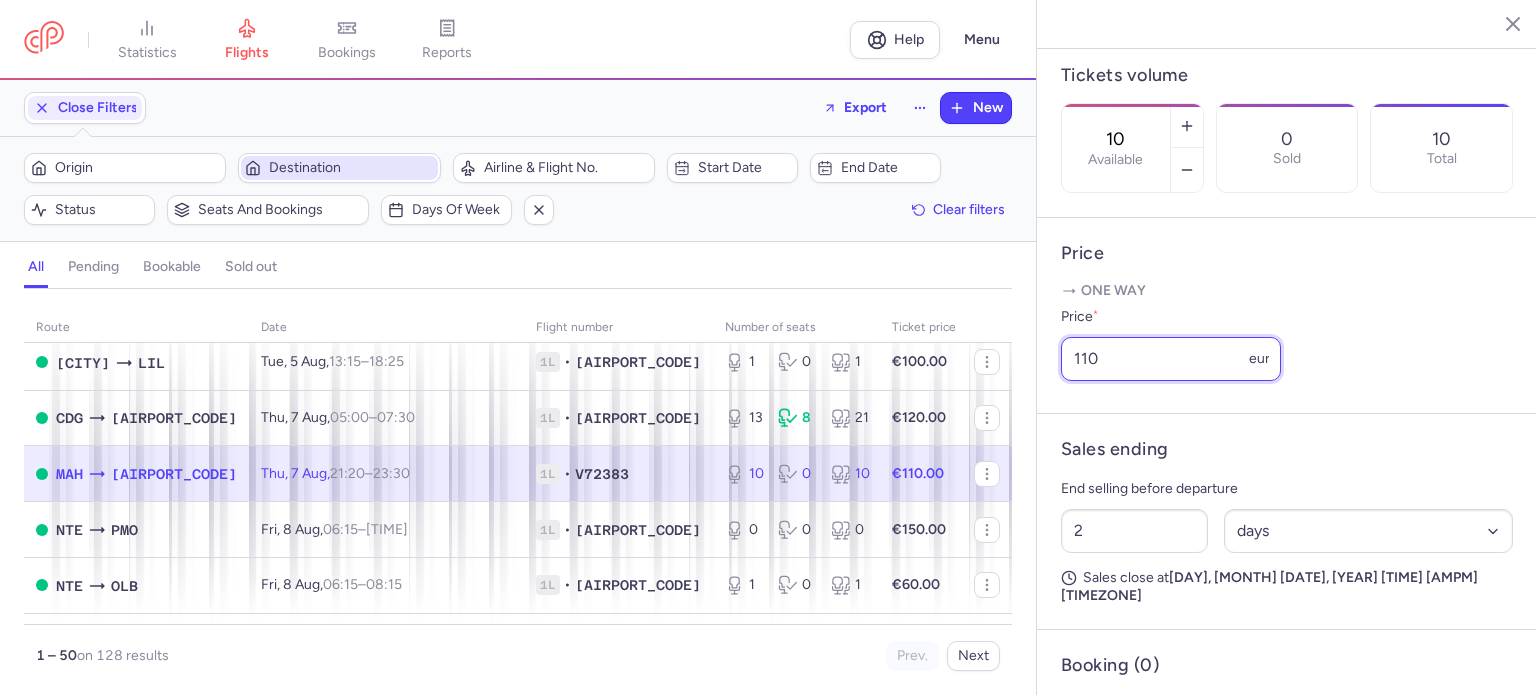 drag, startPoint x: 1123, startPoint y: 390, endPoint x: 1011, endPoint y: 382, distance: 112.28535 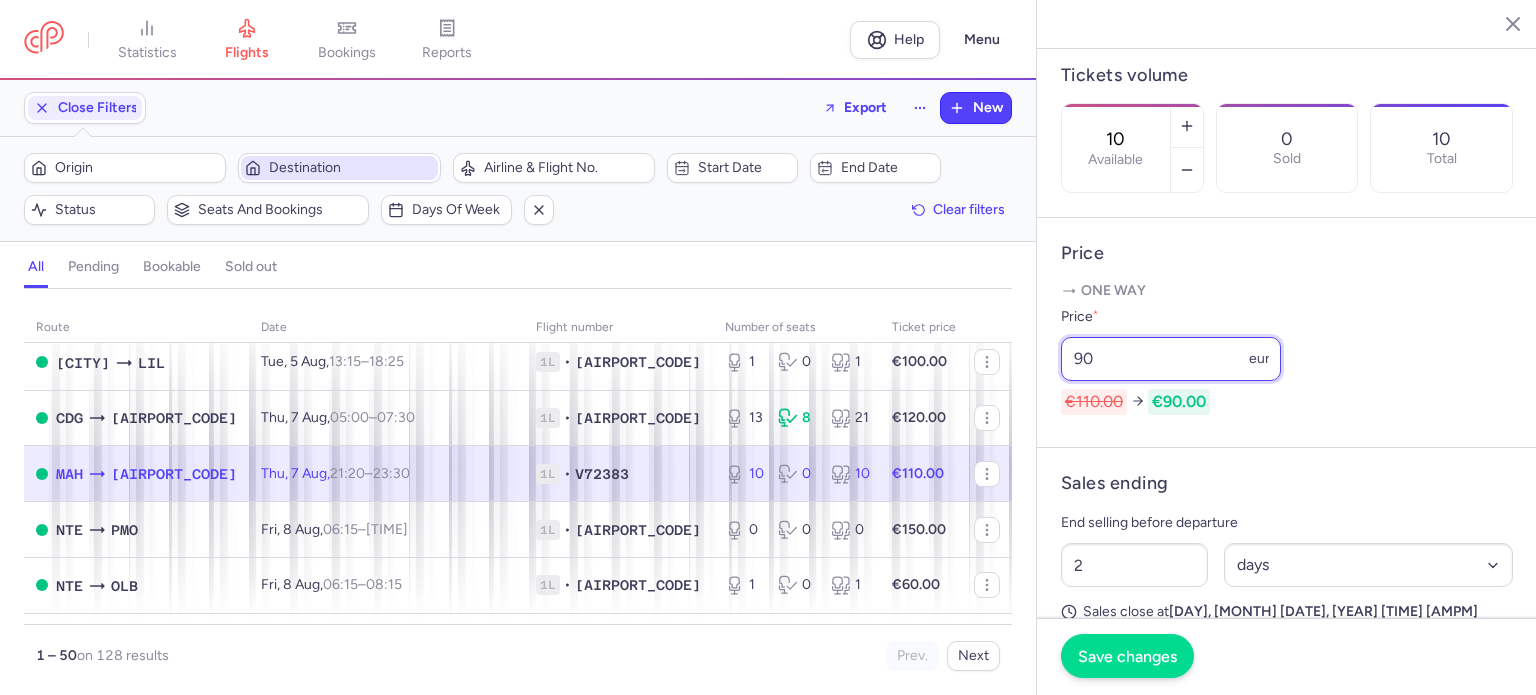 type on "90" 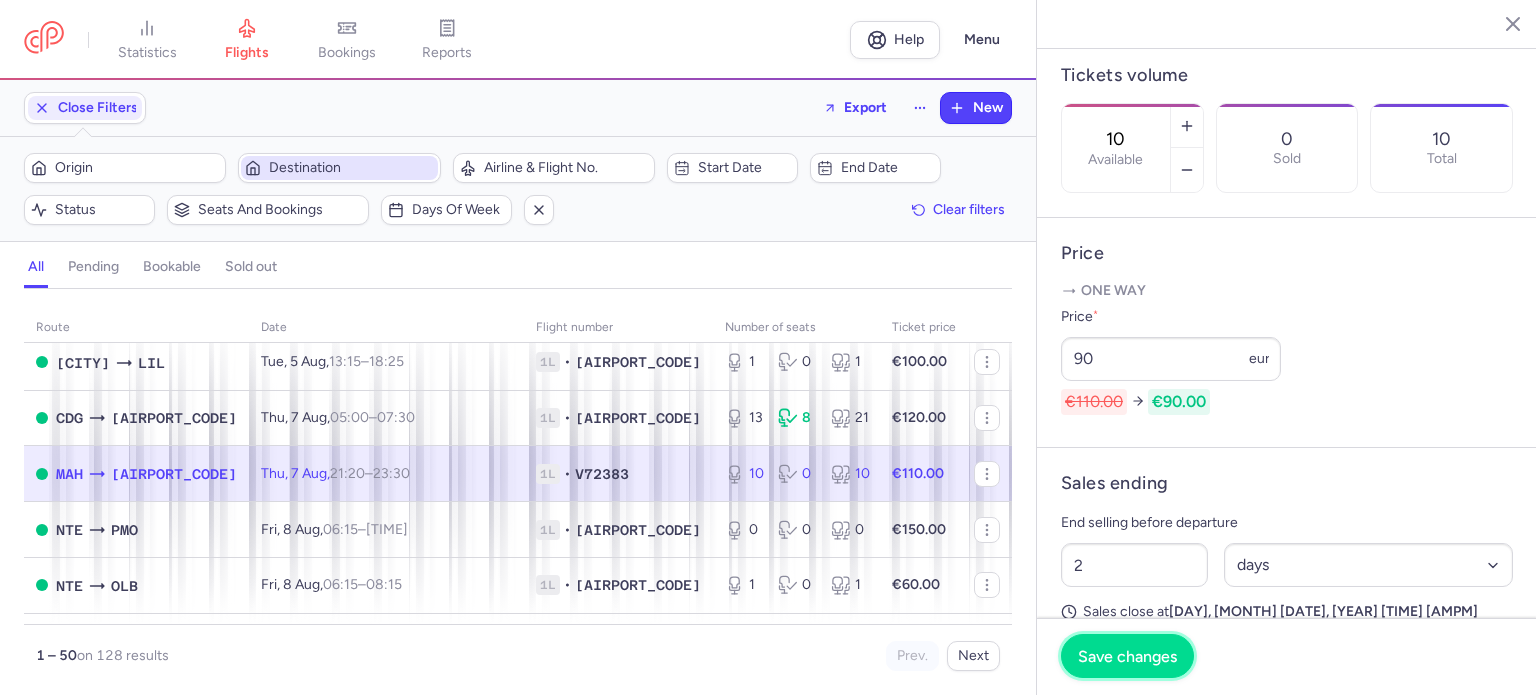 click on "Save changes" at bounding box center (1127, 656) 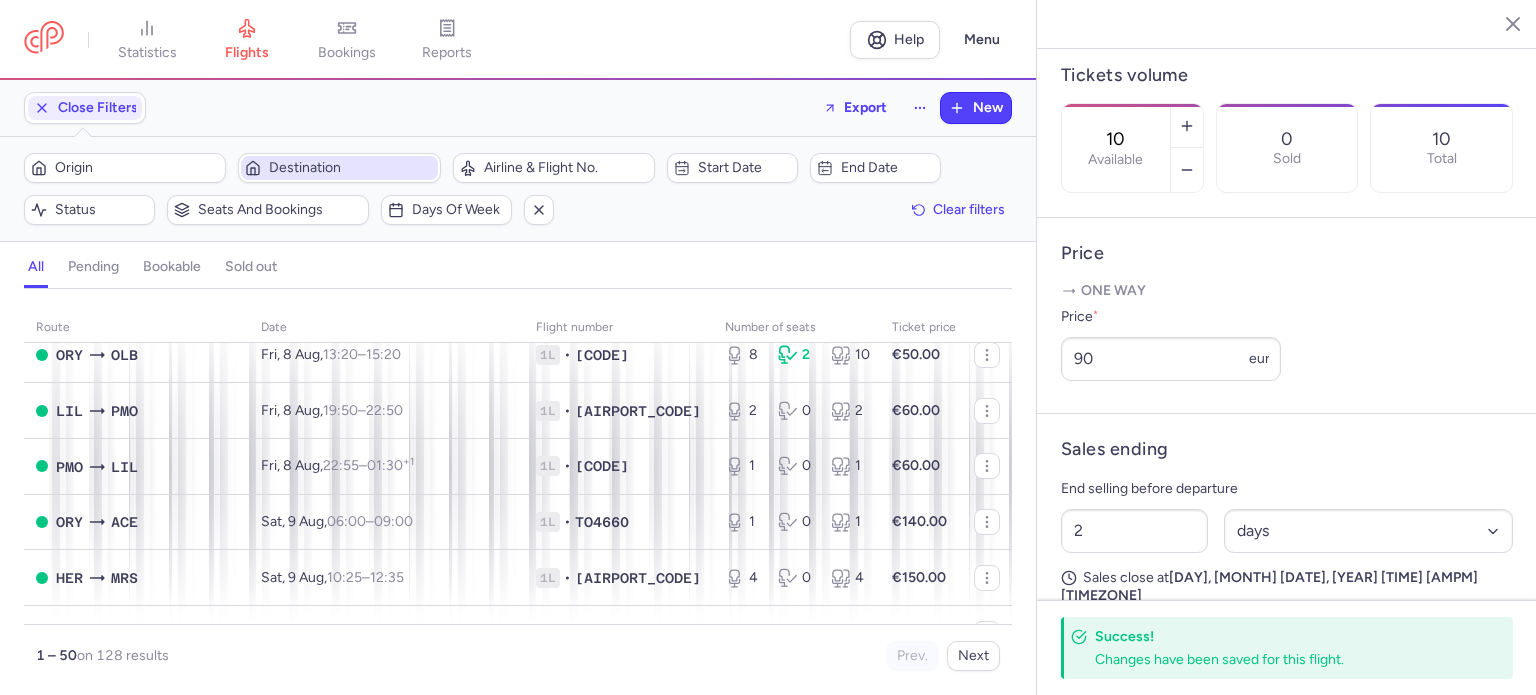 scroll, scrollTop: 1700, scrollLeft: 0, axis: vertical 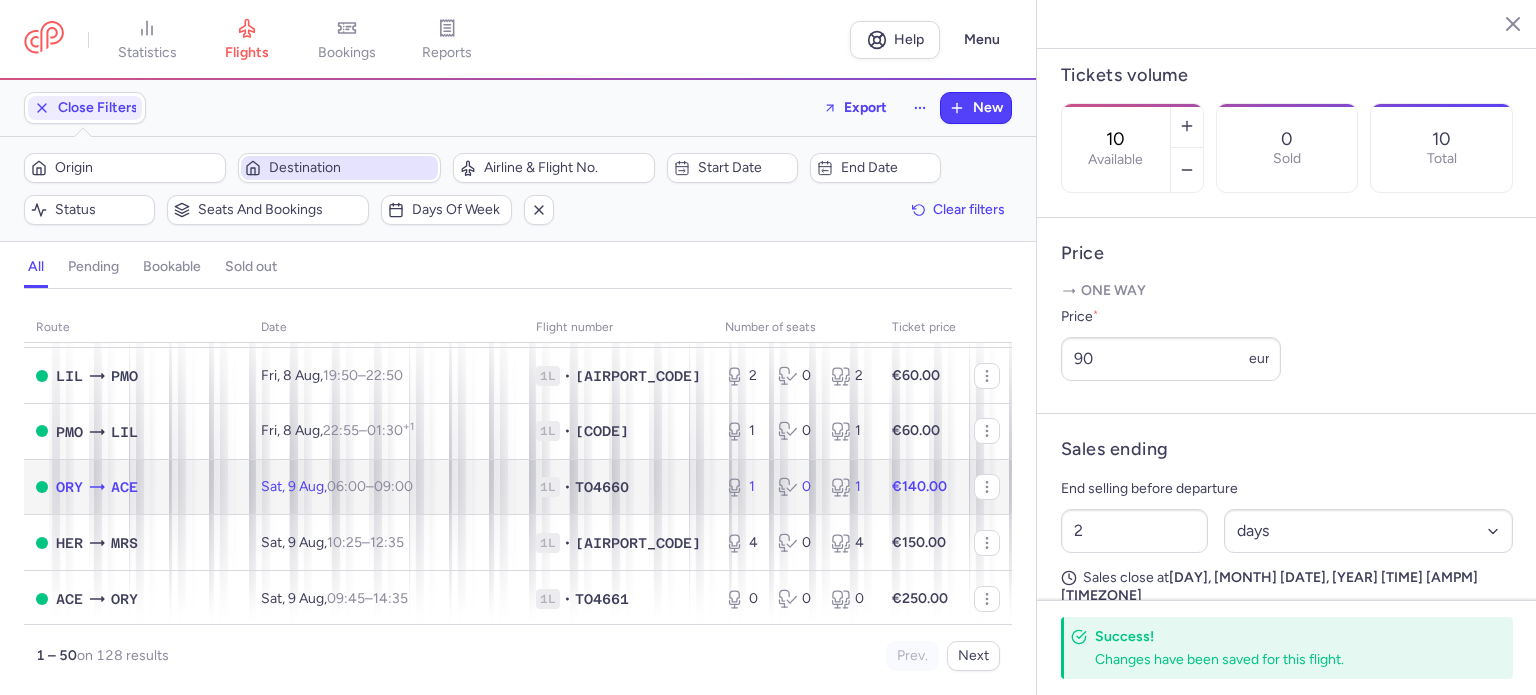 click on "€140.00" 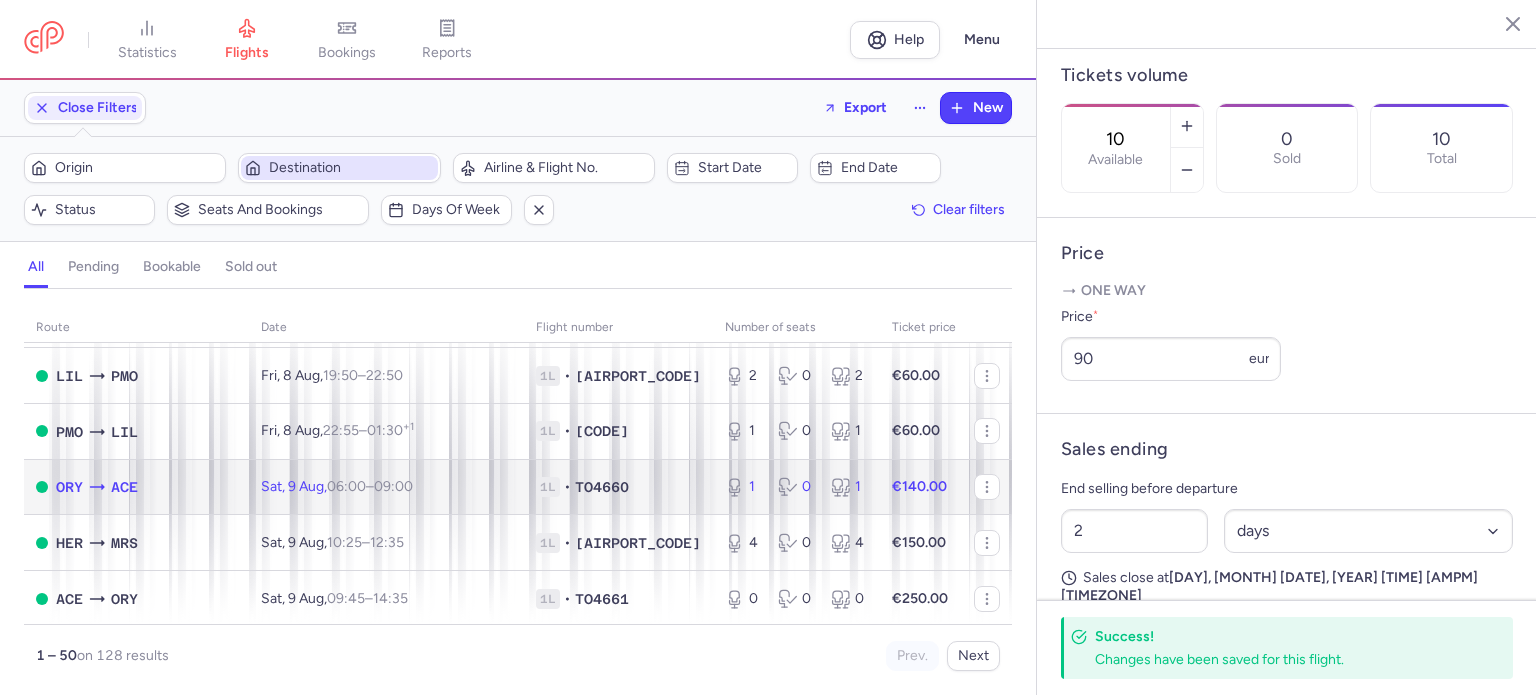 type on "1" 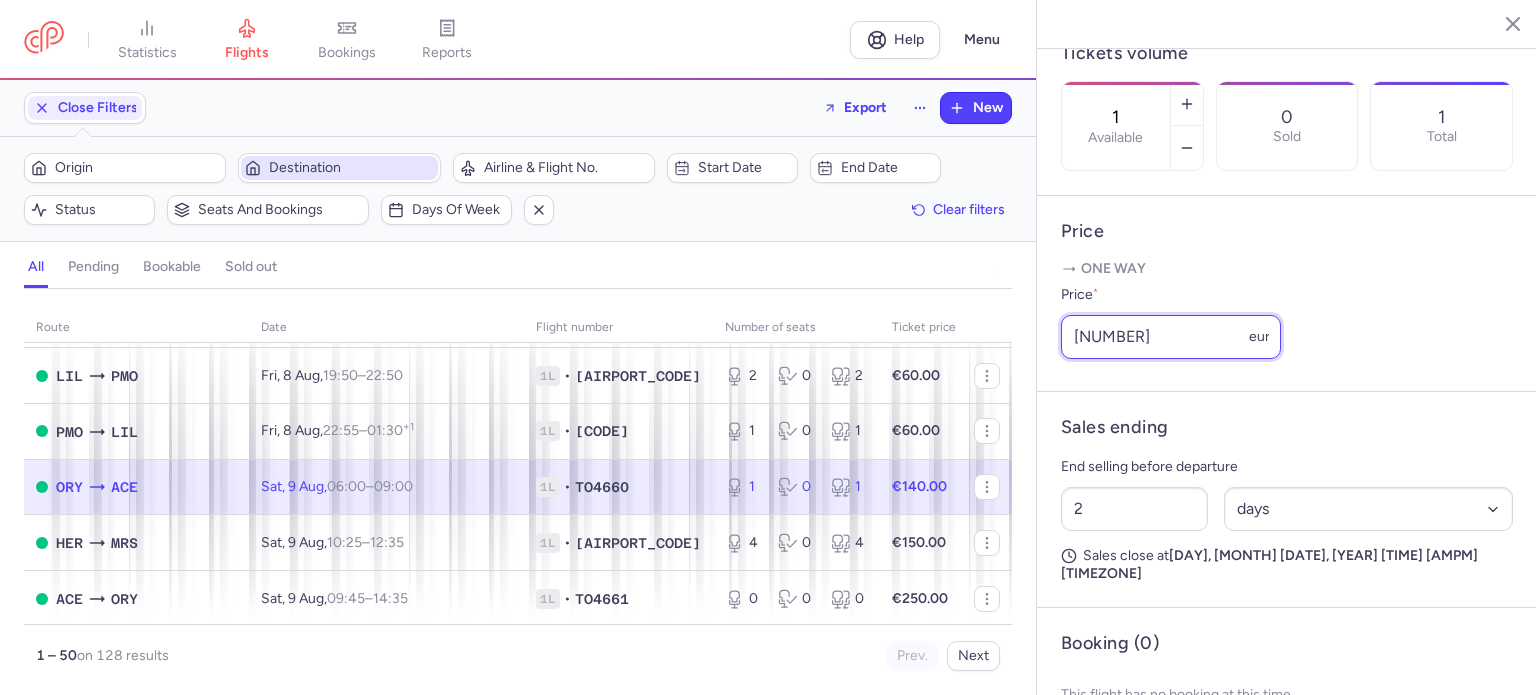 drag, startPoint x: 1156, startPoint y: 387, endPoint x: 1068, endPoint y: 391, distance: 88.09086 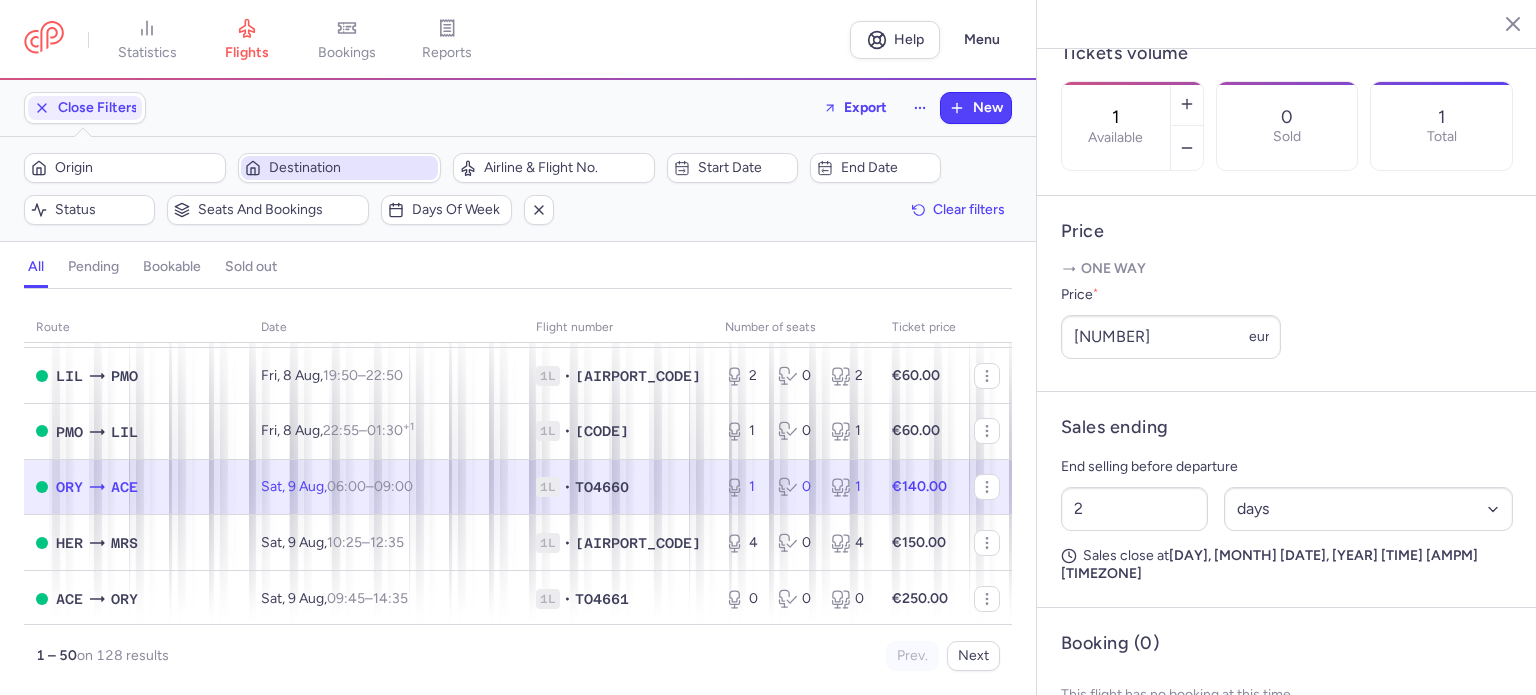 click 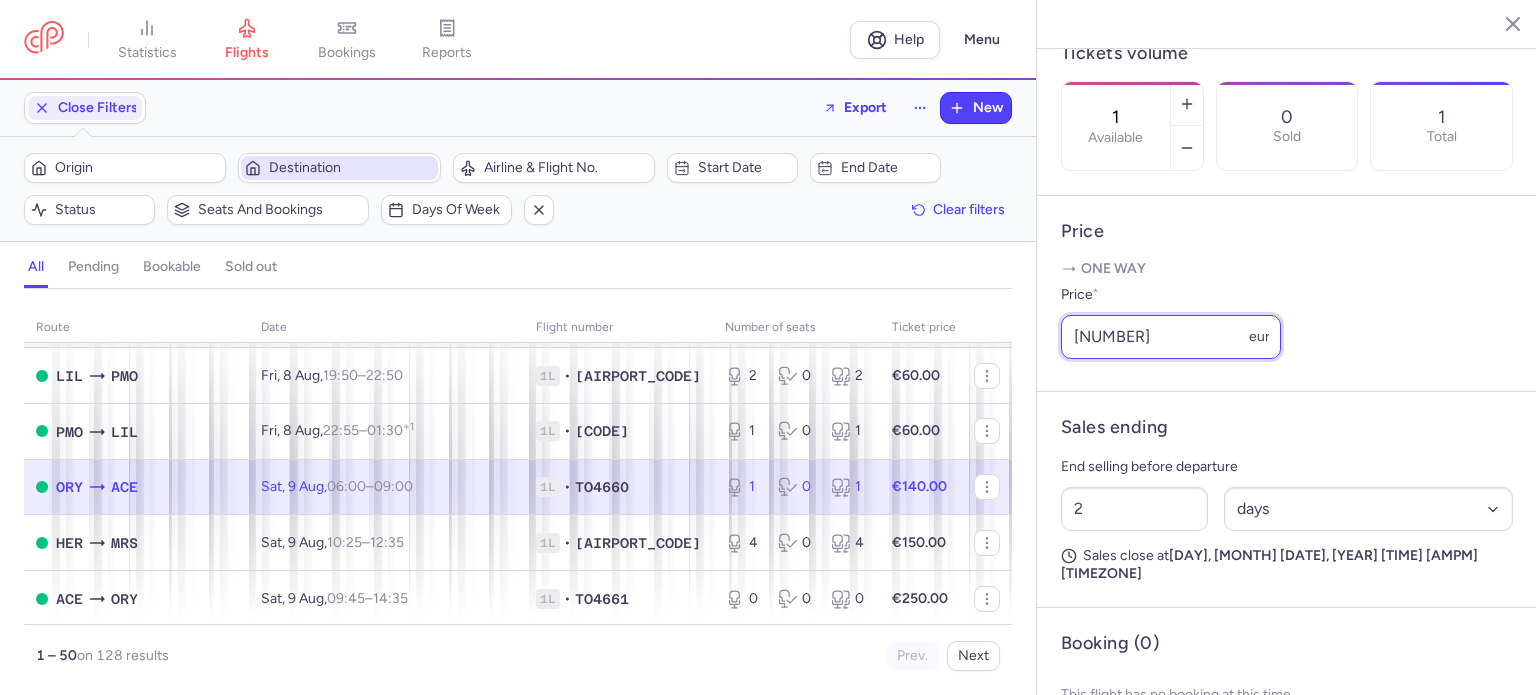 drag, startPoint x: 1105, startPoint y: 387, endPoint x: 948, endPoint y: 371, distance: 157.81319 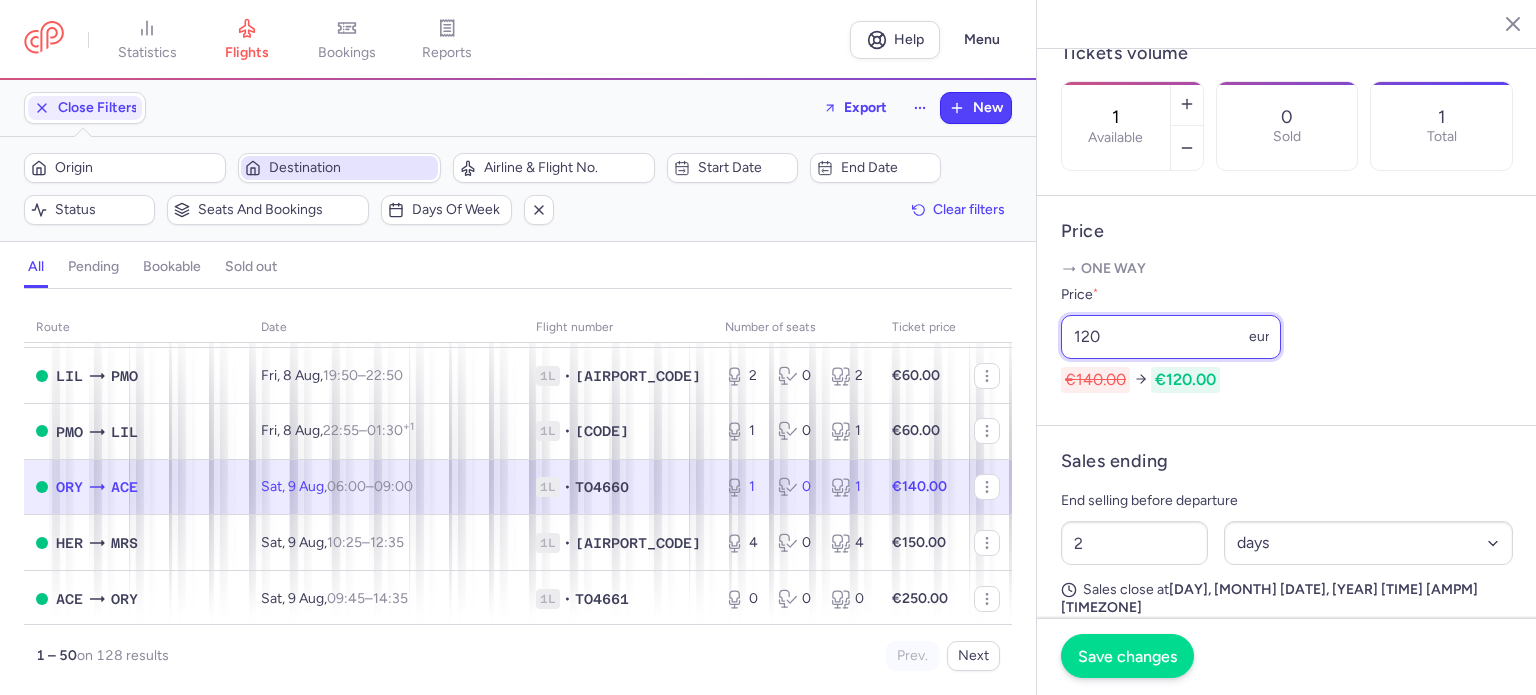 type on "120" 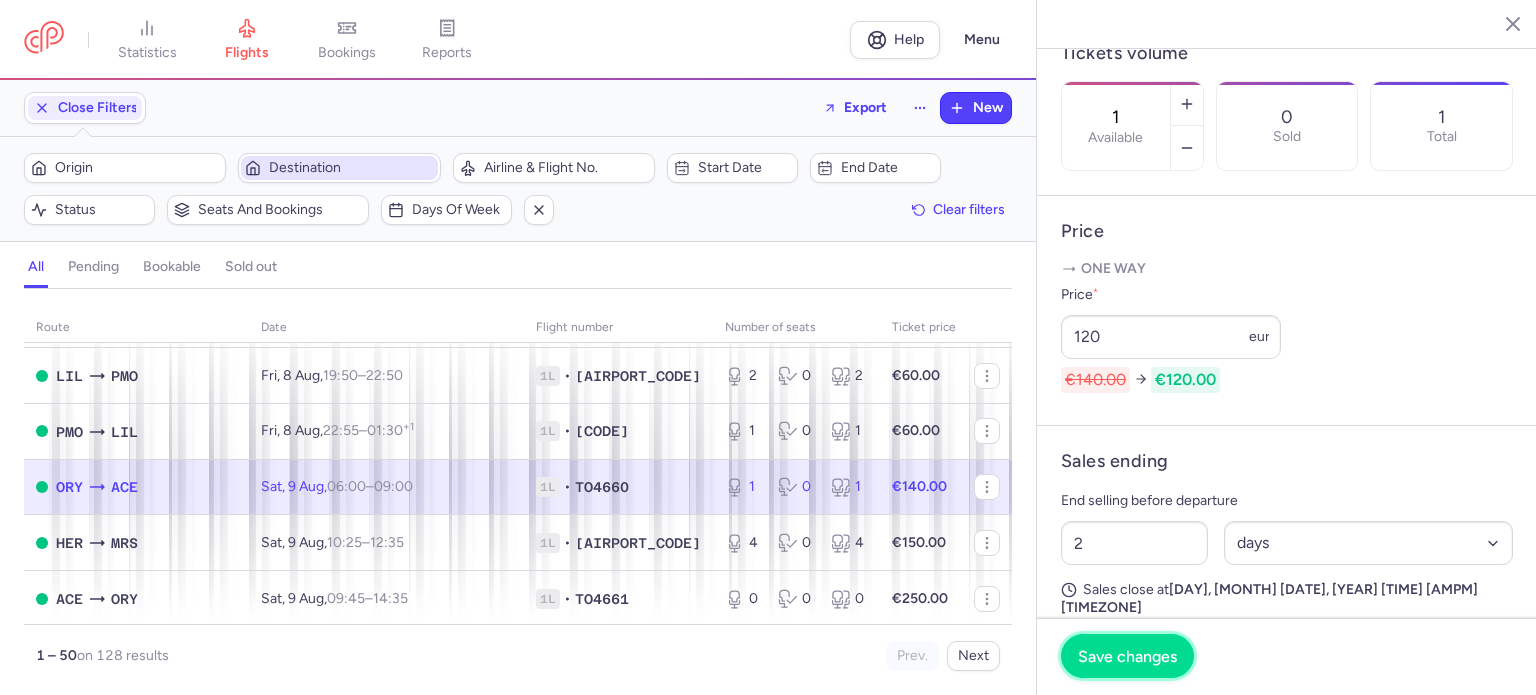 click on "Save changes" at bounding box center [1127, 656] 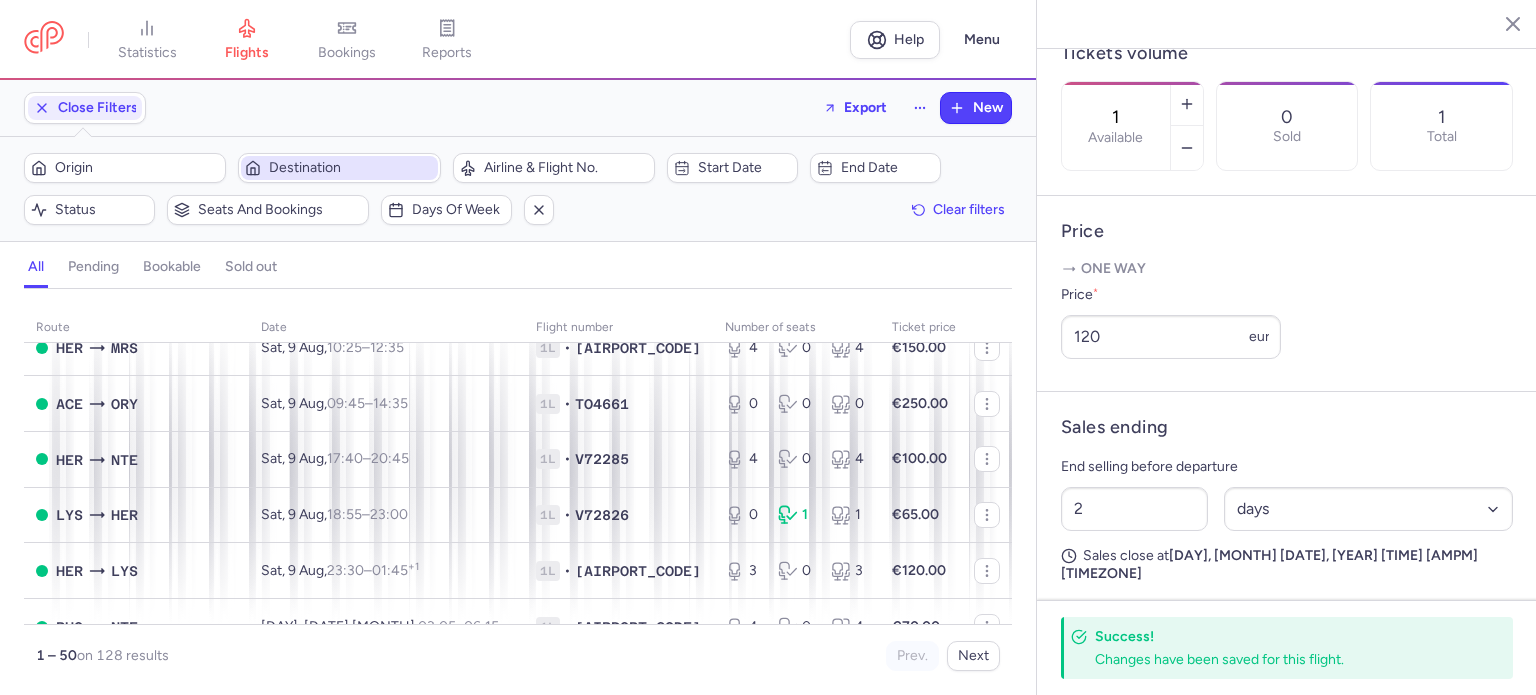scroll, scrollTop: 1900, scrollLeft: 0, axis: vertical 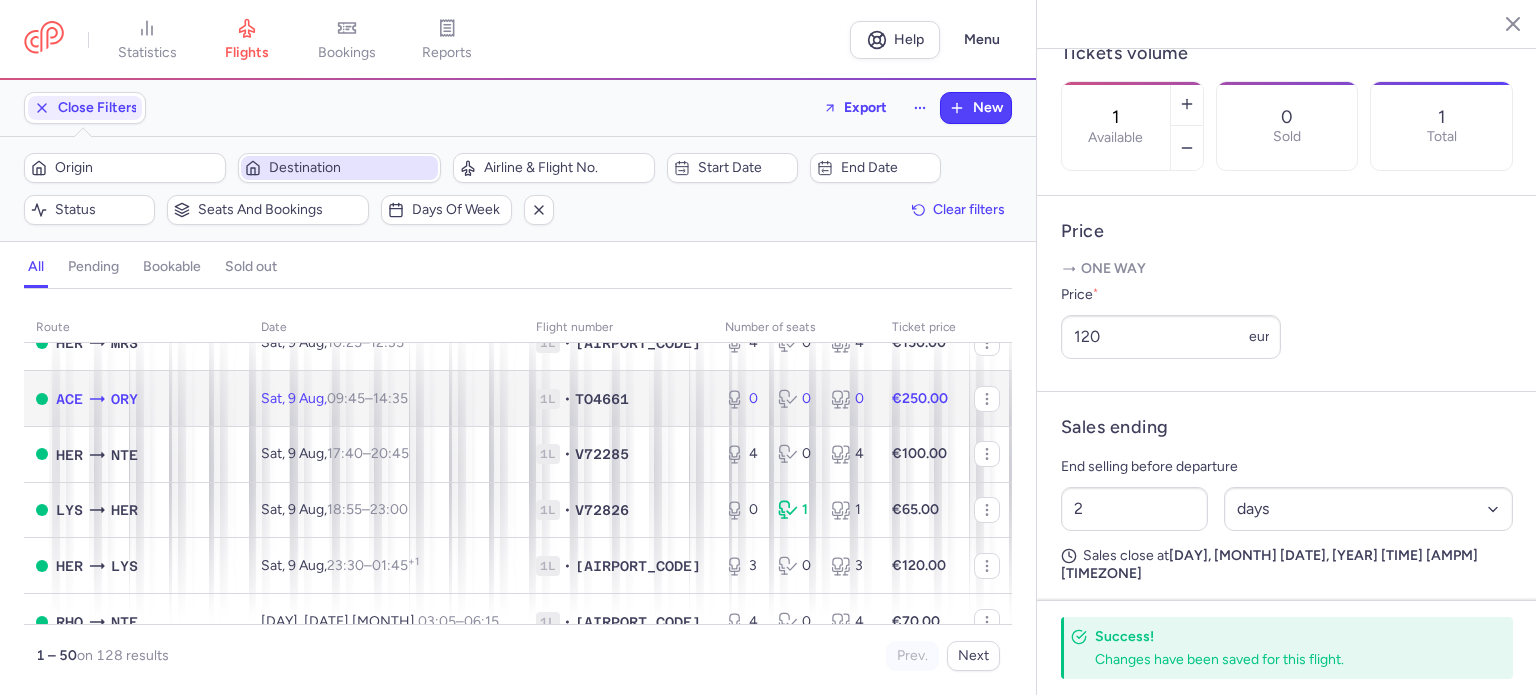 click on "[LUGGAGE_TYPE] • [AIRPORT_CODE]" 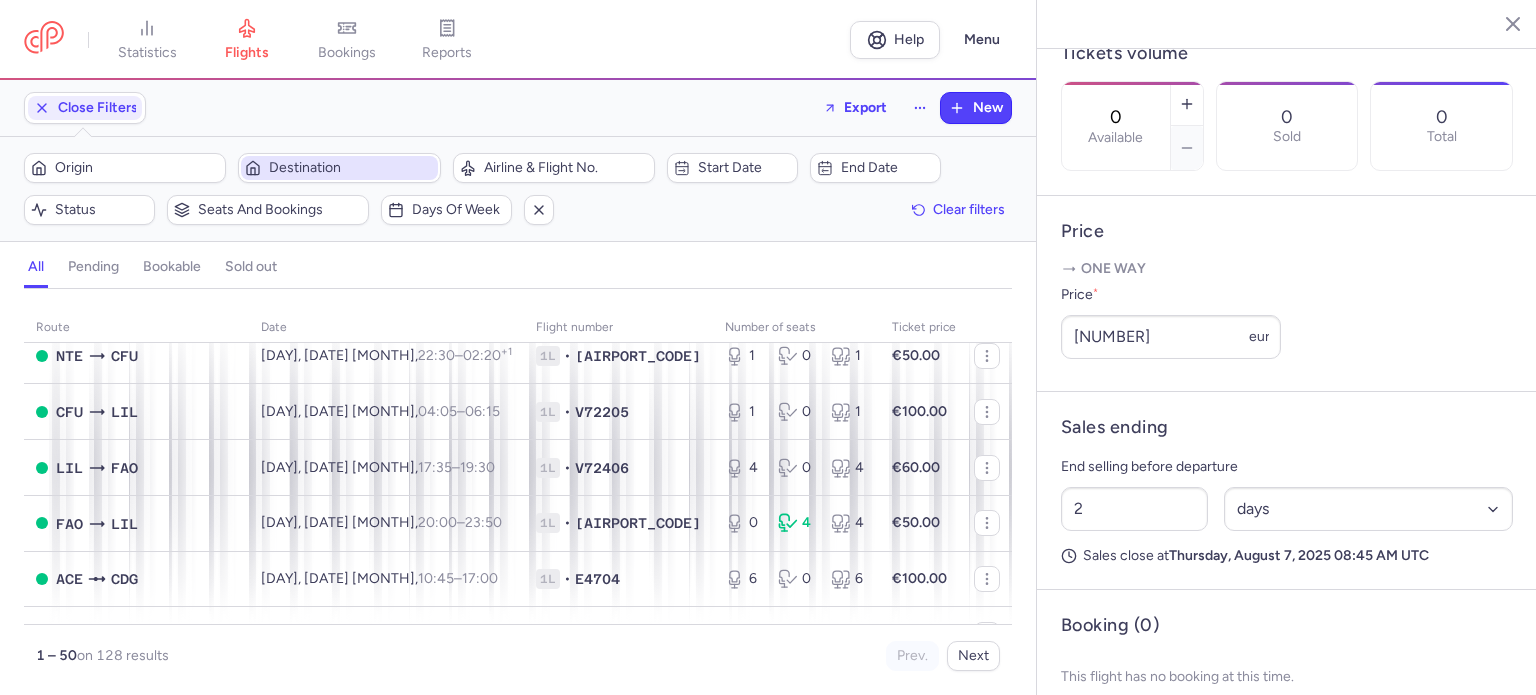 scroll, scrollTop: 2601, scrollLeft: 0, axis: vertical 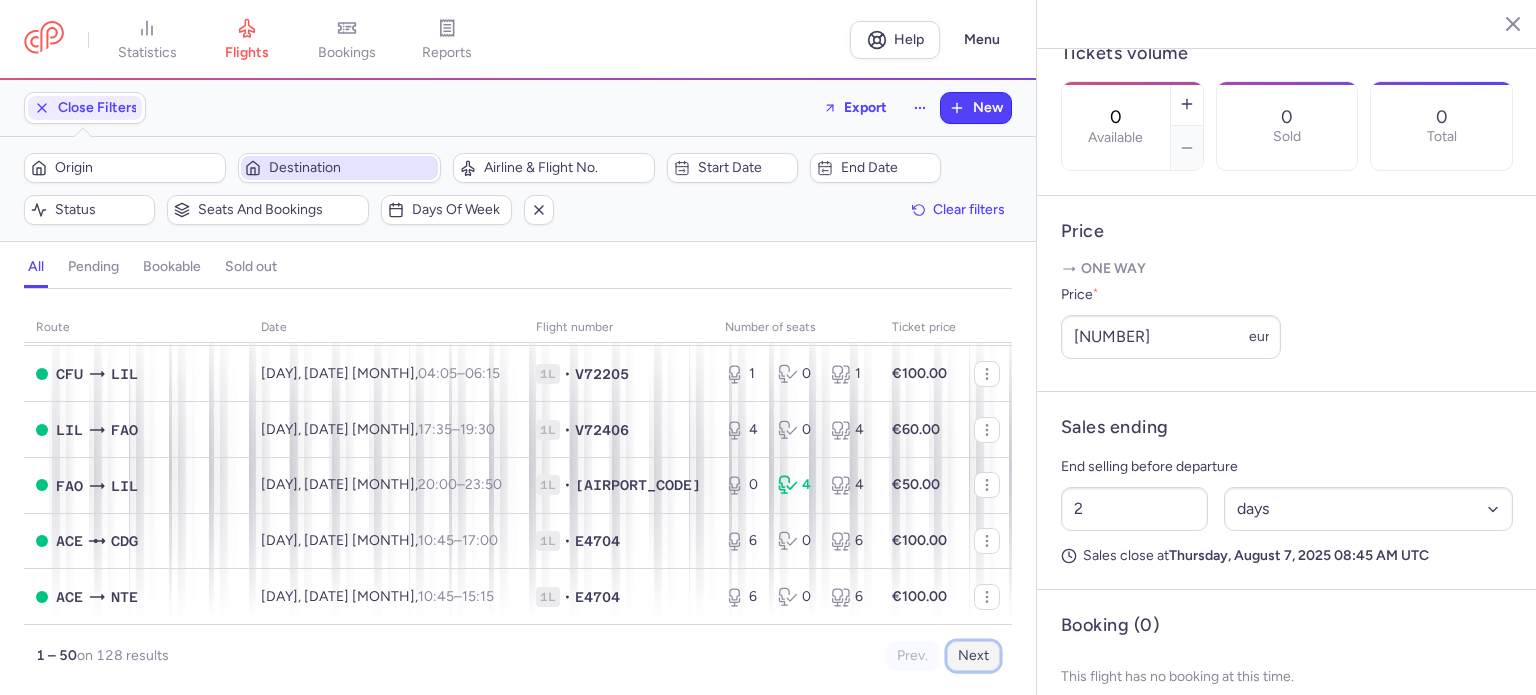 click on "Next" at bounding box center (973, 656) 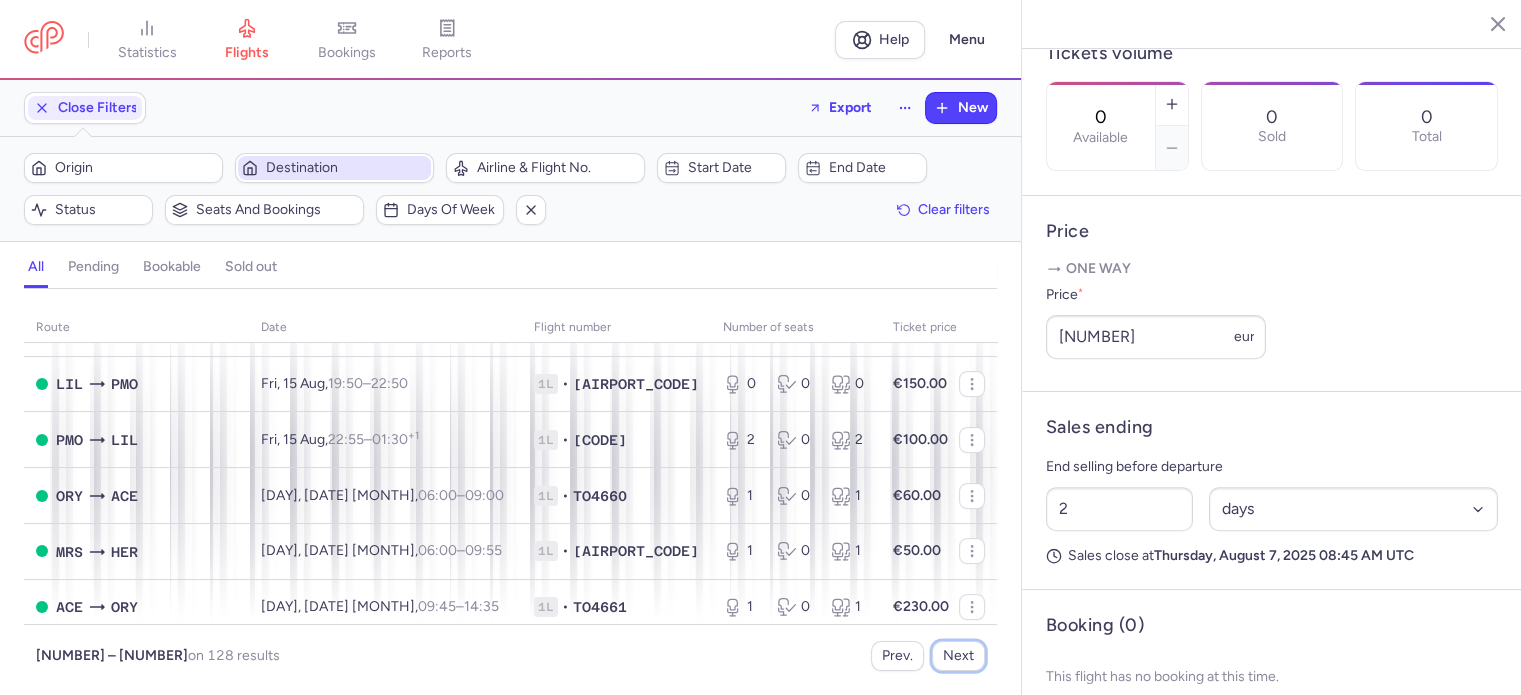 scroll, scrollTop: 500, scrollLeft: 0, axis: vertical 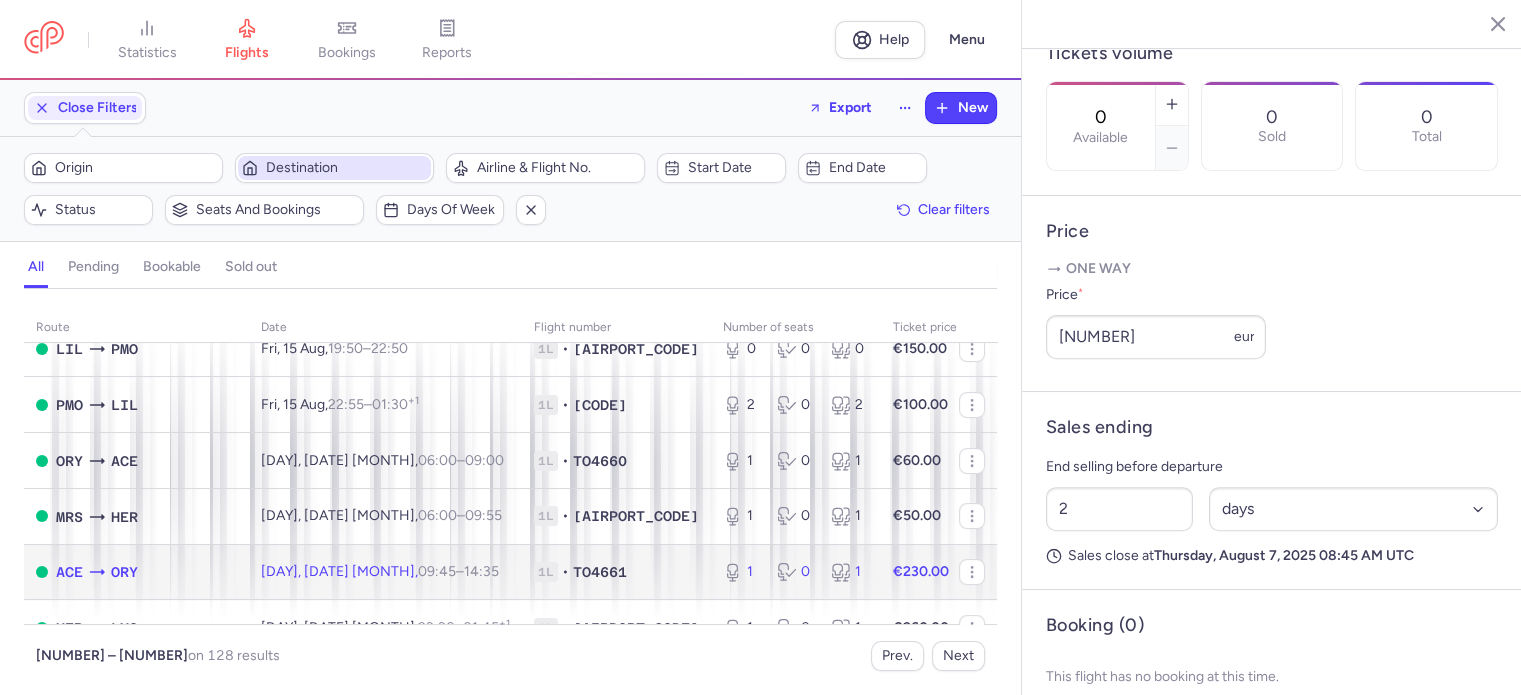 click on "TO4661" 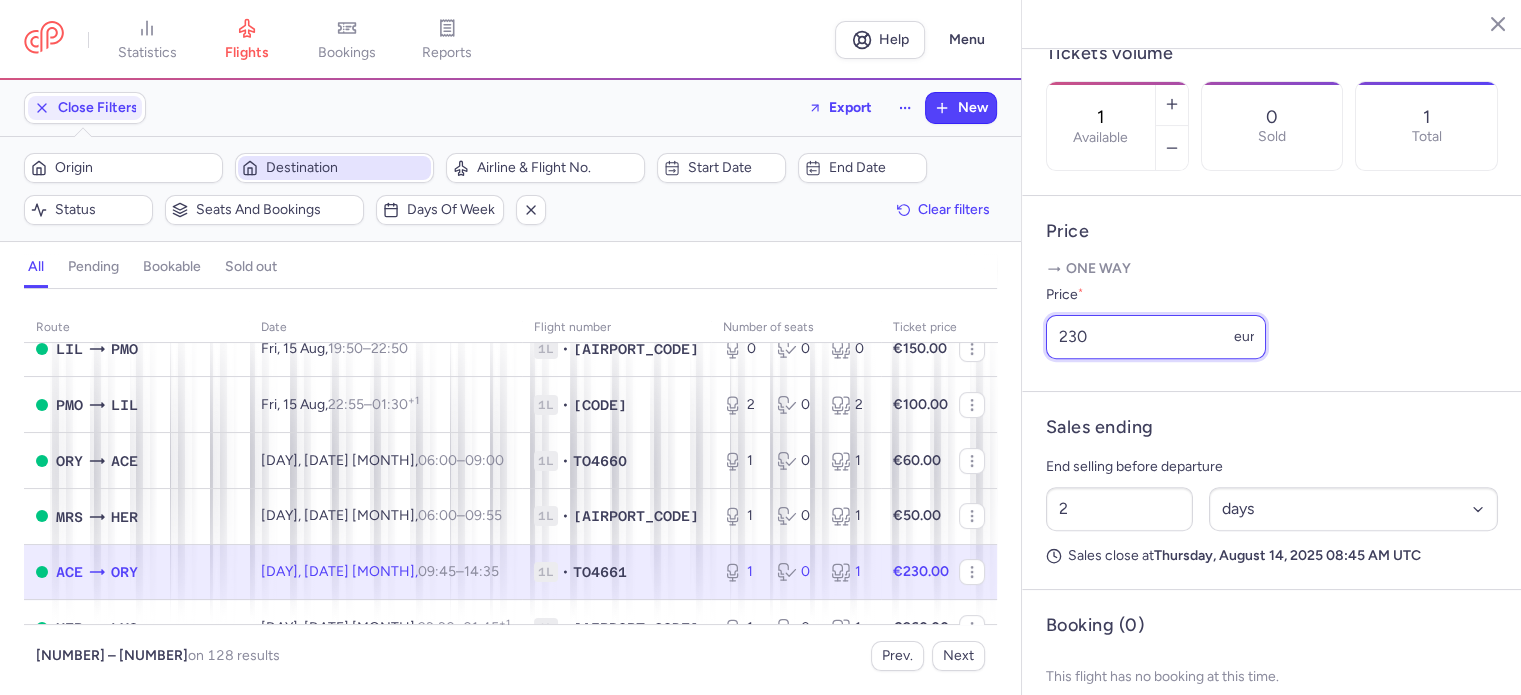 drag, startPoint x: 1115, startPoint y: 399, endPoint x: 1006, endPoint y: 387, distance: 109.65856 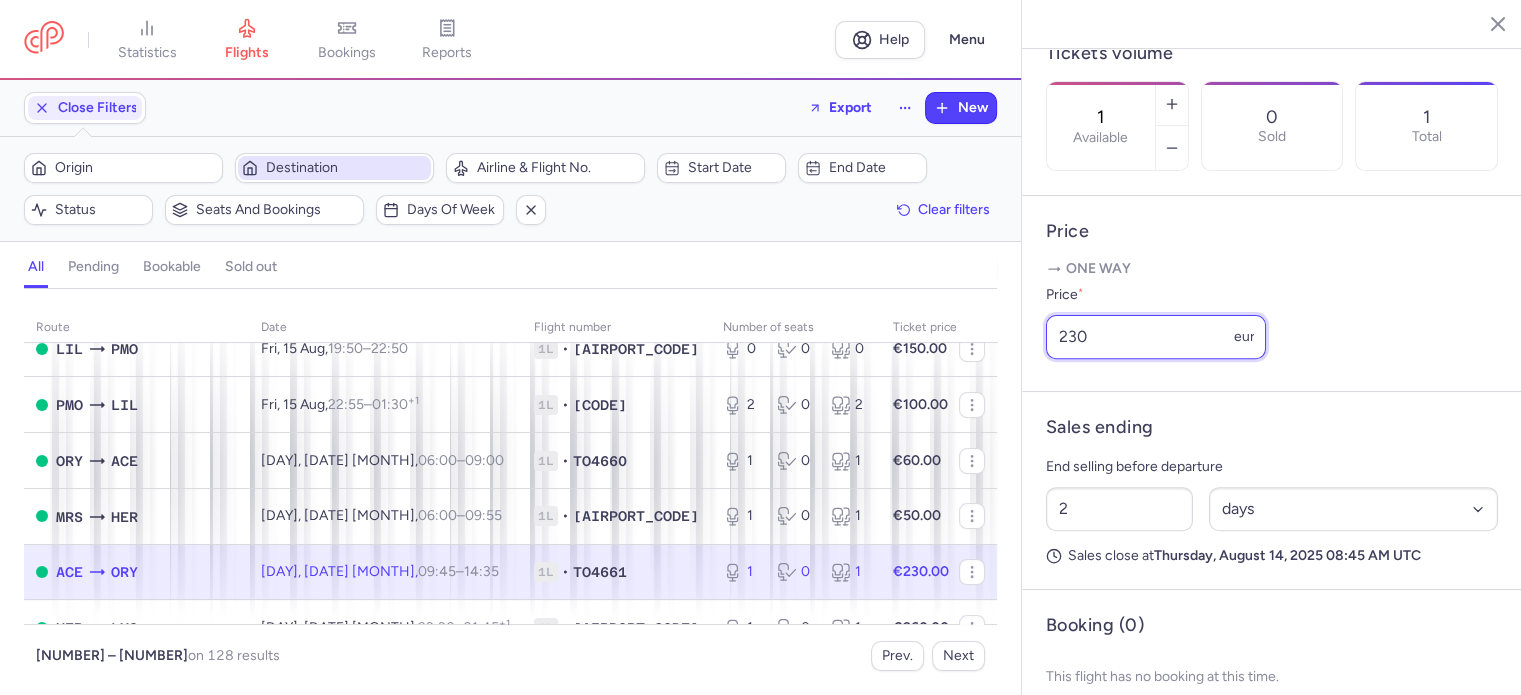 click on "statistics flights bookings reports  Help  Menu Close Filters  Export  New Filters – 128 results  Origin  Destination  Airline & Flight No.  Start date  End date  Status  Seats and bookings  Days of week  Clear filters  all pending bookable sold out route date Flight number number of seats Ticket price August 25  CDG  AGA Thu, 14 Aug,  15:05  –  17:35  +0 1L • E4771 8 2 10 €100.00  AGA  CDG Thu, 14 Aug,  18:30  –  23:05  +0 1L • E4772 8 22 30 €180.00  NTE  OLB Fri, 15 Aug,  06:15  –  08:15  +0 1L • V72804 4 0 4 €50.00  NTE  PMO Fri, 15 Aug,  06:15  –  08:45  +0 1L • V72236 0 0 0 €150.00  OLB  ORY Fri, 15 Aug,  06:30  –  08:30  +0 1L • V72323 6 7 13 €110.00  PMO  NTE Fri, 15 Aug,  09:15  –  11:55  +0 1L • V72237 0 0 0 €150.00  LYS  OLB Fri, 15 Aug,  11:05  –  12:30  +0 1L • V72036 2 0 2 €50.00  ORY  OLB Fri, 15 Aug,  13:20  –  15:20  +0 1L • V72322 4 0 4 €50.00  LIL  PMO Fri, 15 Aug,  19:50  –  22:50  +0 1L • V72992 0 0 0 €150.00  PMO  LIL Fri, 15 Aug,  2" 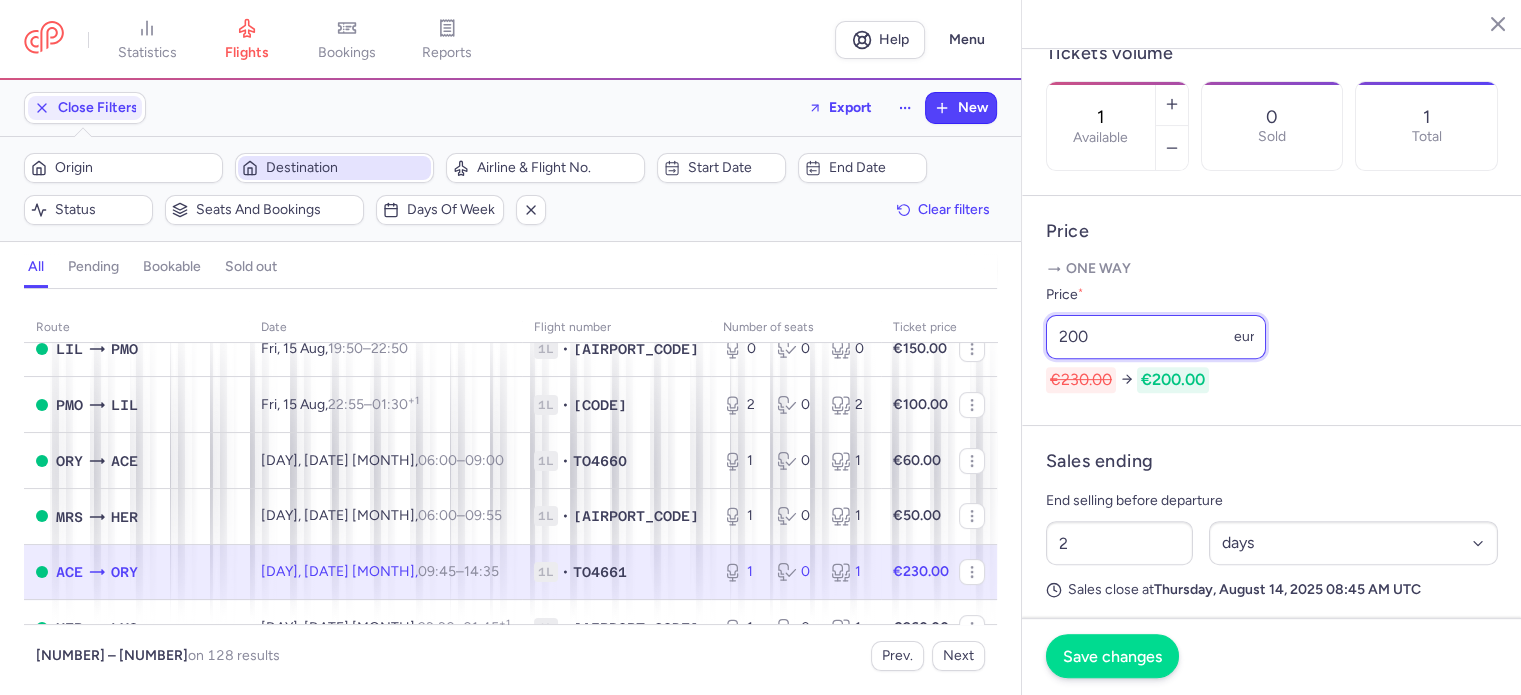 type on "200" 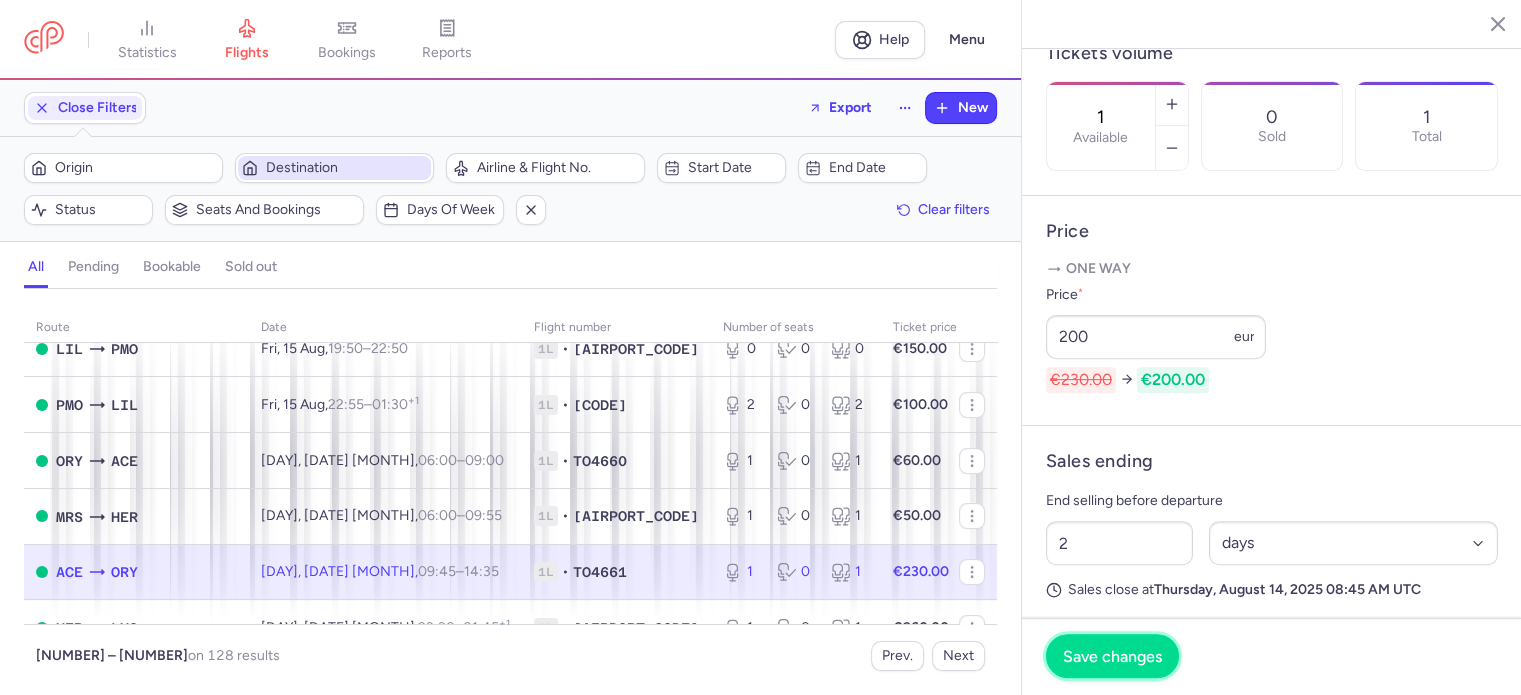 click on "Save changes" at bounding box center [1112, 656] 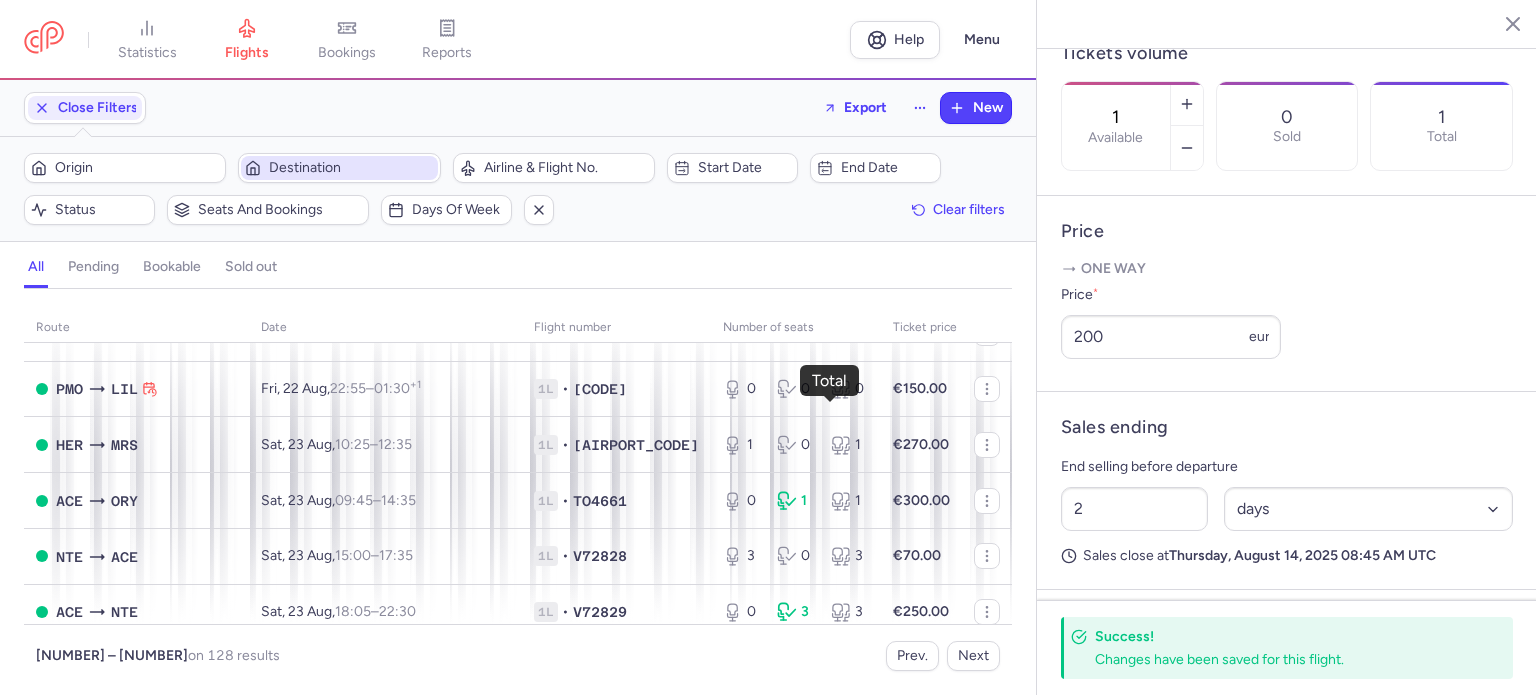 scroll, scrollTop: 1800, scrollLeft: 0, axis: vertical 